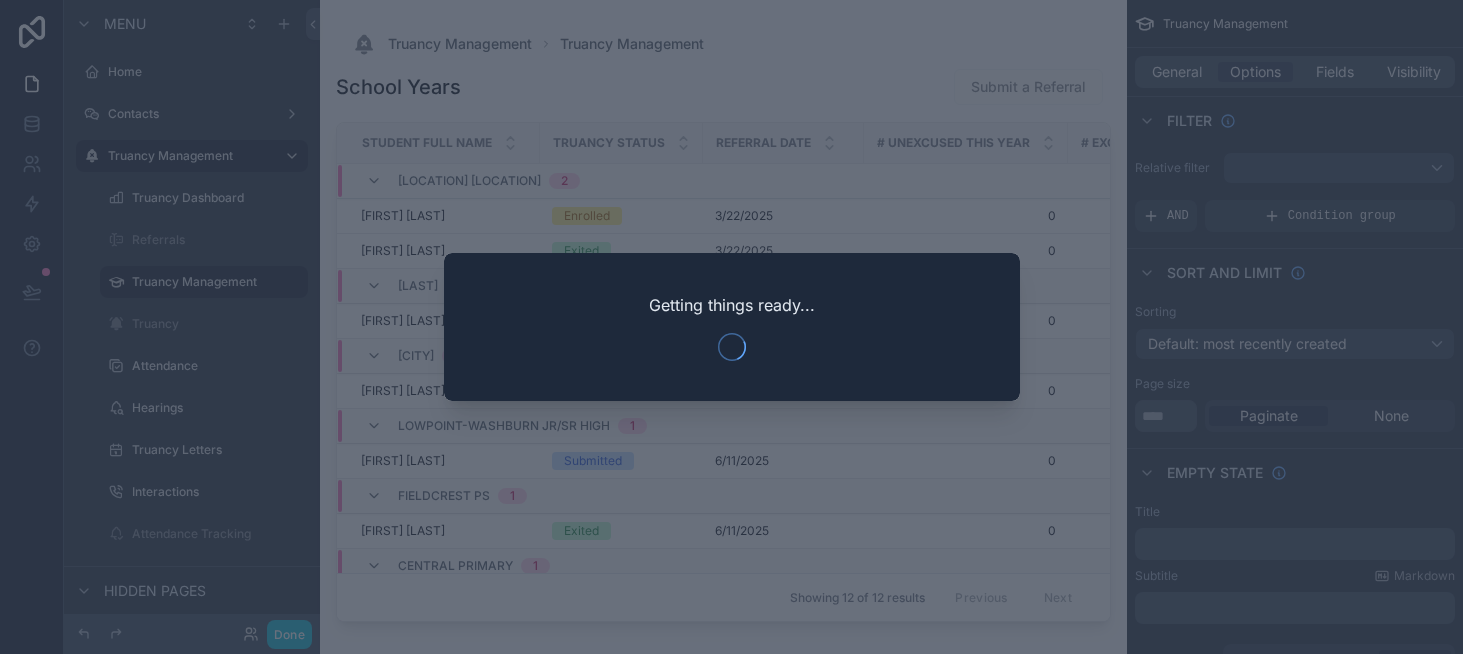 scroll, scrollTop: 0, scrollLeft: 0, axis: both 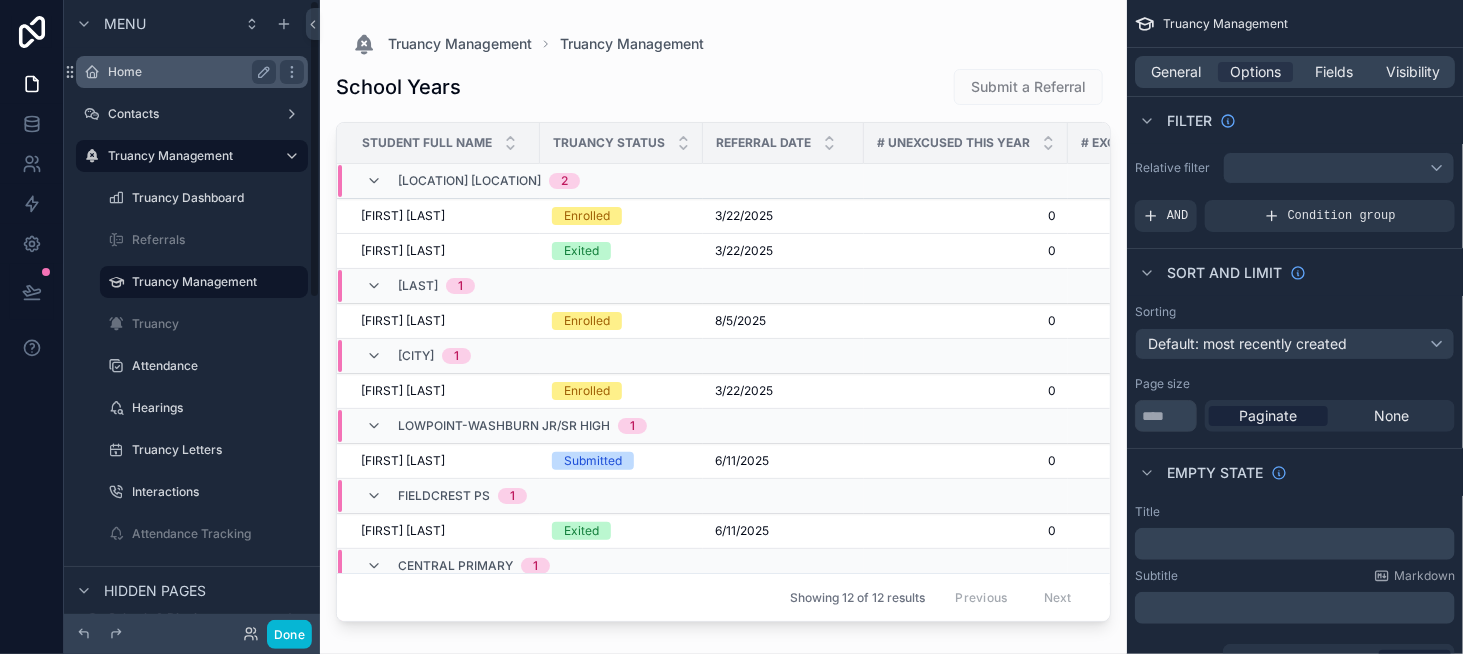 click on "Home" at bounding box center [188, 72] 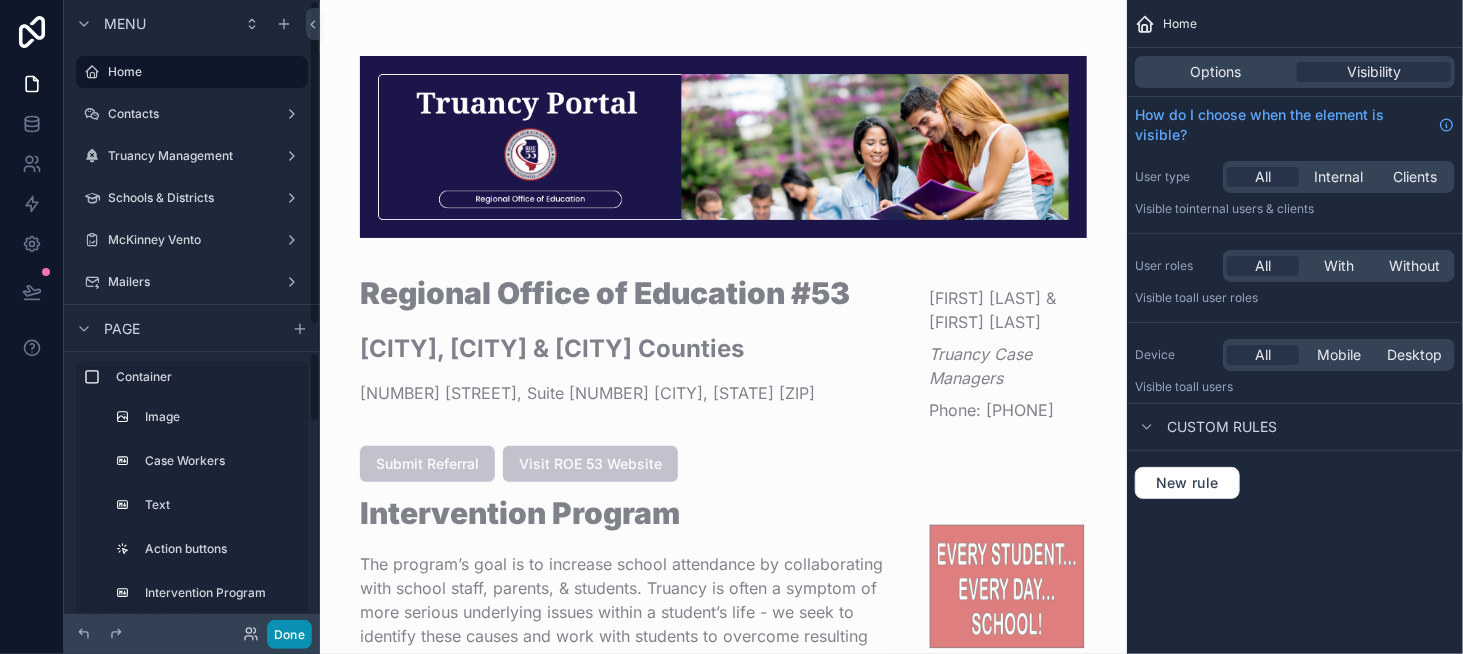click on "Done" at bounding box center [289, 634] 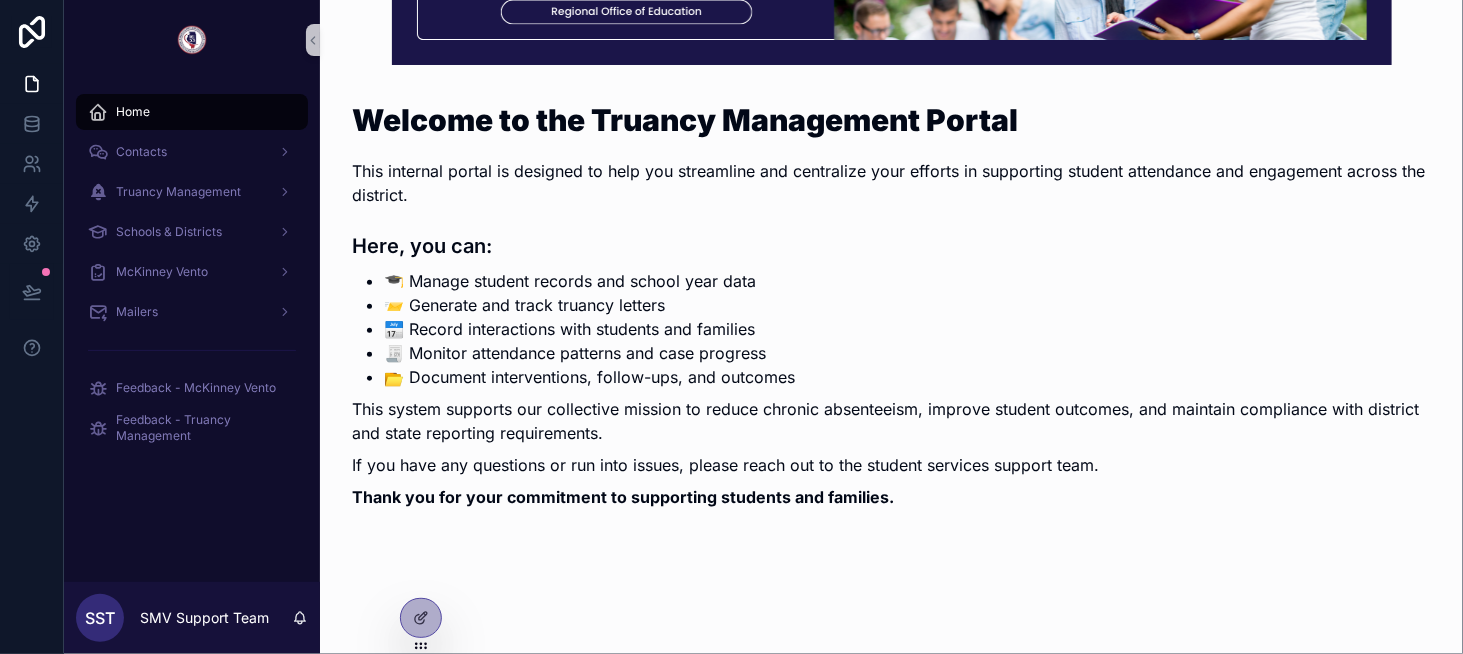 scroll, scrollTop: 264, scrollLeft: 0, axis: vertical 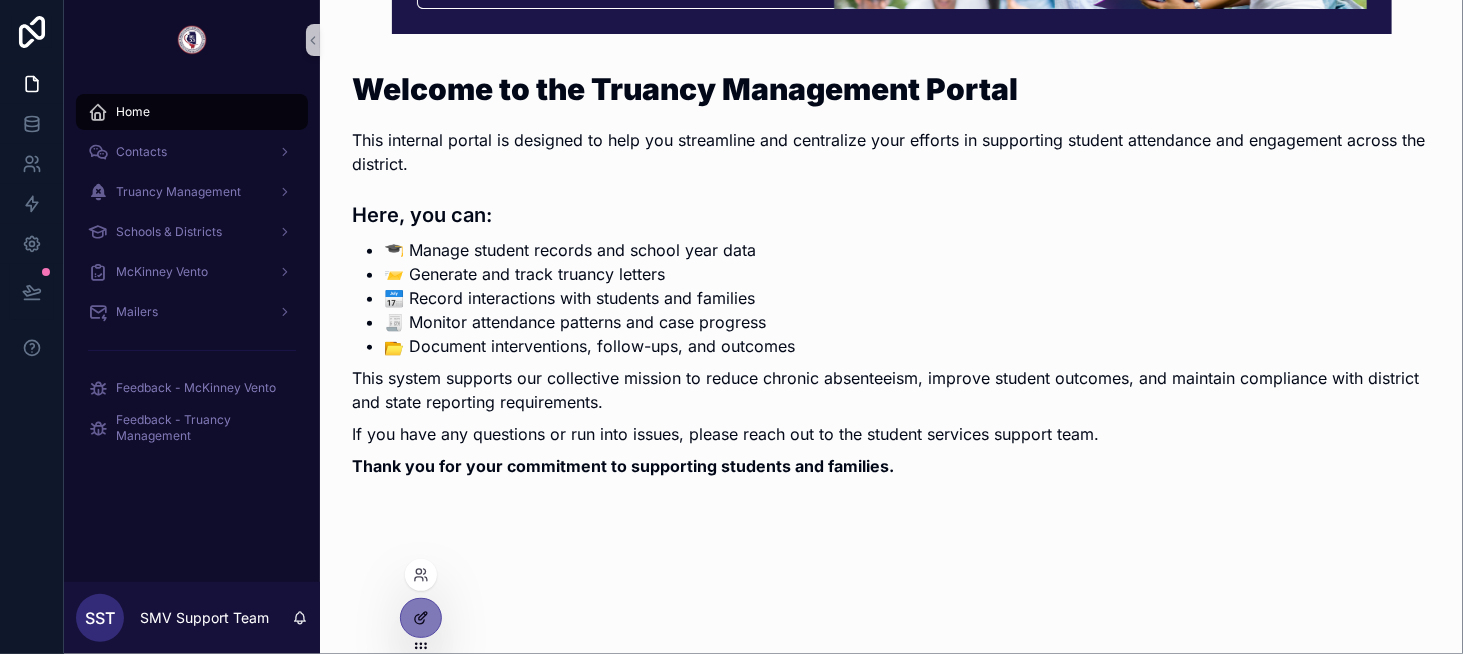 click at bounding box center (421, 618) 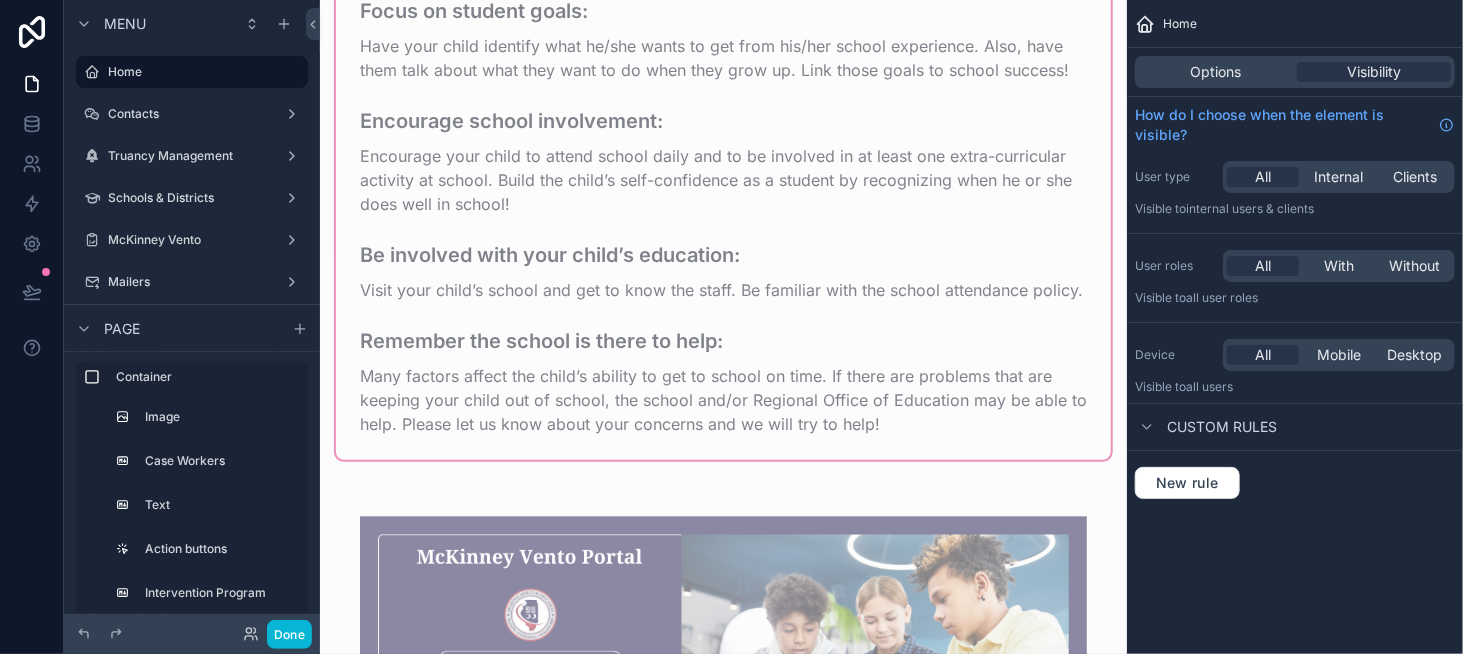 scroll, scrollTop: 1964, scrollLeft: 0, axis: vertical 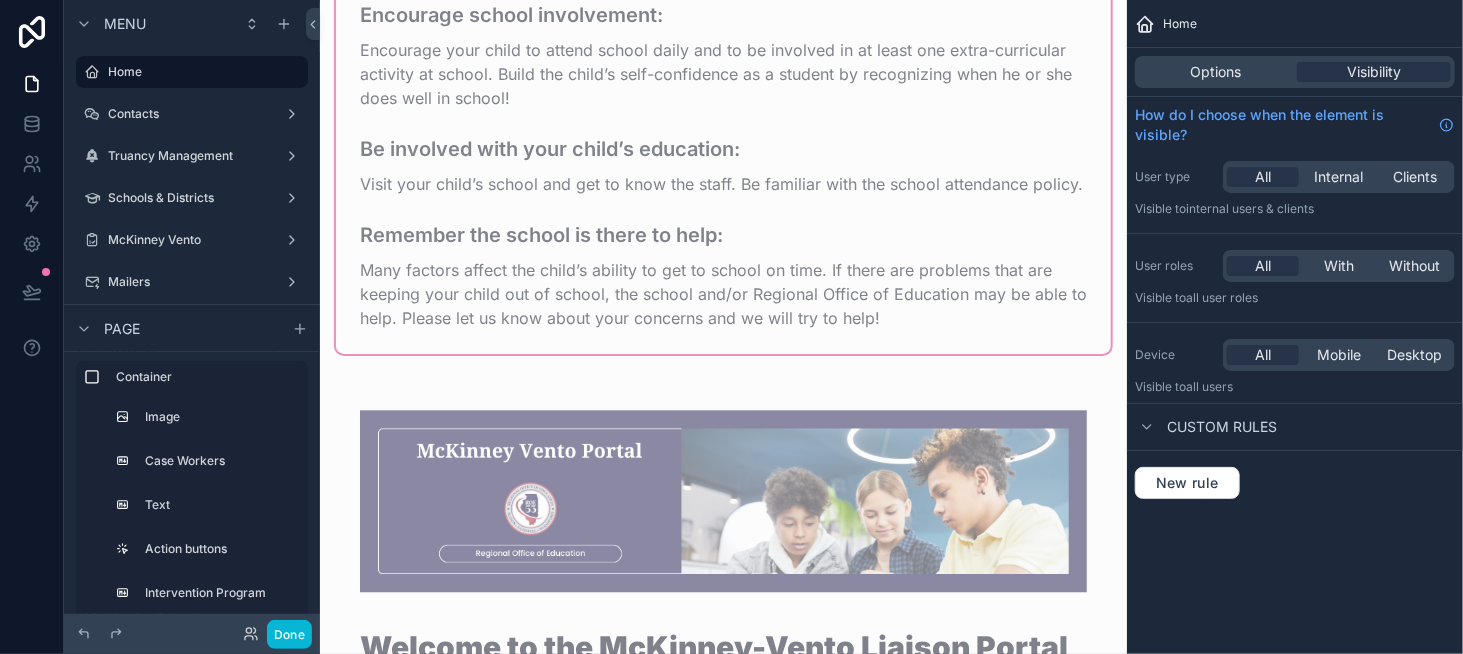 click at bounding box center [723, -797] 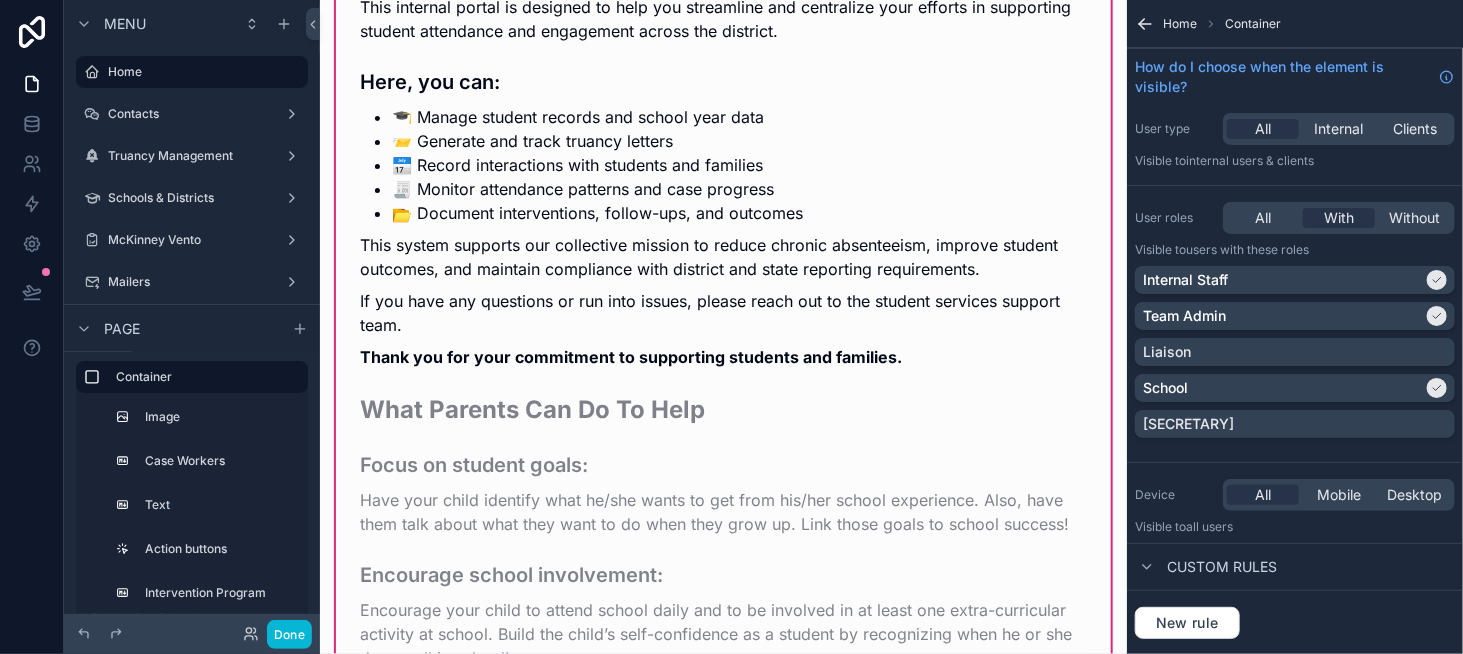 scroll, scrollTop: 1364, scrollLeft: 0, axis: vertical 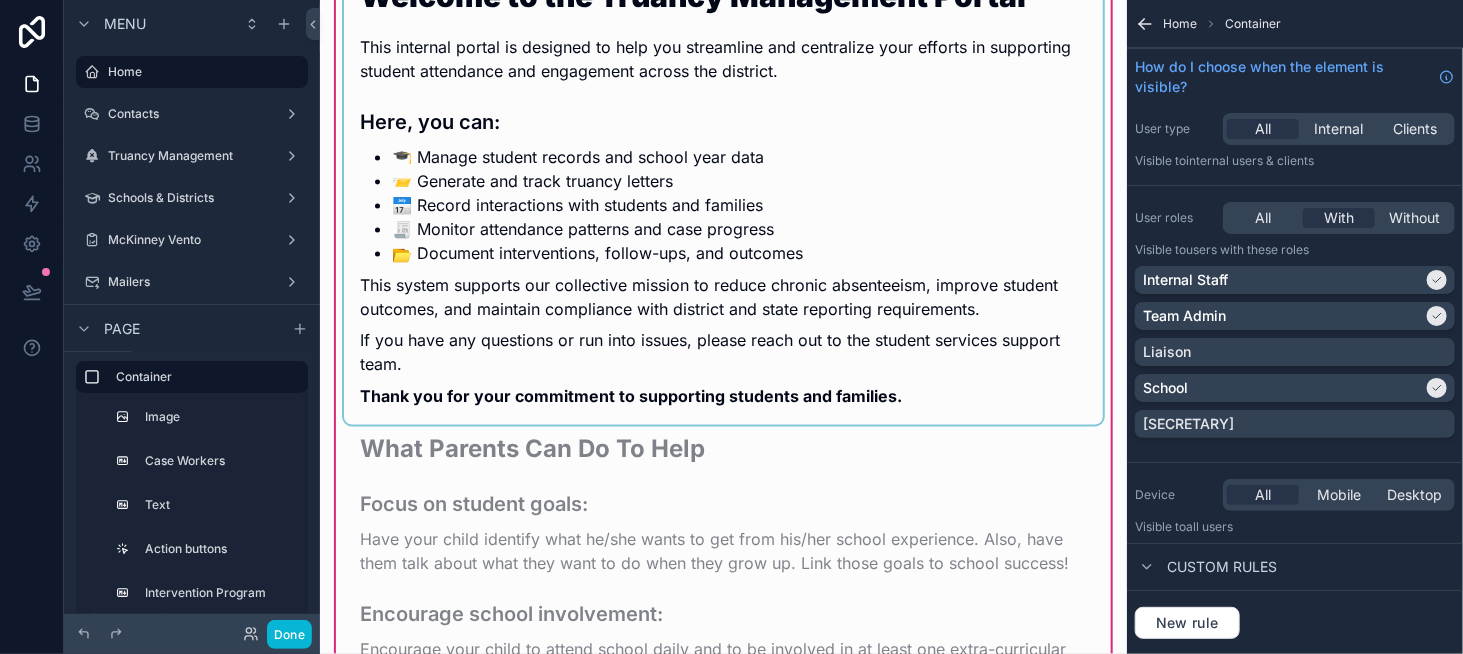 click at bounding box center (723, 199) 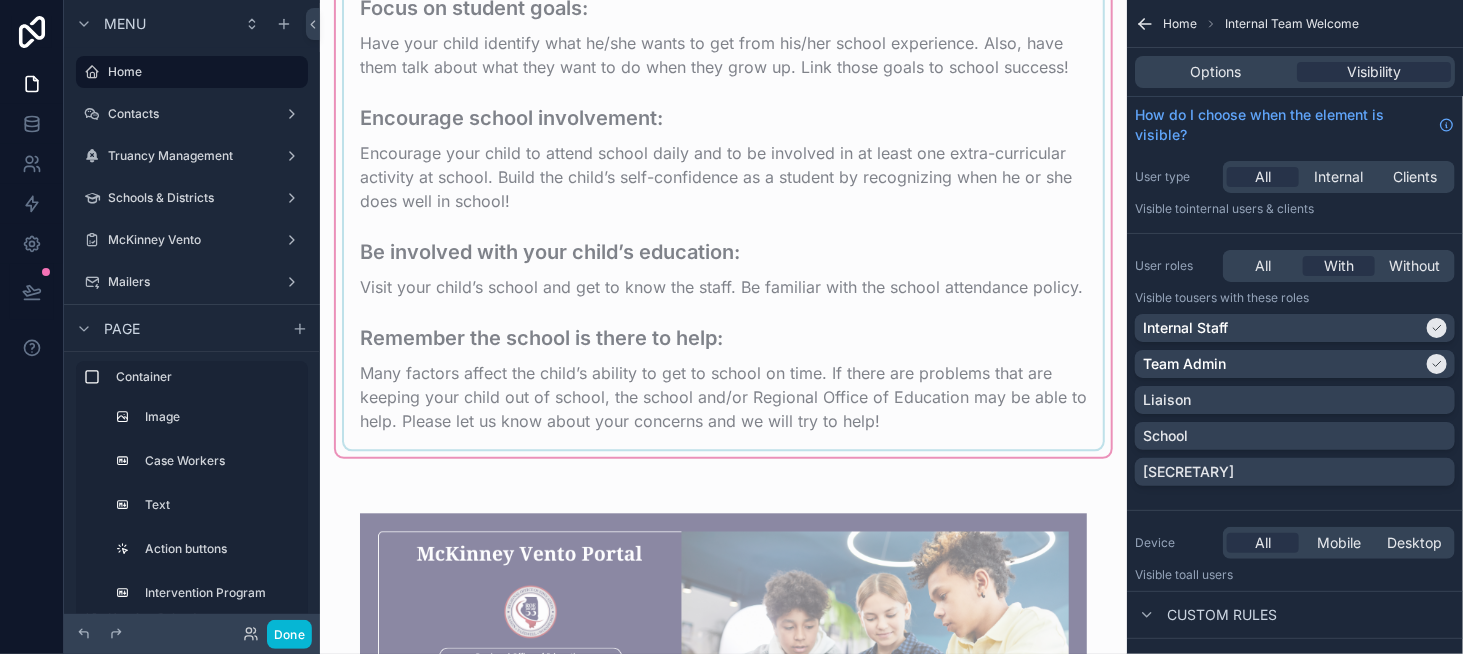 scroll, scrollTop: 1864, scrollLeft: 0, axis: vertical 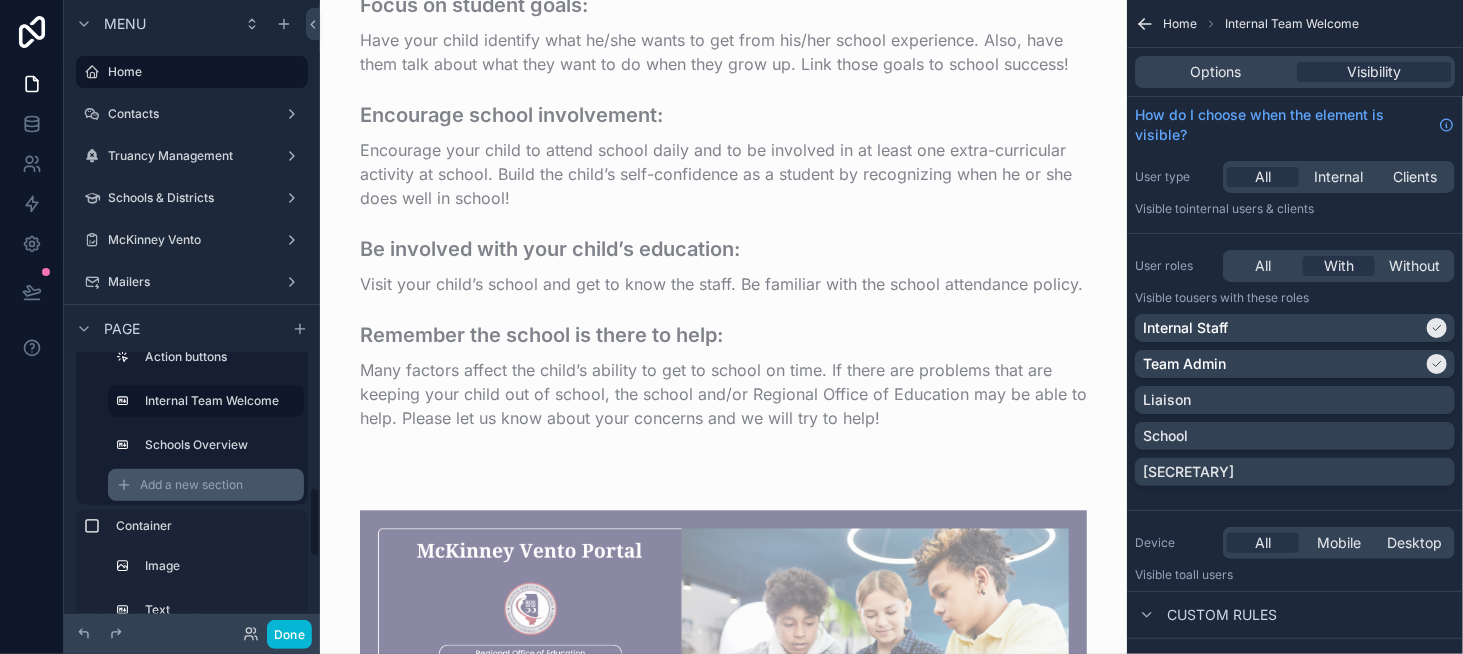click on "Add a new section" at bounding box center (191, 485) 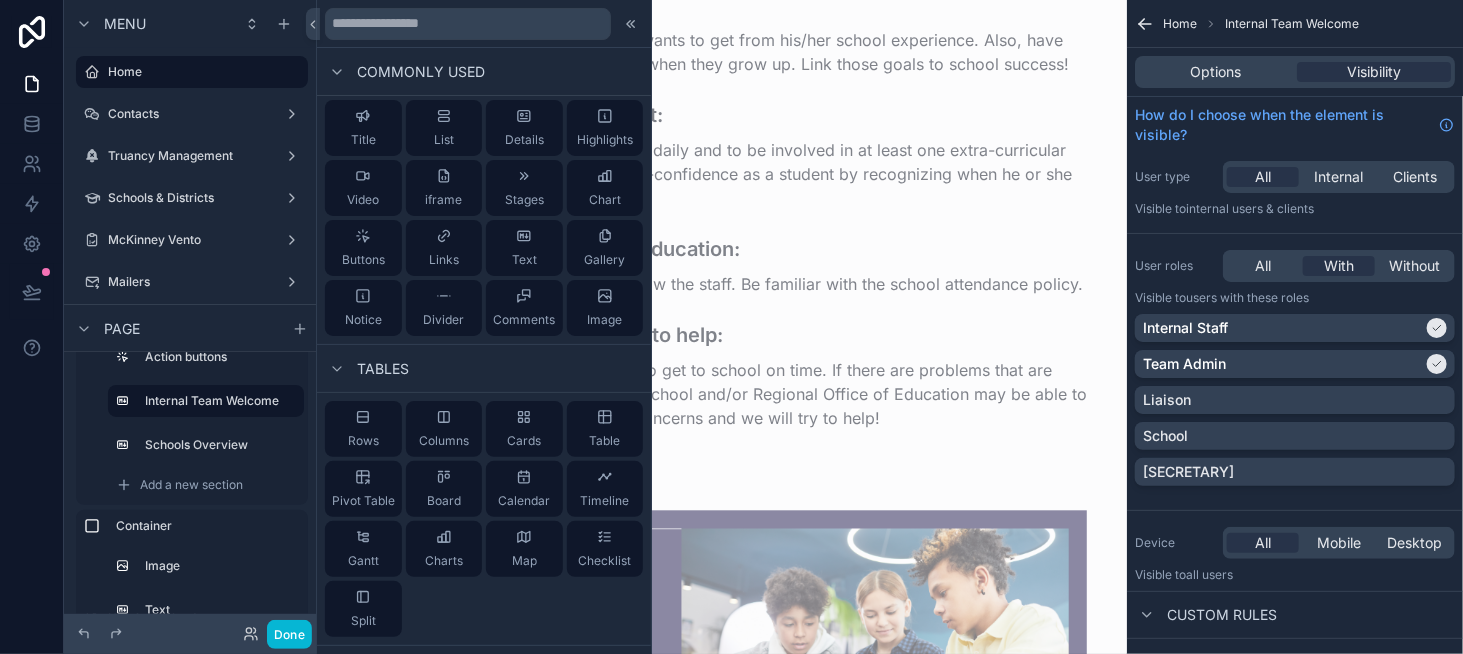 scroll, scrollTop: 0, scrollLeft: 0, axis: both 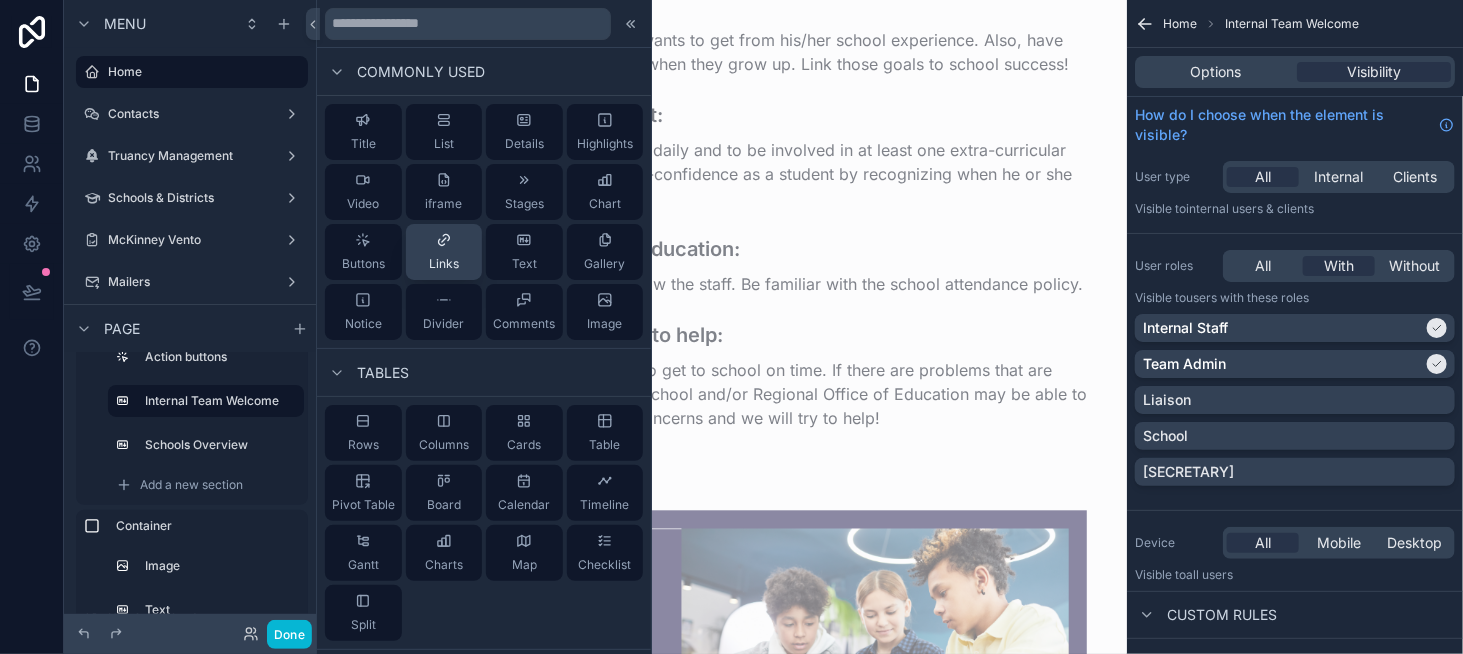 click on "Links" at bounding box center [444, 252] 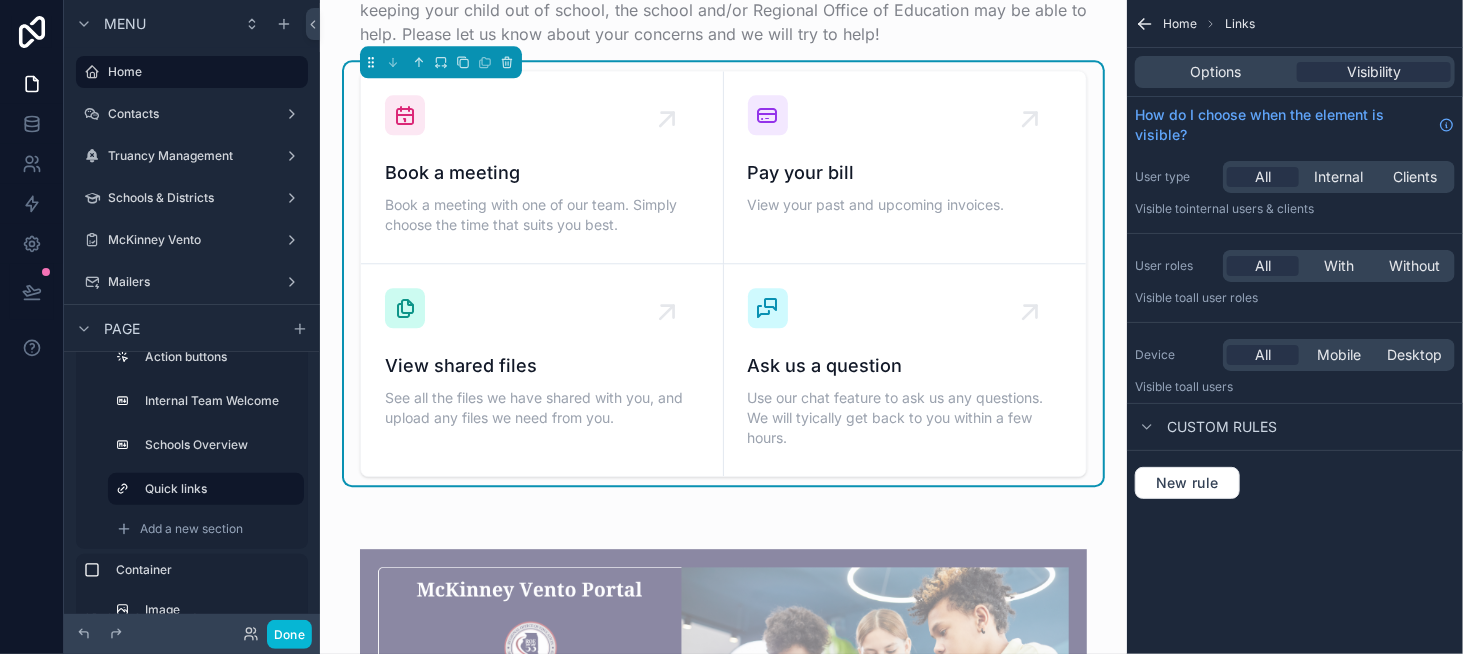 scroll, scrollTop: 2261, scrollLeft: 0, axis: vertical 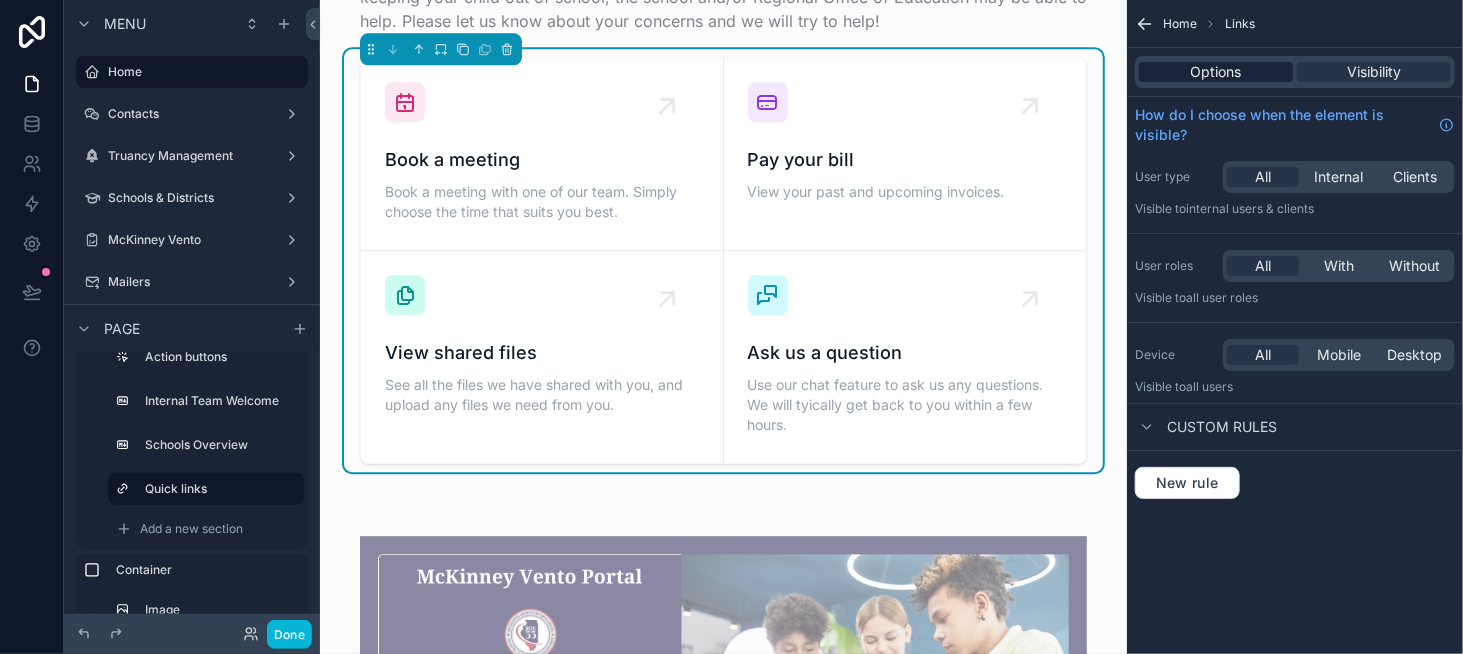 click on "Options" at bounding box center (1216, 72) 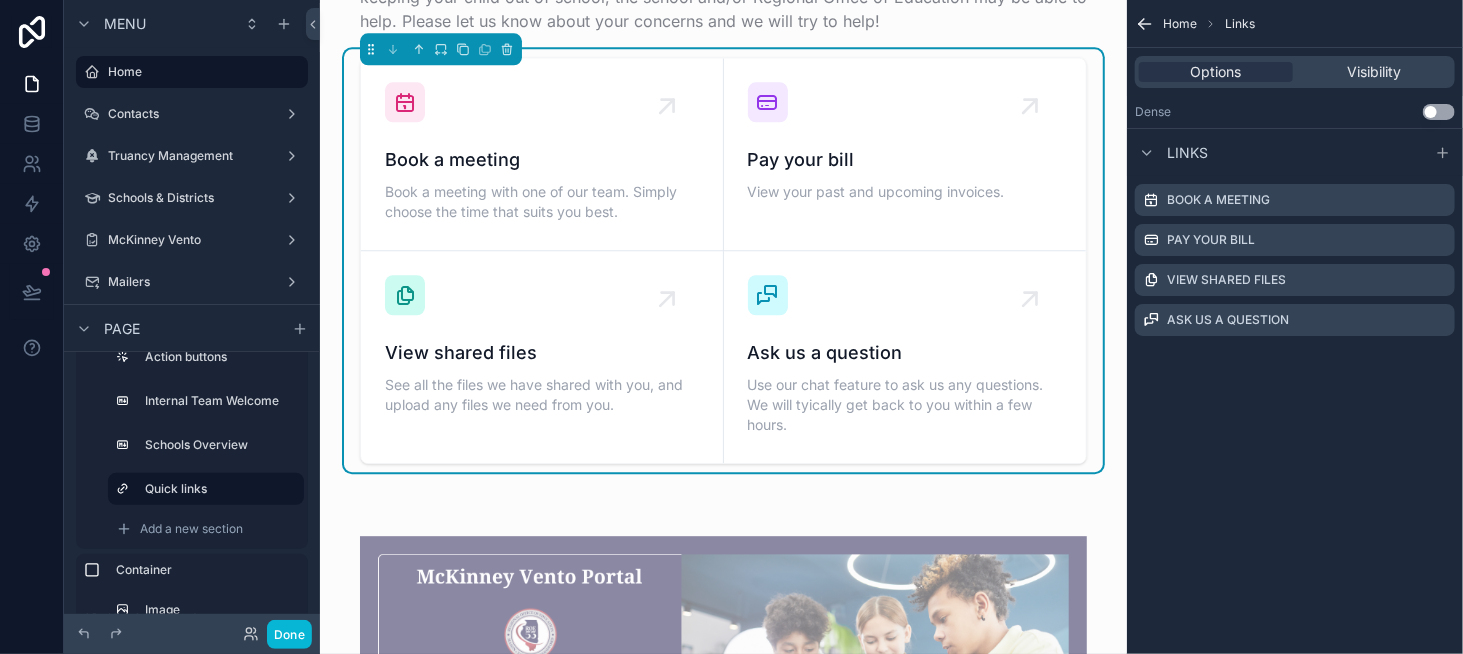 click on "Use setting" at bounding box center (1439, 112) 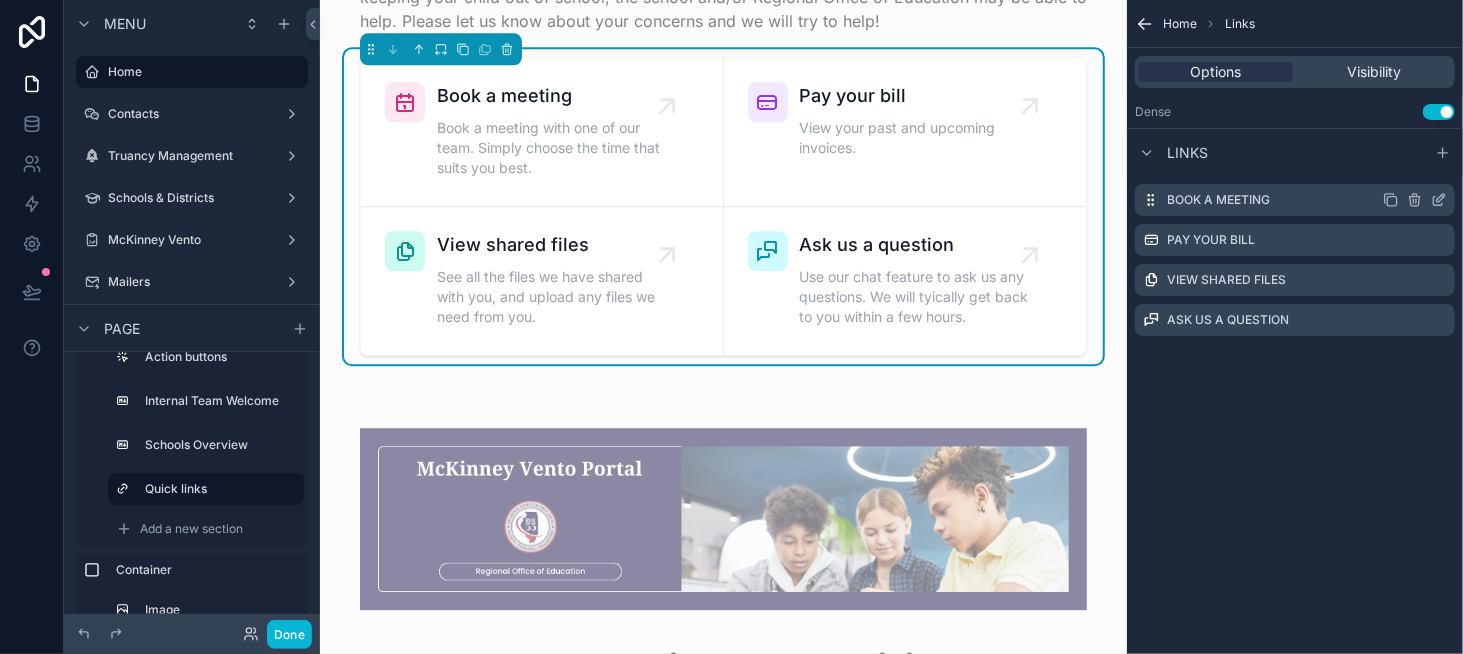 click 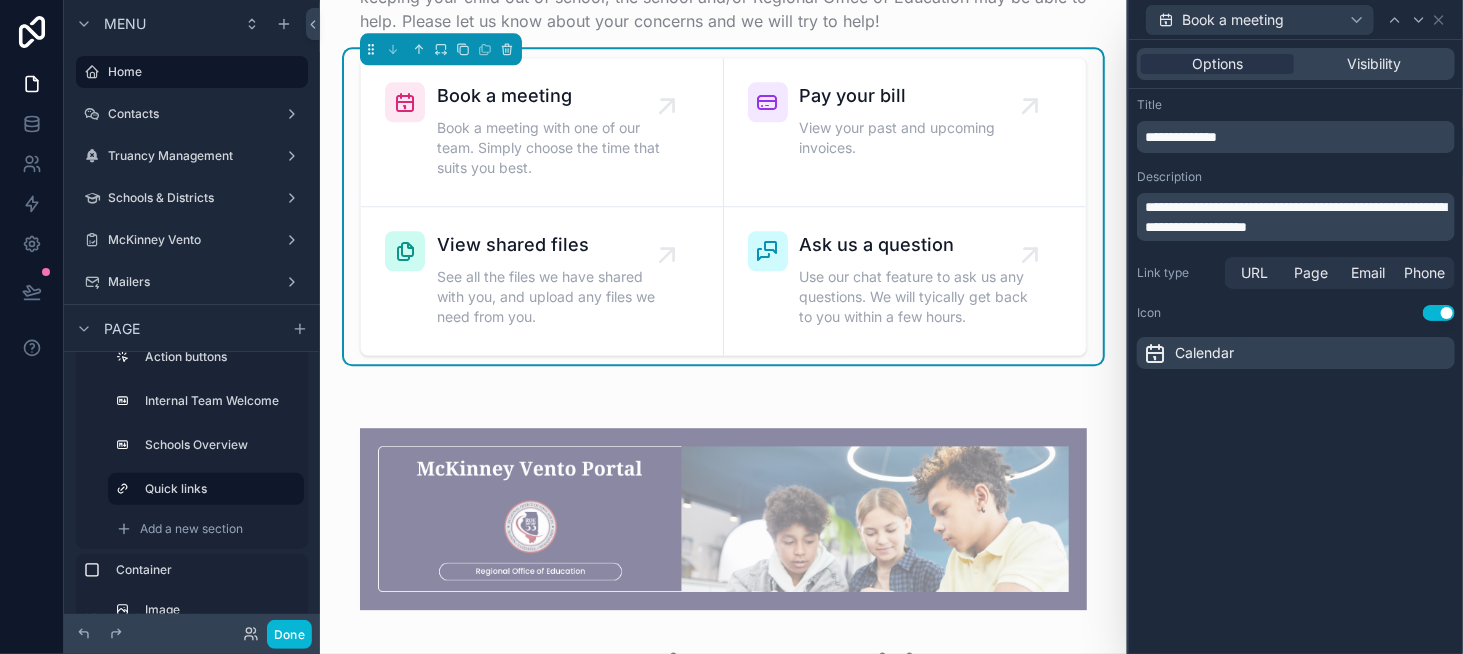 click on "**********" at bounding box center [1298, 137] 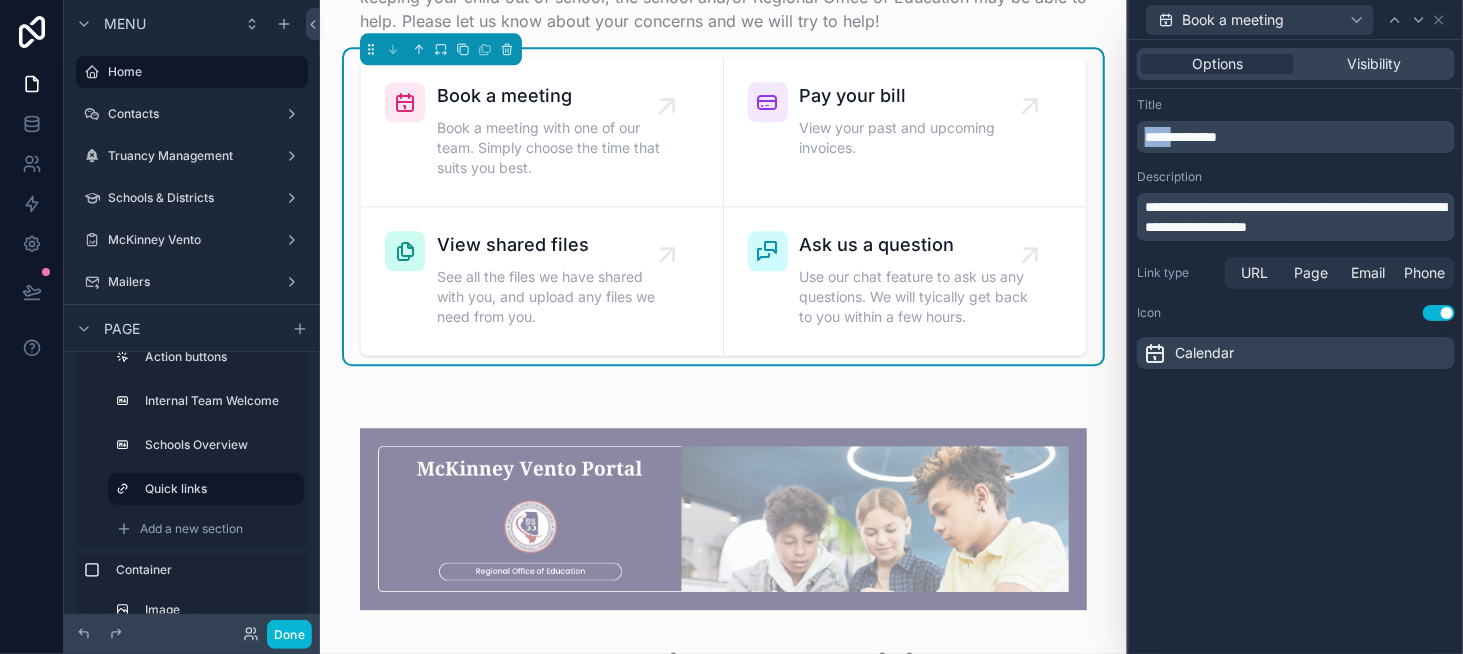 click on "**********" at bounding box center (1298, 137) 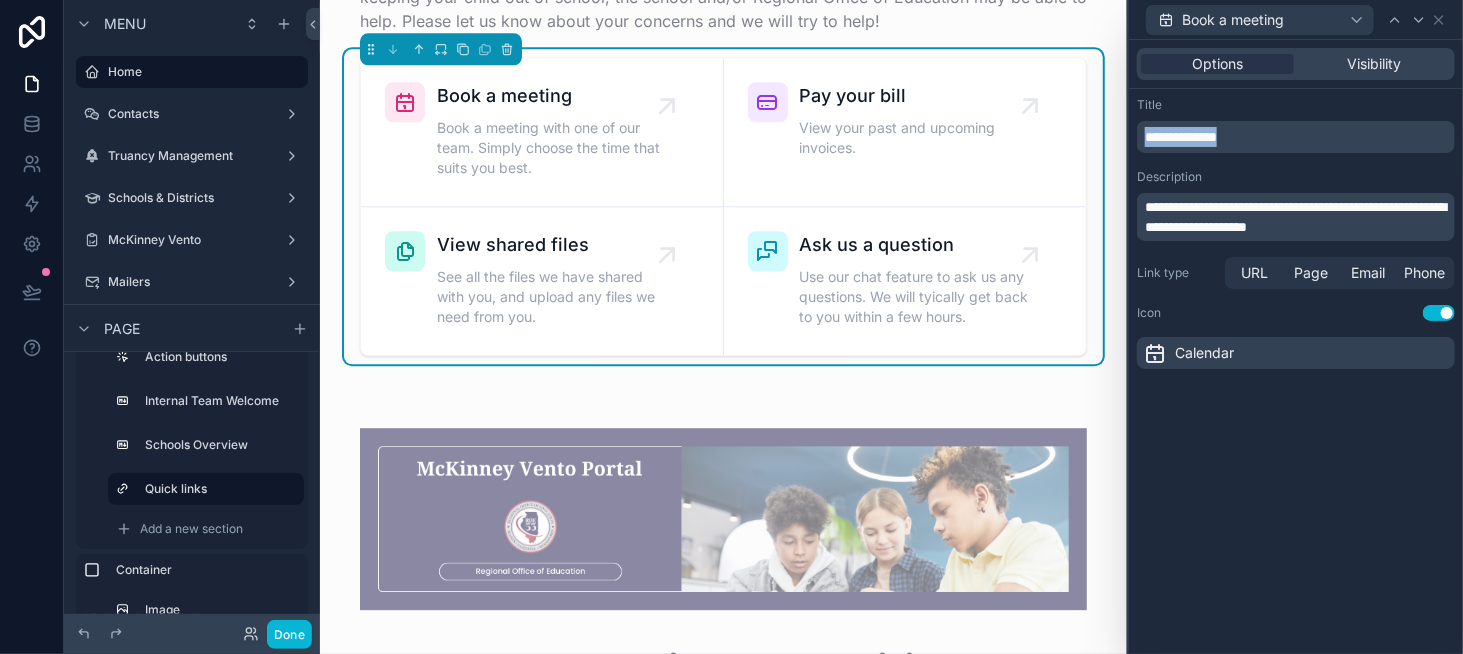 click on "**********" at bounding box center (1298, 137) 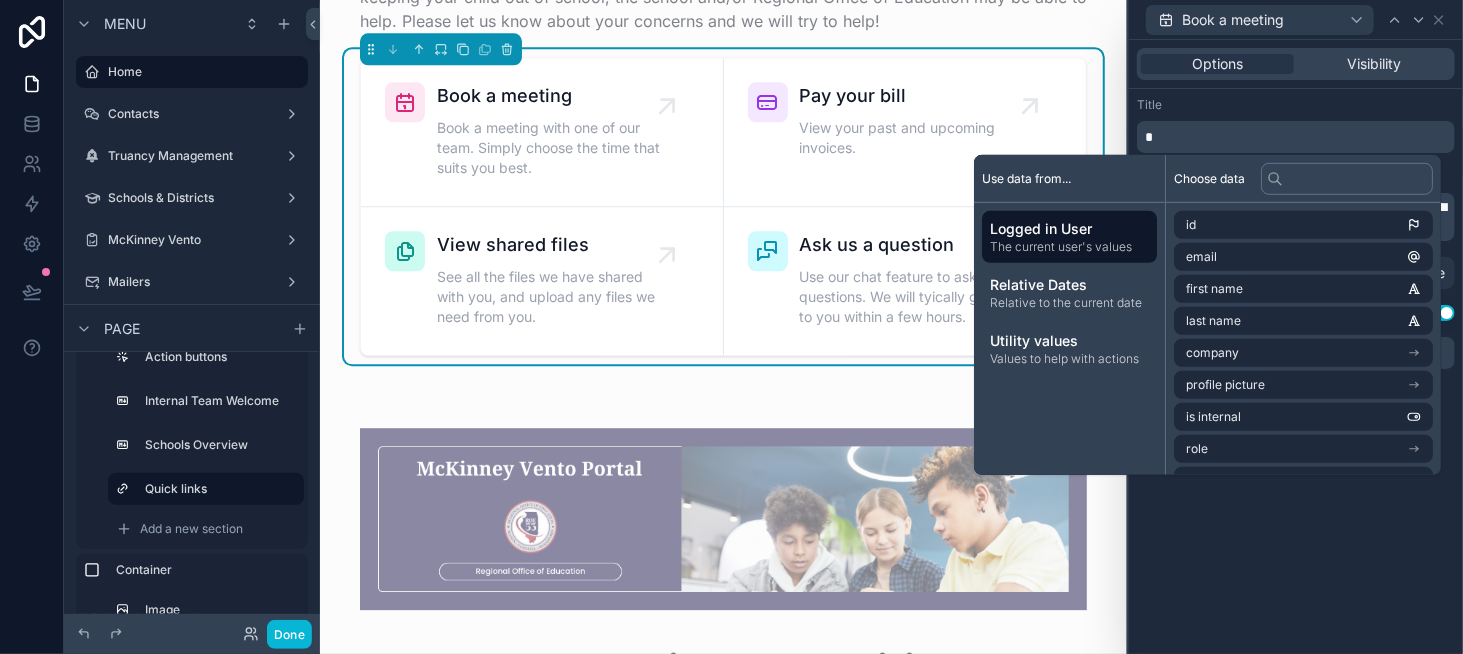 type 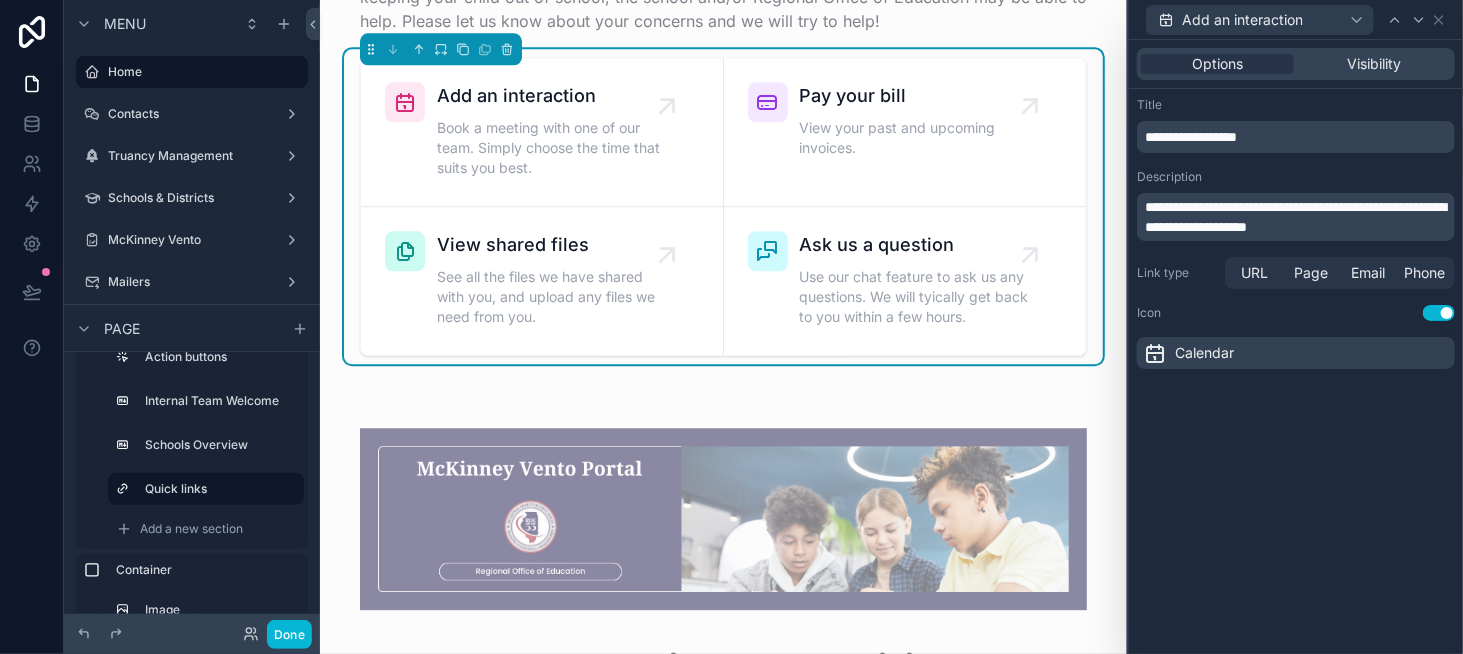click on "Title" at bounding box center [1296, 105] 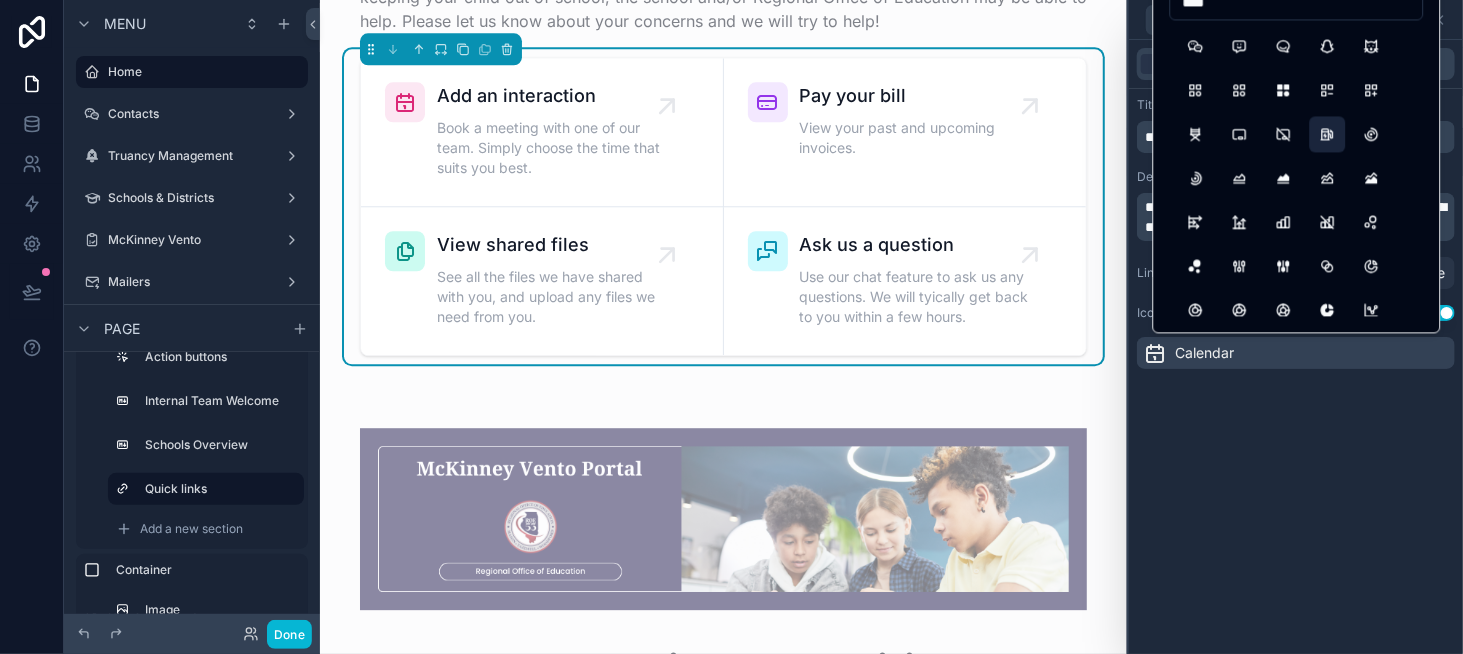 type on "****" 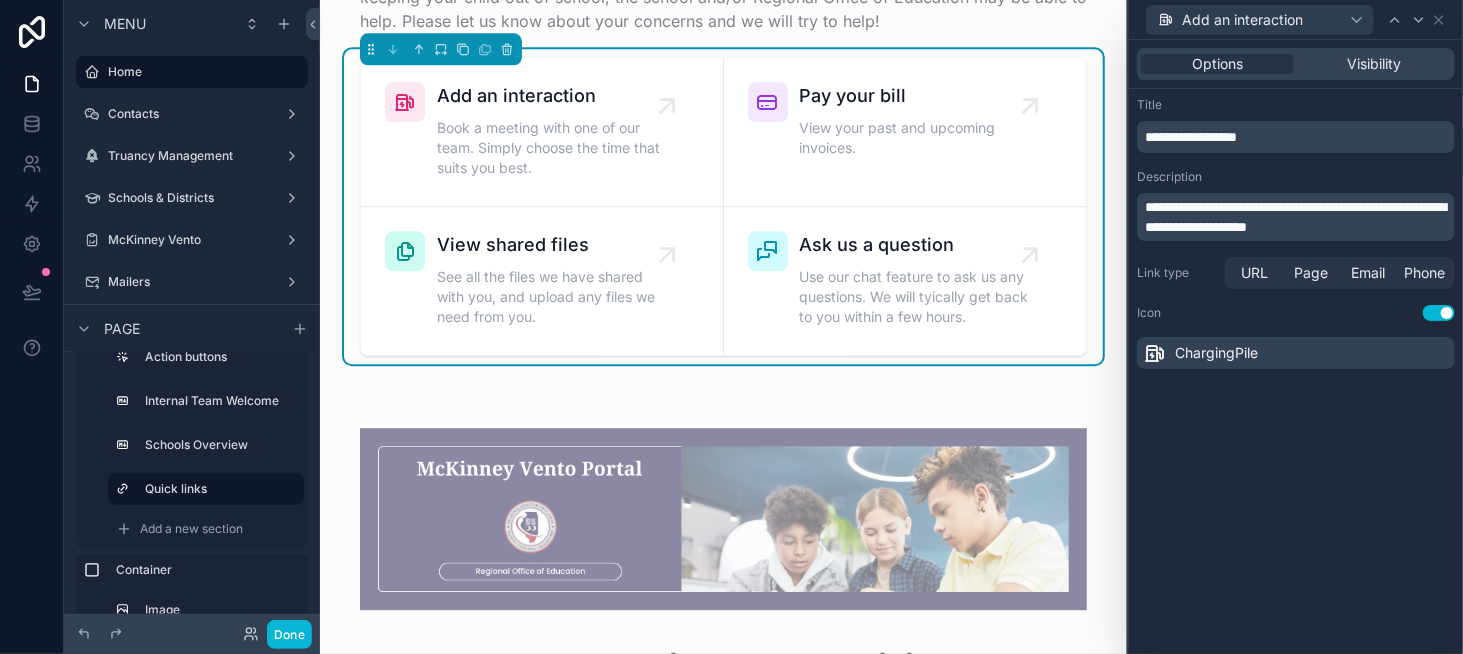 click at bounding box center (1155, 353) 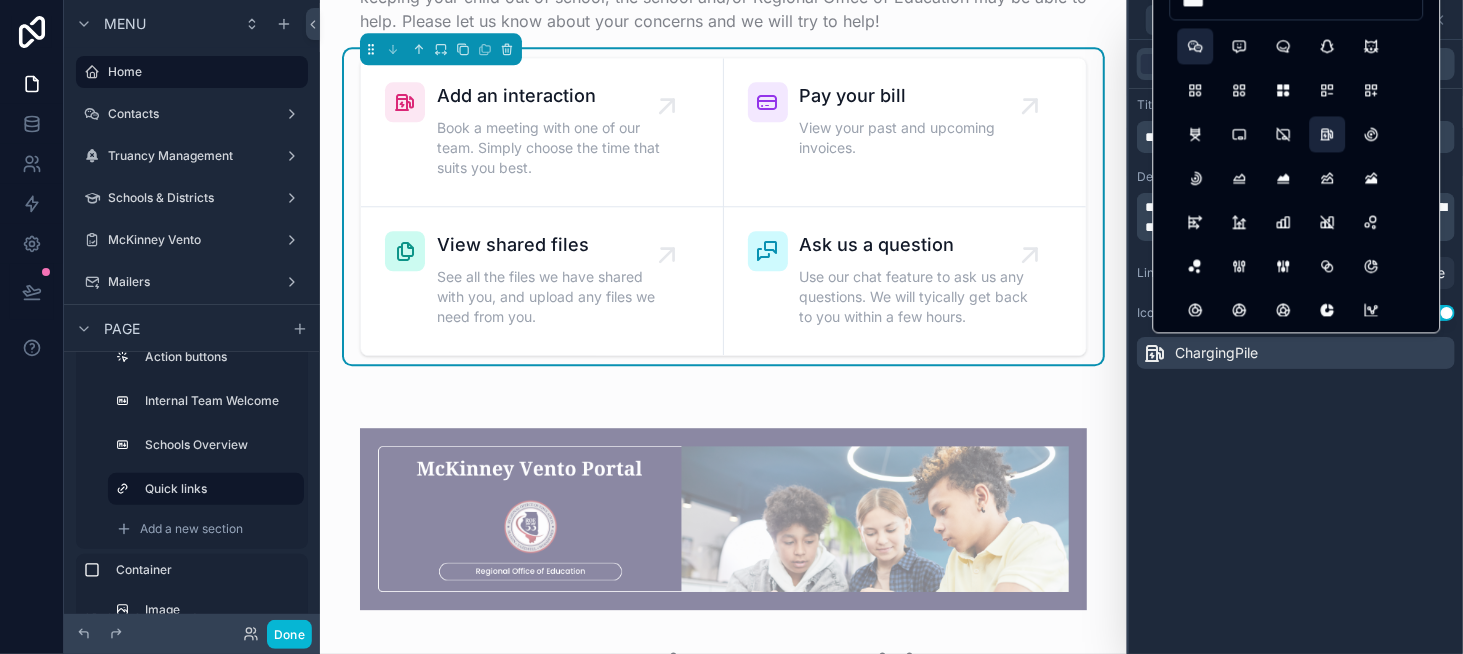 type on "****" 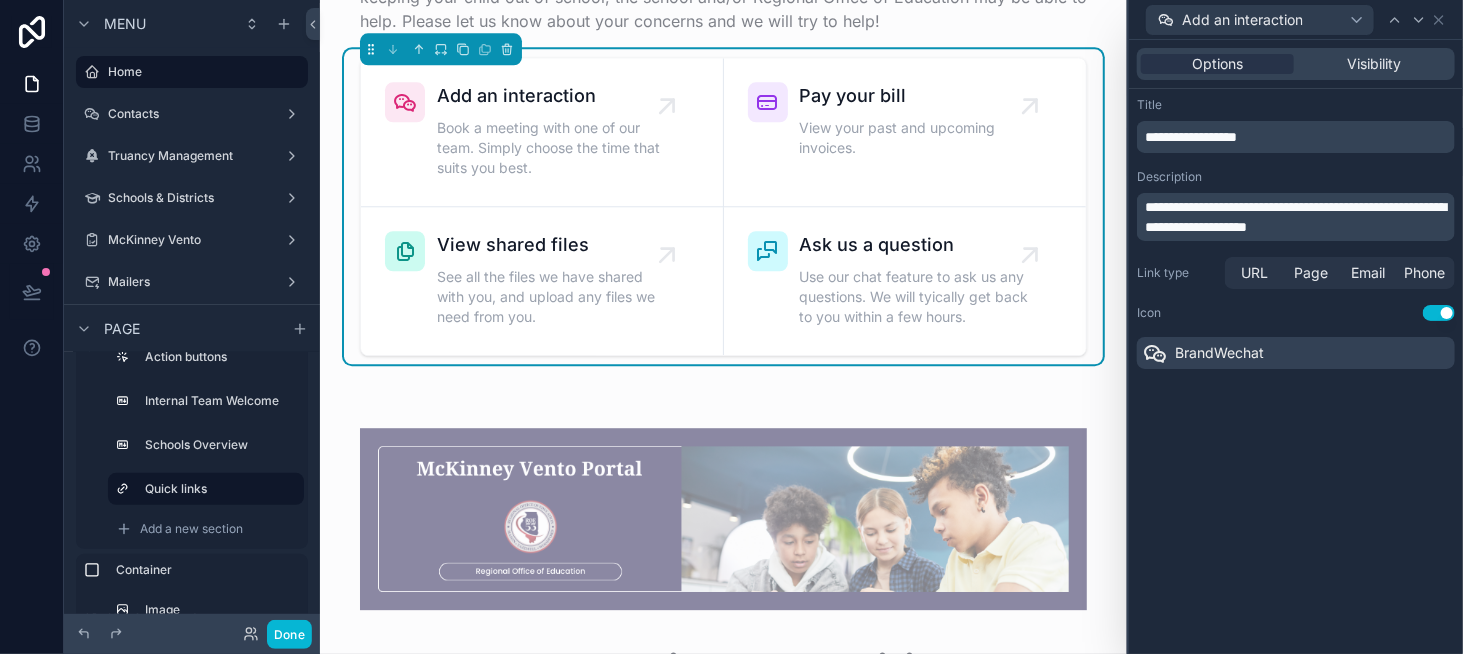 click on "**********" at bounding box center [1295, 217] 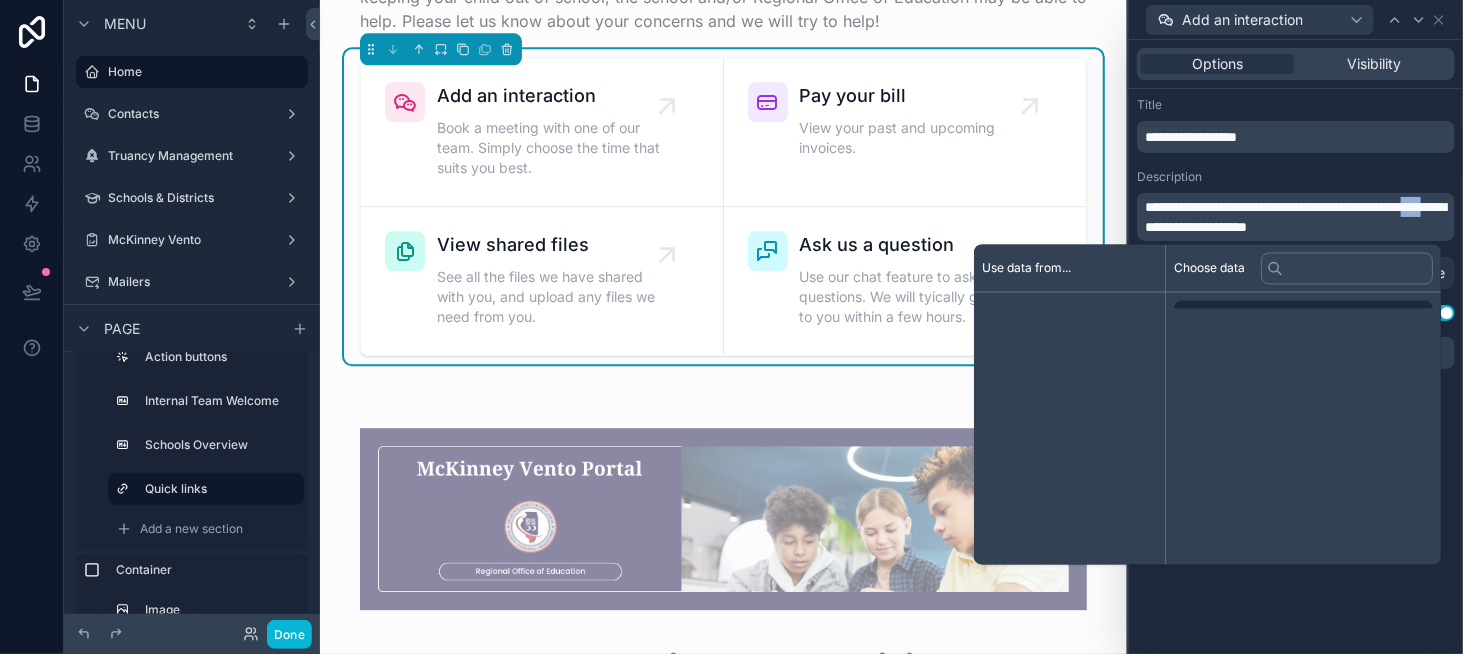 click on "**********" at bounding box center [1295, 217] 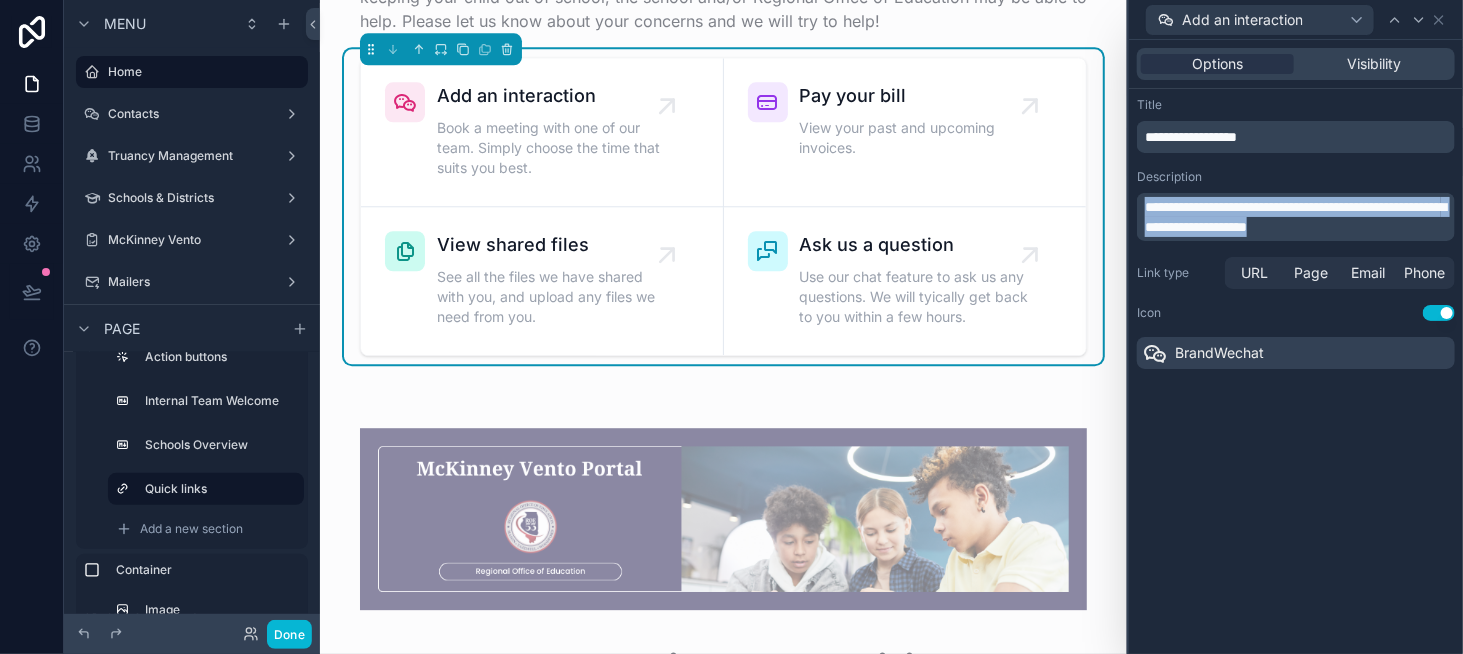 click on "**********" at bounding box center [1295, 217] 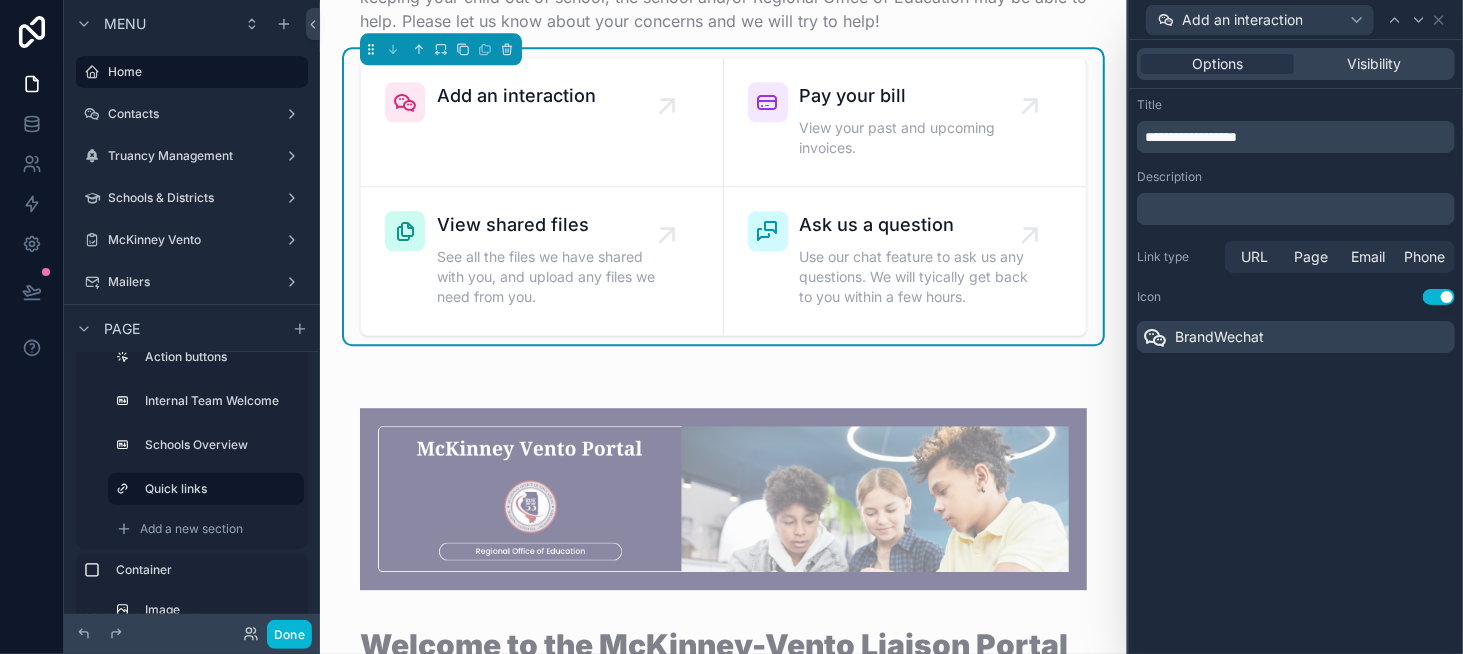 click on "Description" at bounding box center (1296, 177) 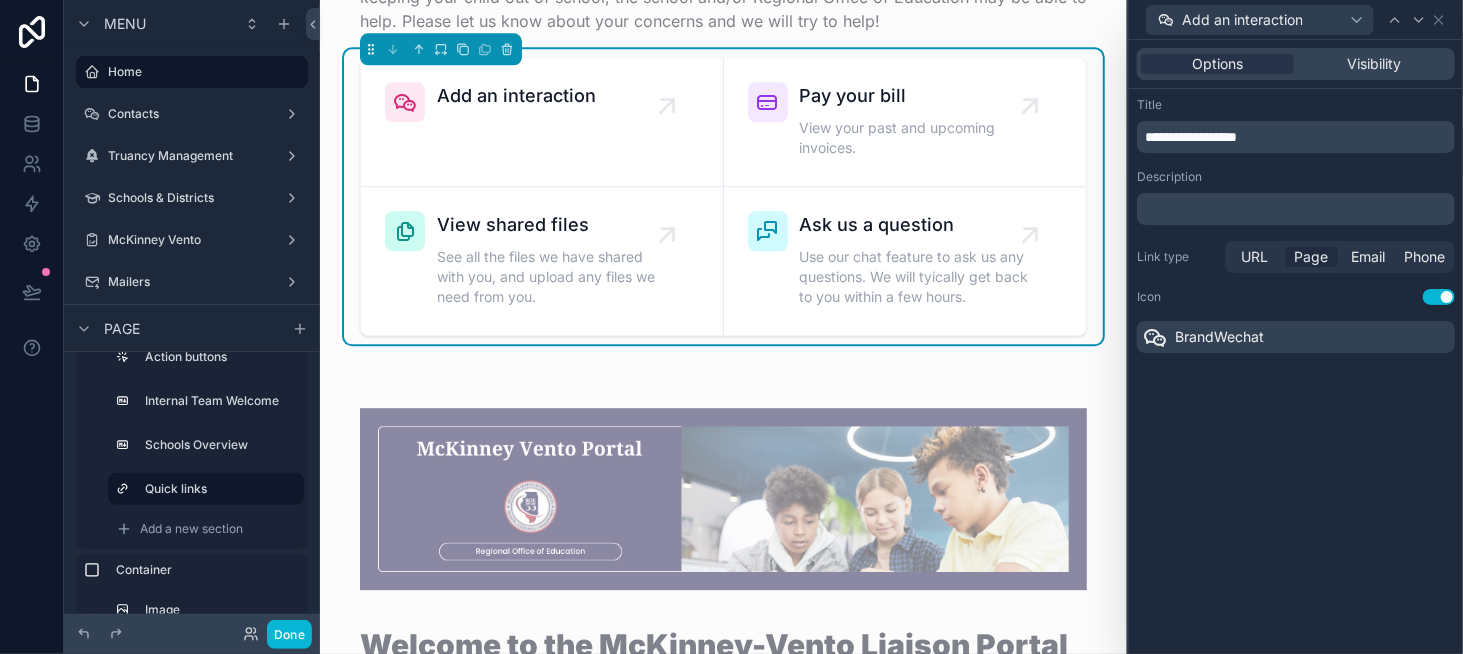click on "Page" at bounding box center (1312, 257) 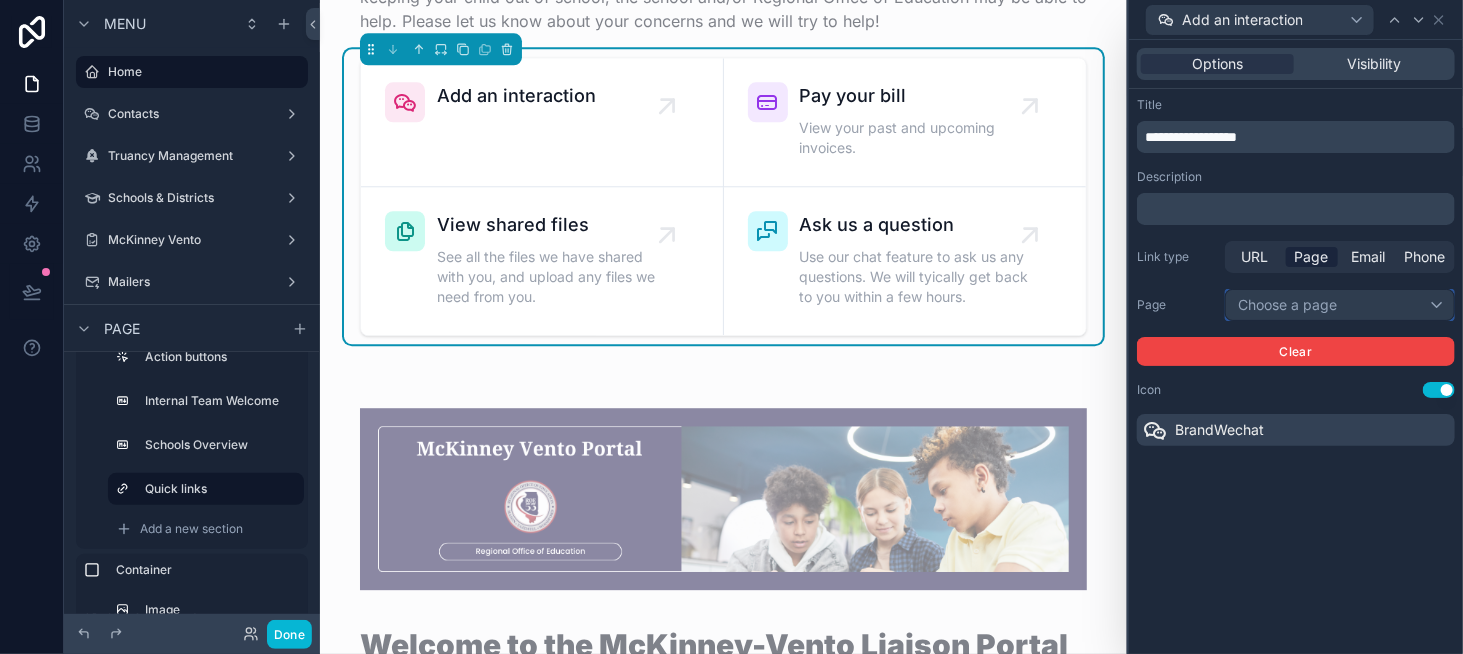 click on "Choose a page" at bounding box center (1340, 305) 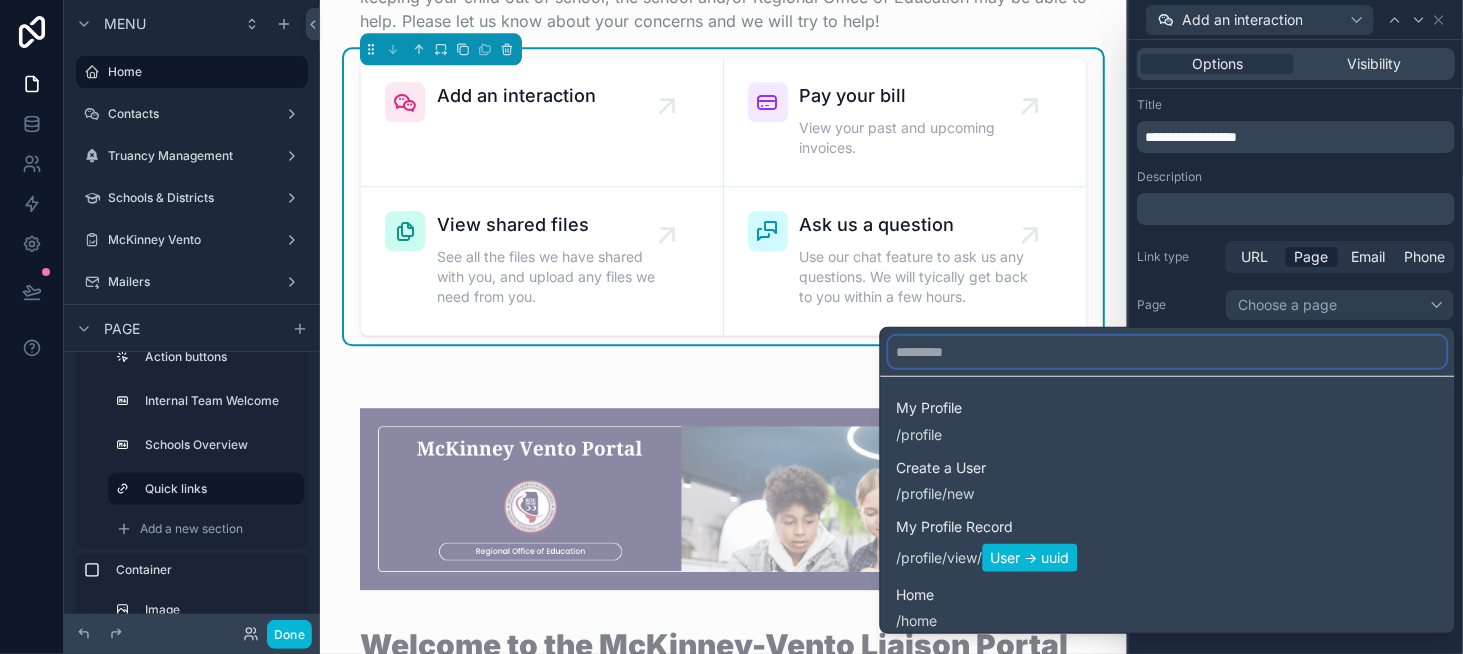 click at bounding box center [1168, 352] 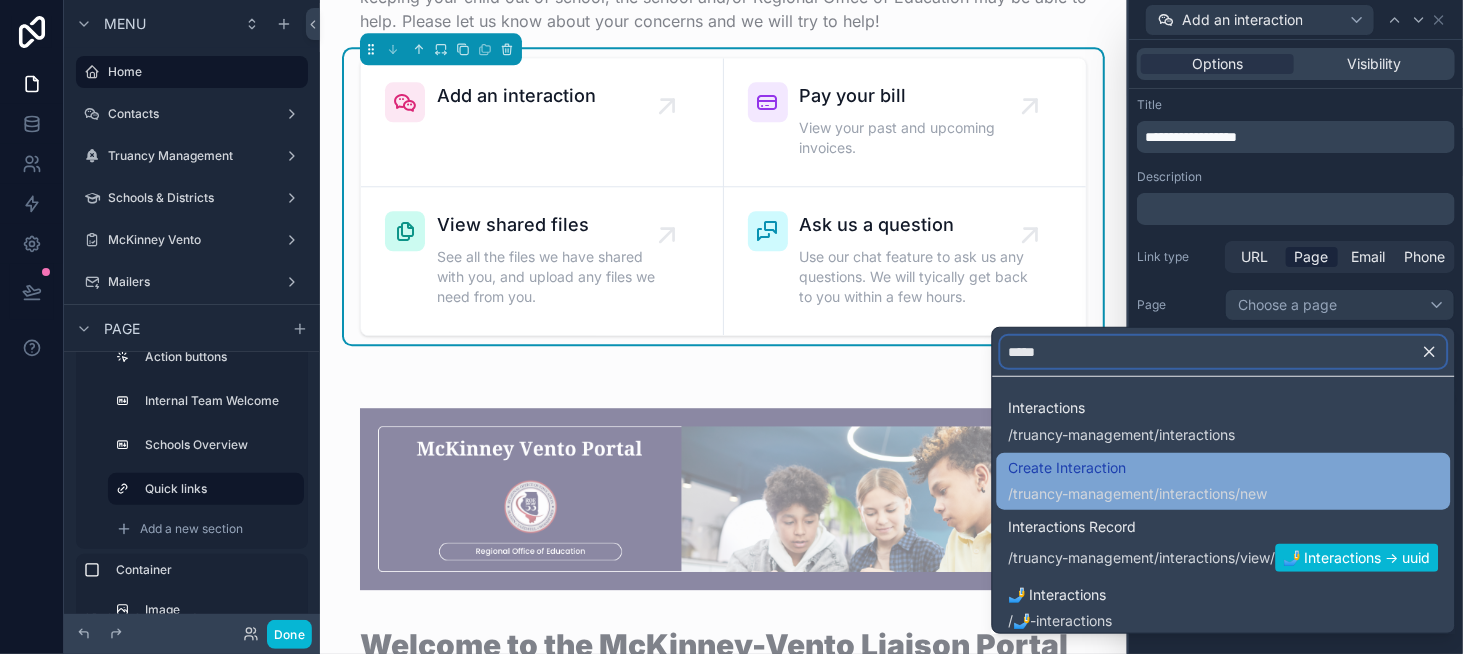 type on "*****" 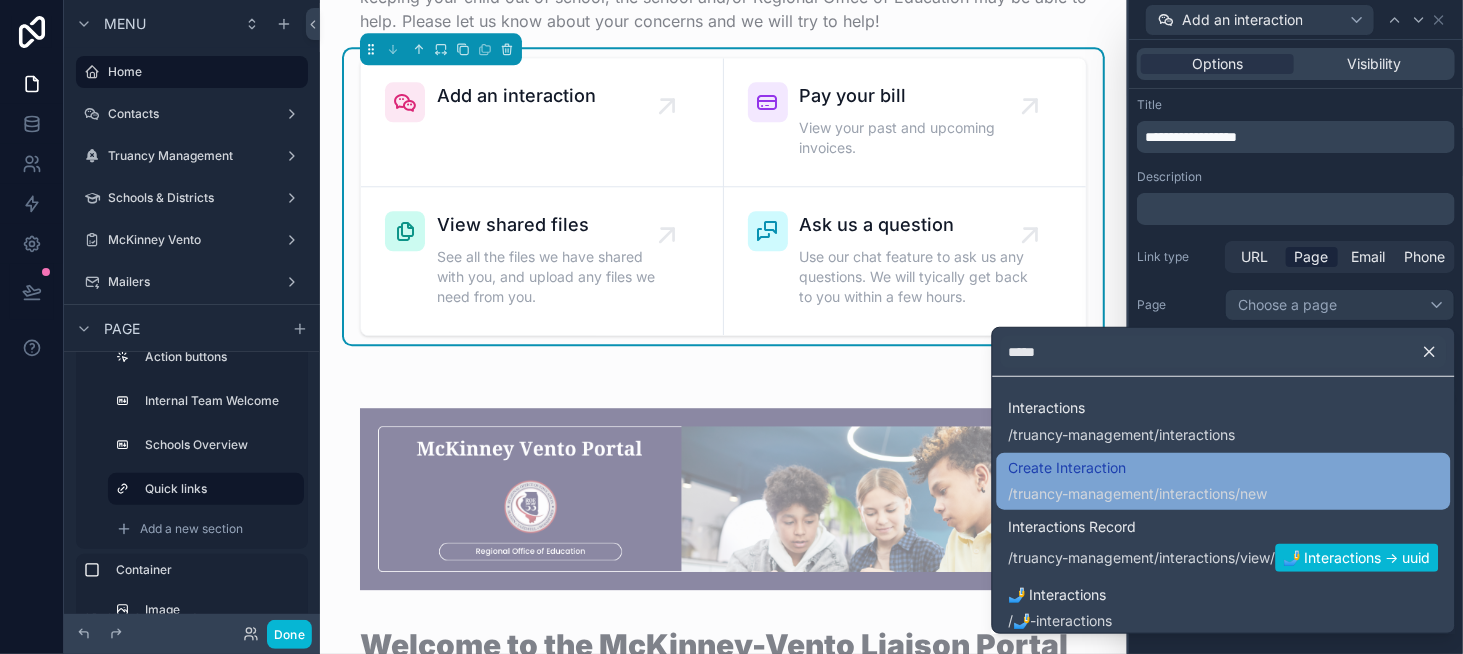 click on "Create Interaction" at bounding box center [1138, 467] 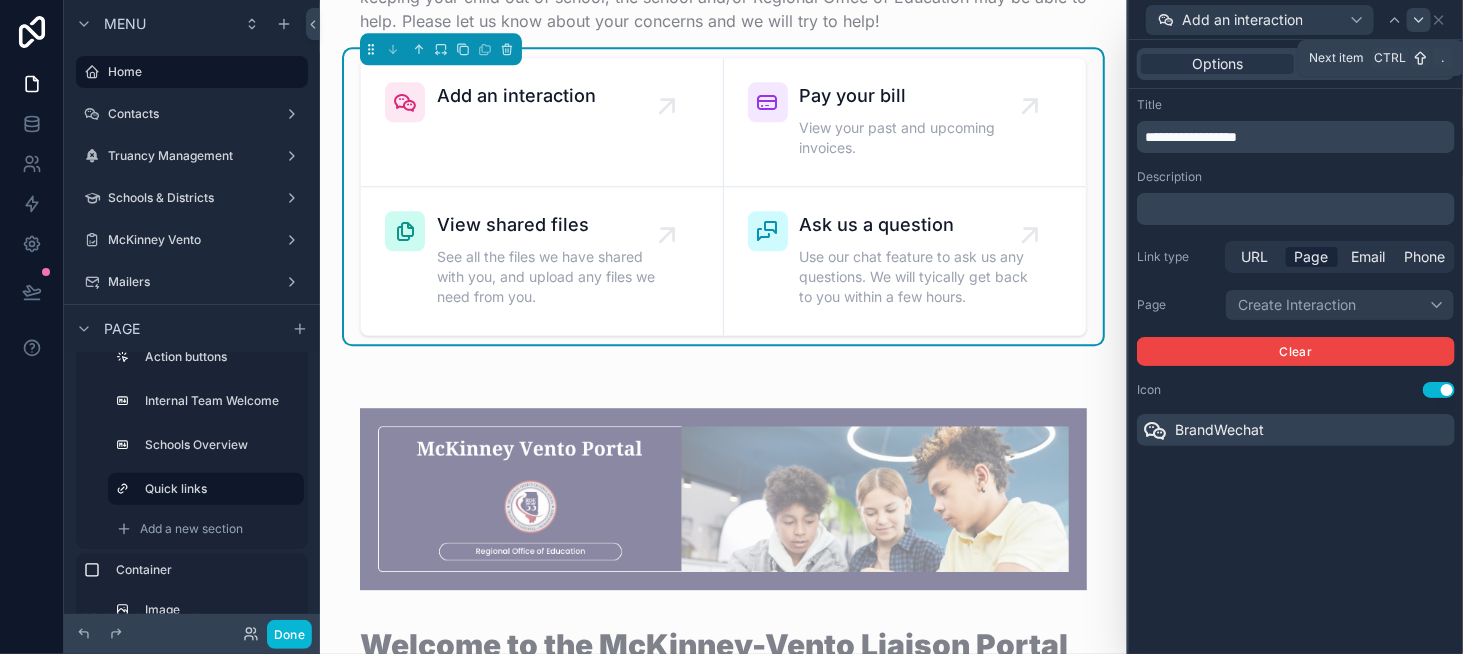 click at bounding box center [1419, 20] 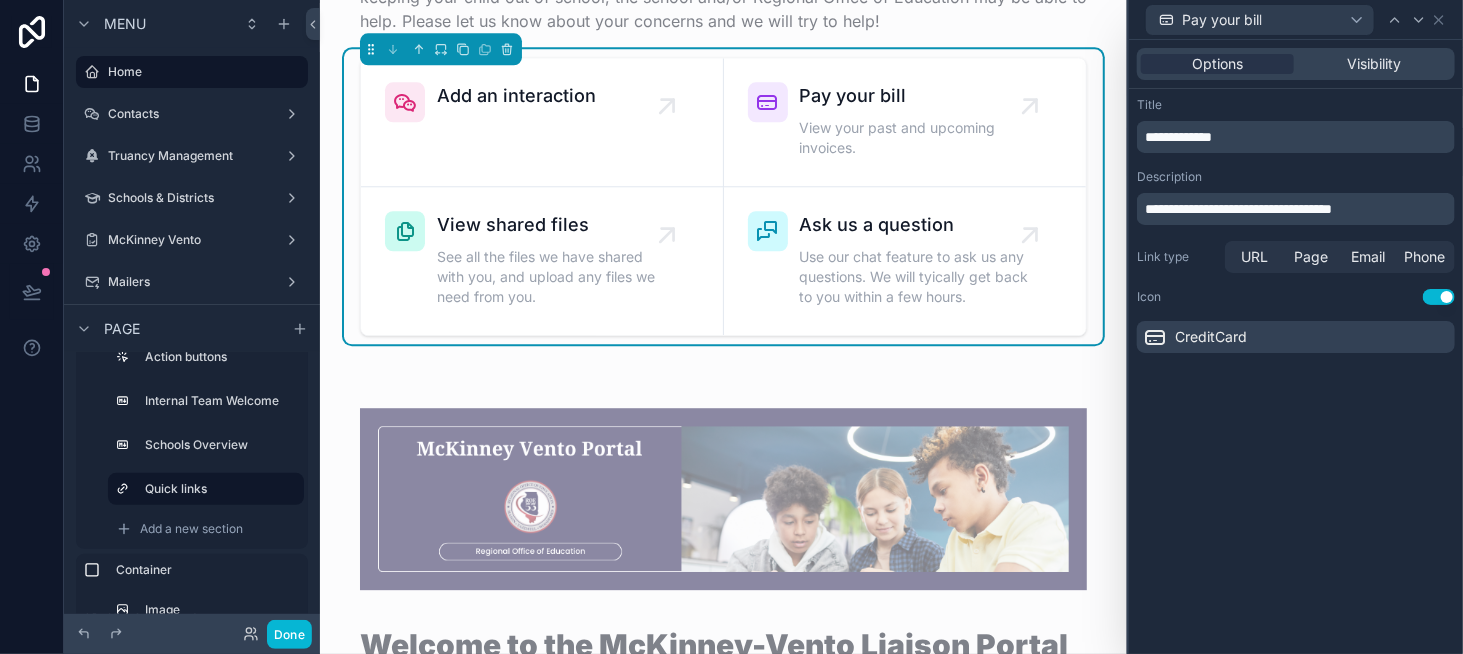 click on "**********" at bounding box center (1298, 137) 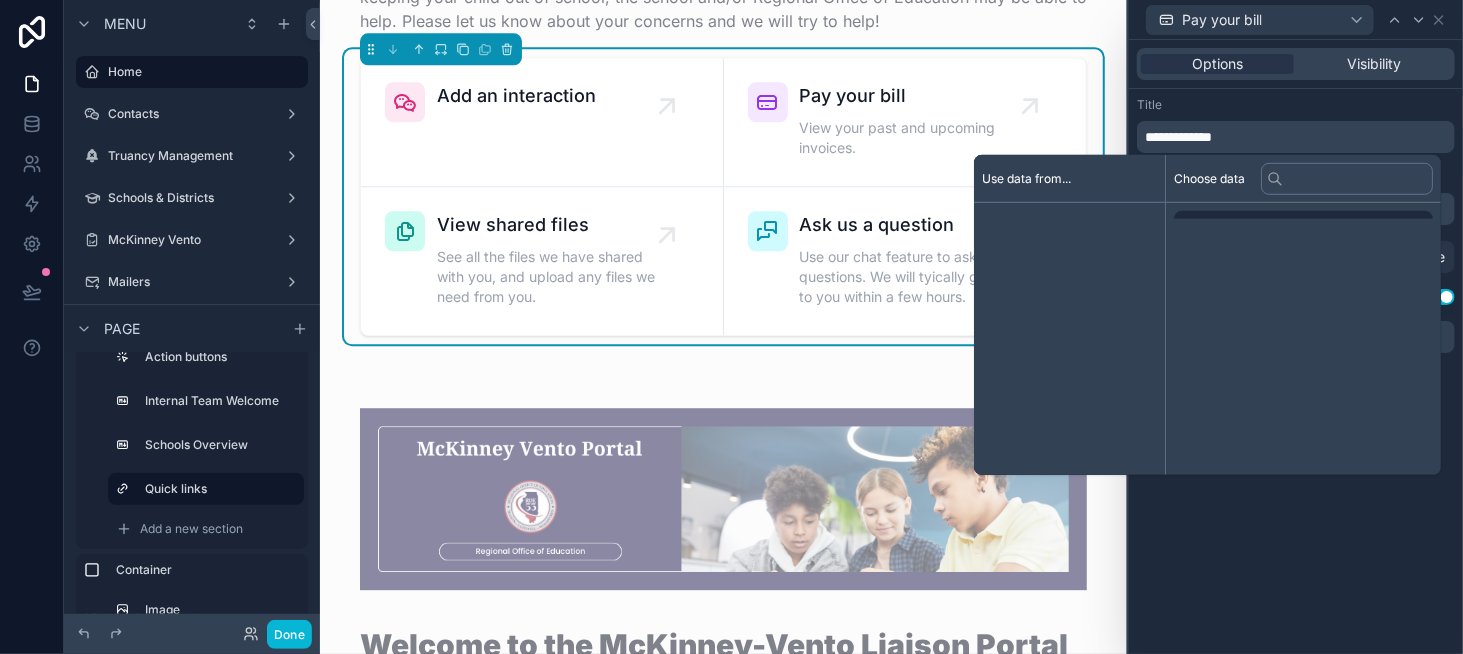 click on "**********" at bounding box center [1298, 137] 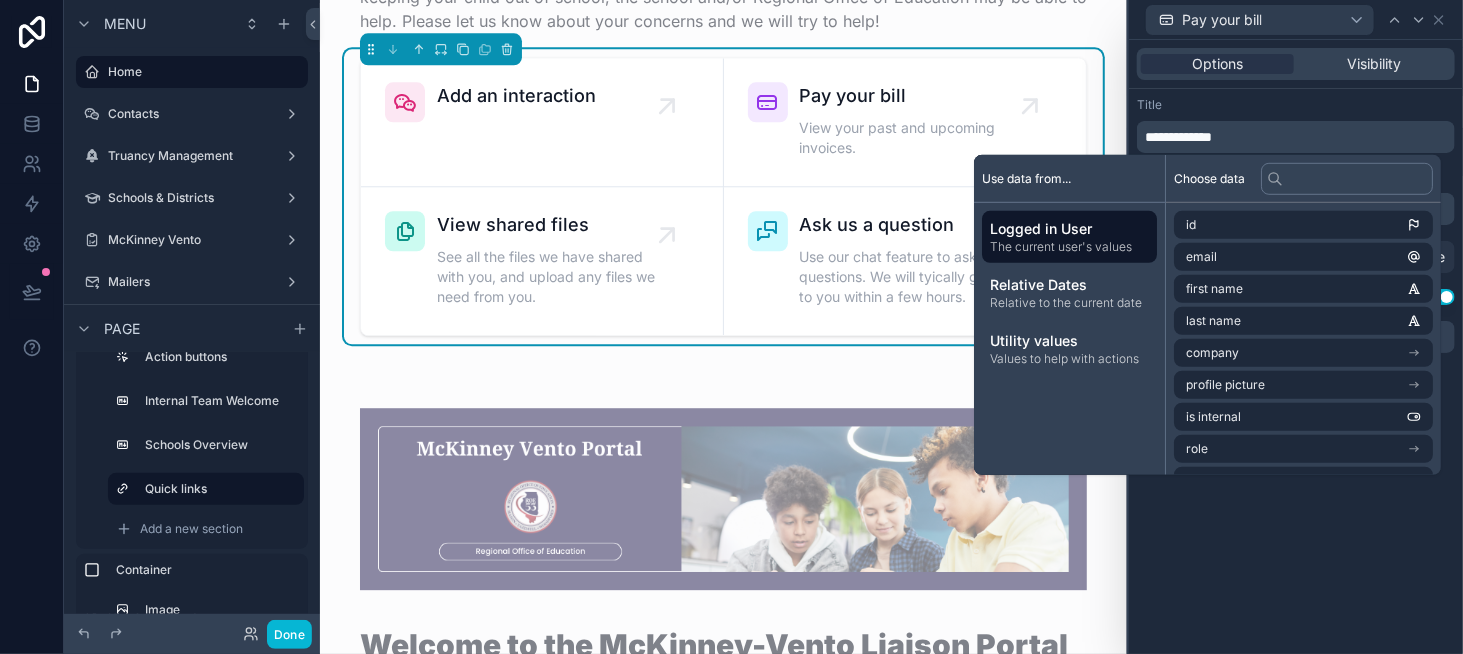 click on "**********" at bounding box center [1296, 137] 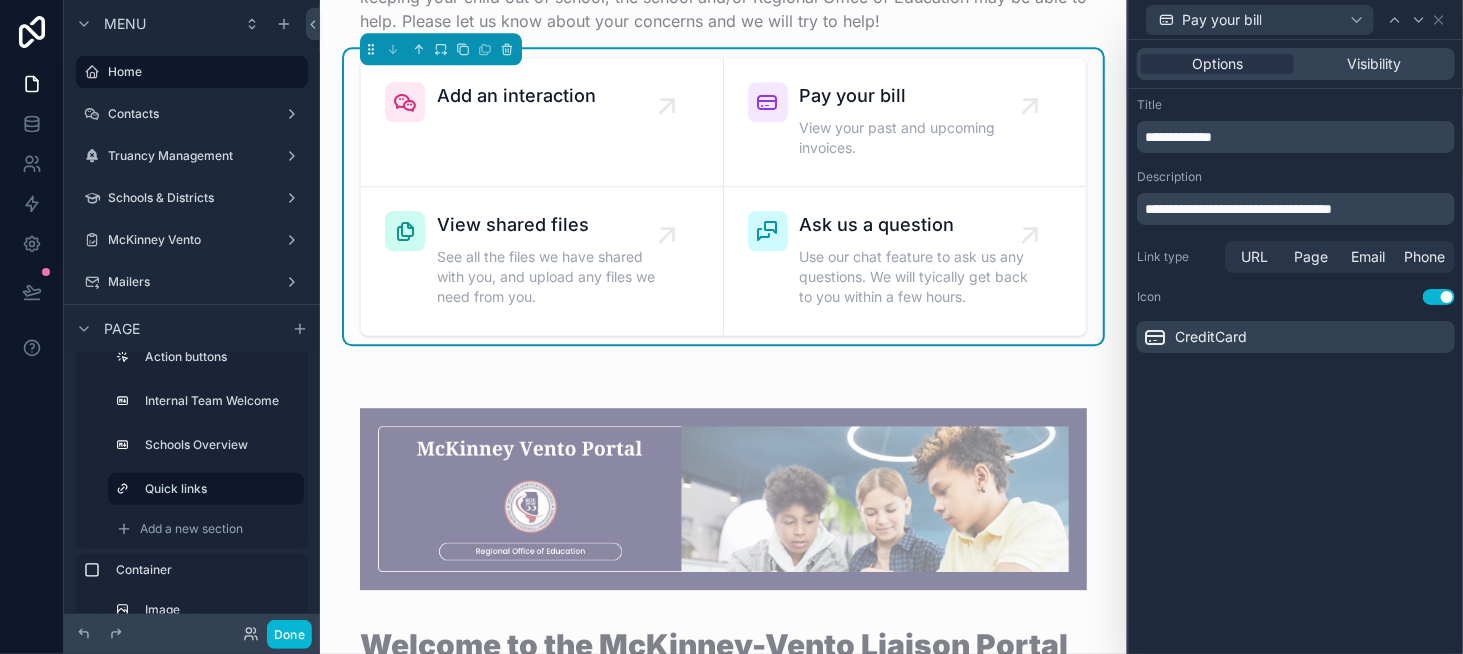click on "**********" at bounding box center (1298, 137) 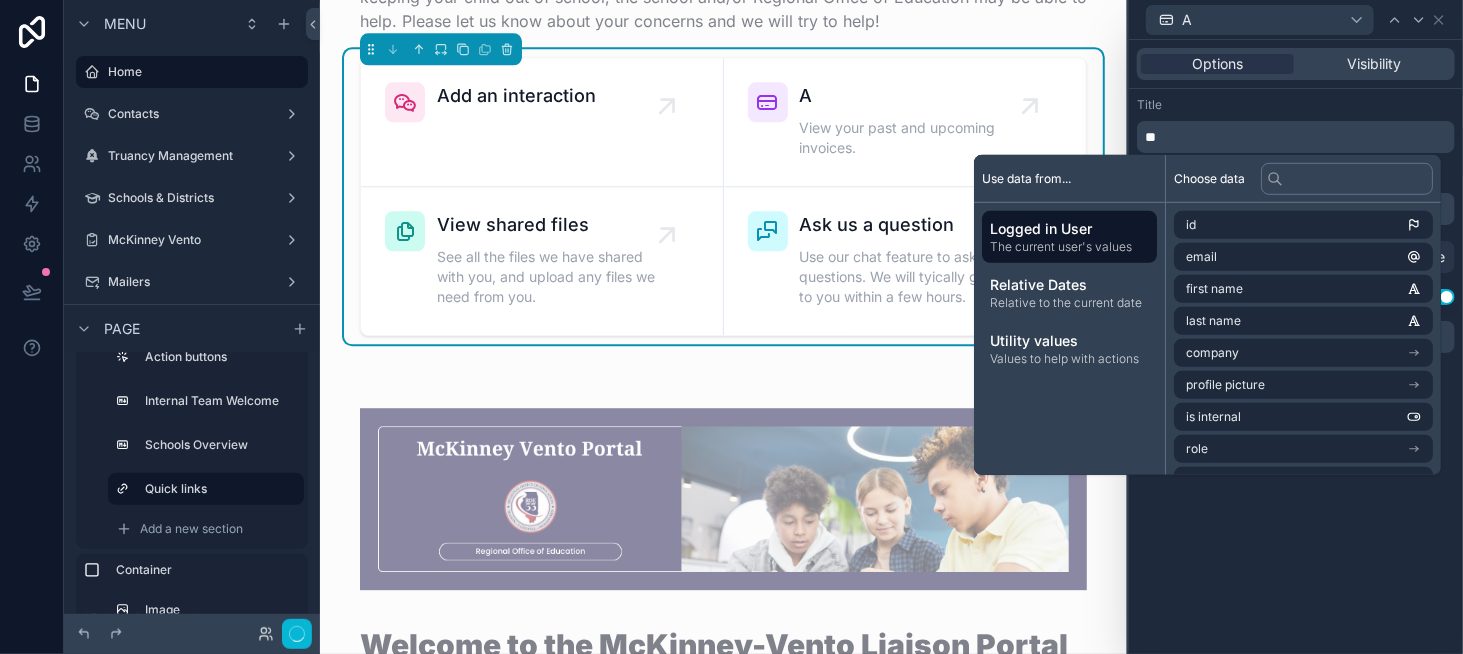 type 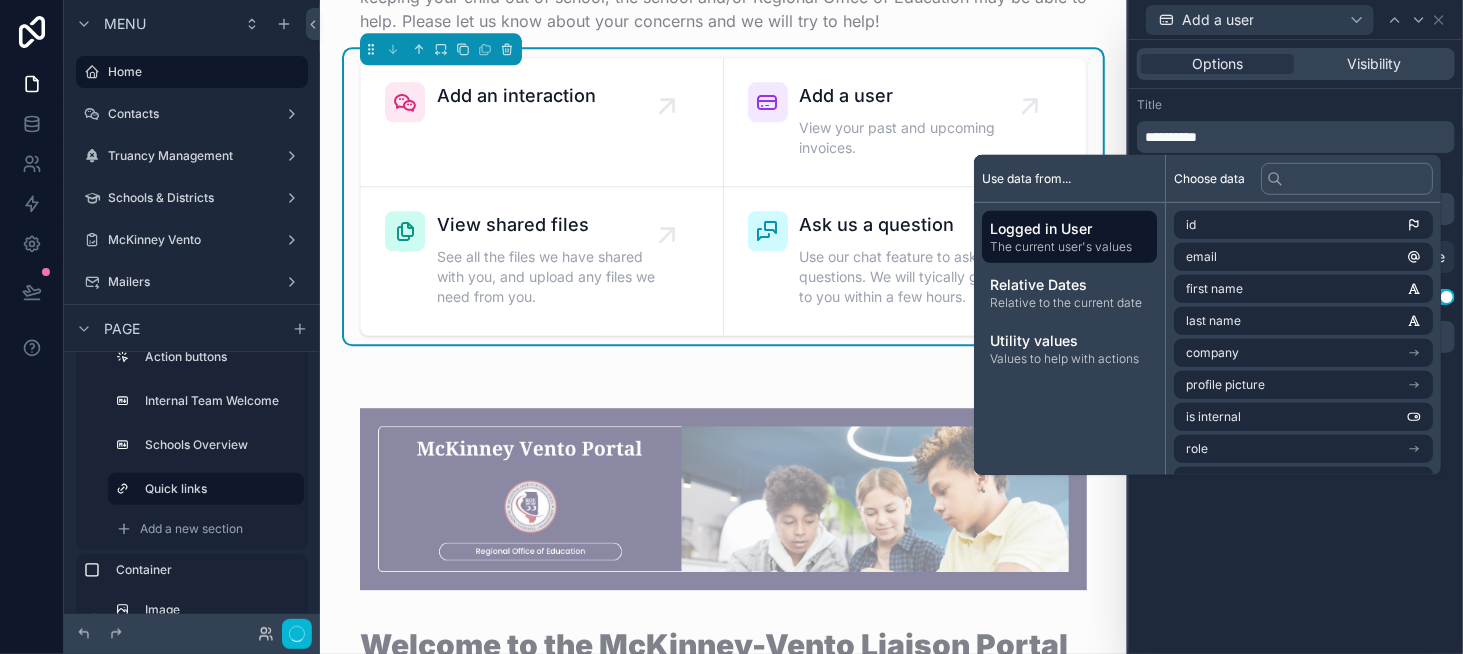 click on "Title" at bounding box center [1296, 105] 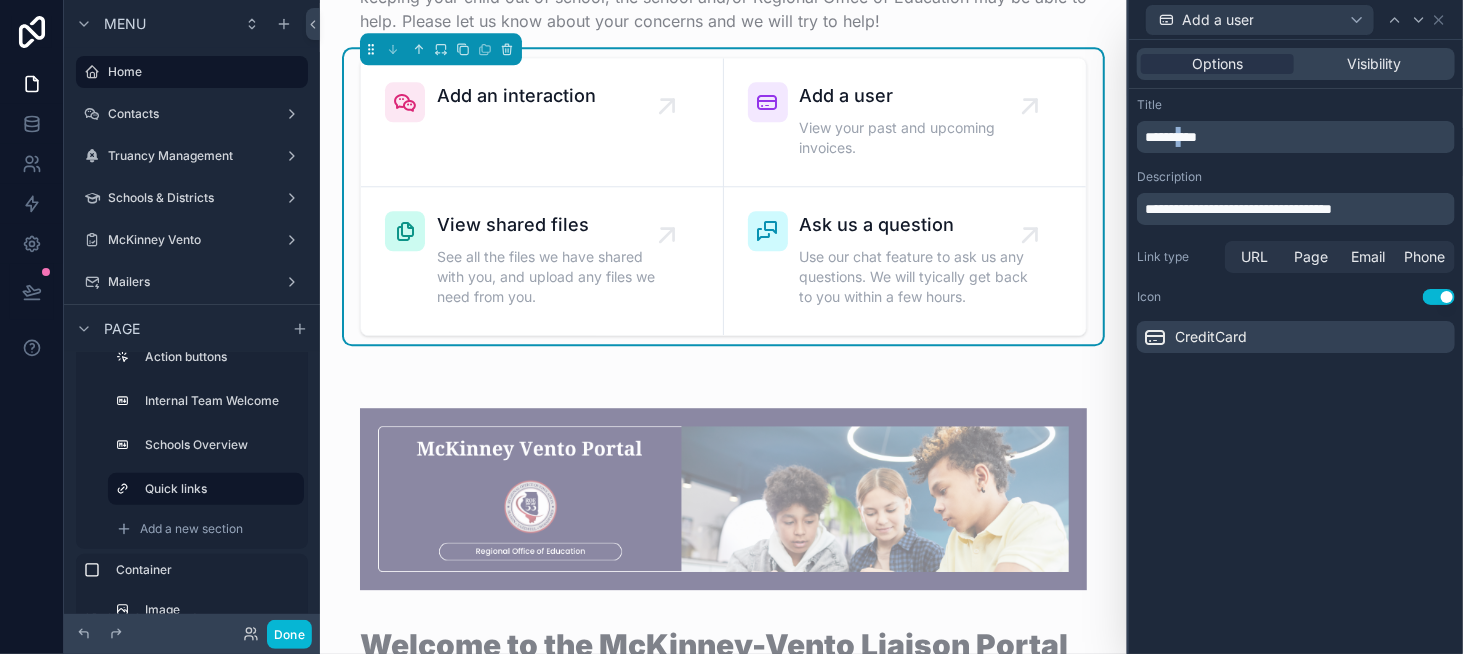 click on "**********" at bounding box center (1171, 137) 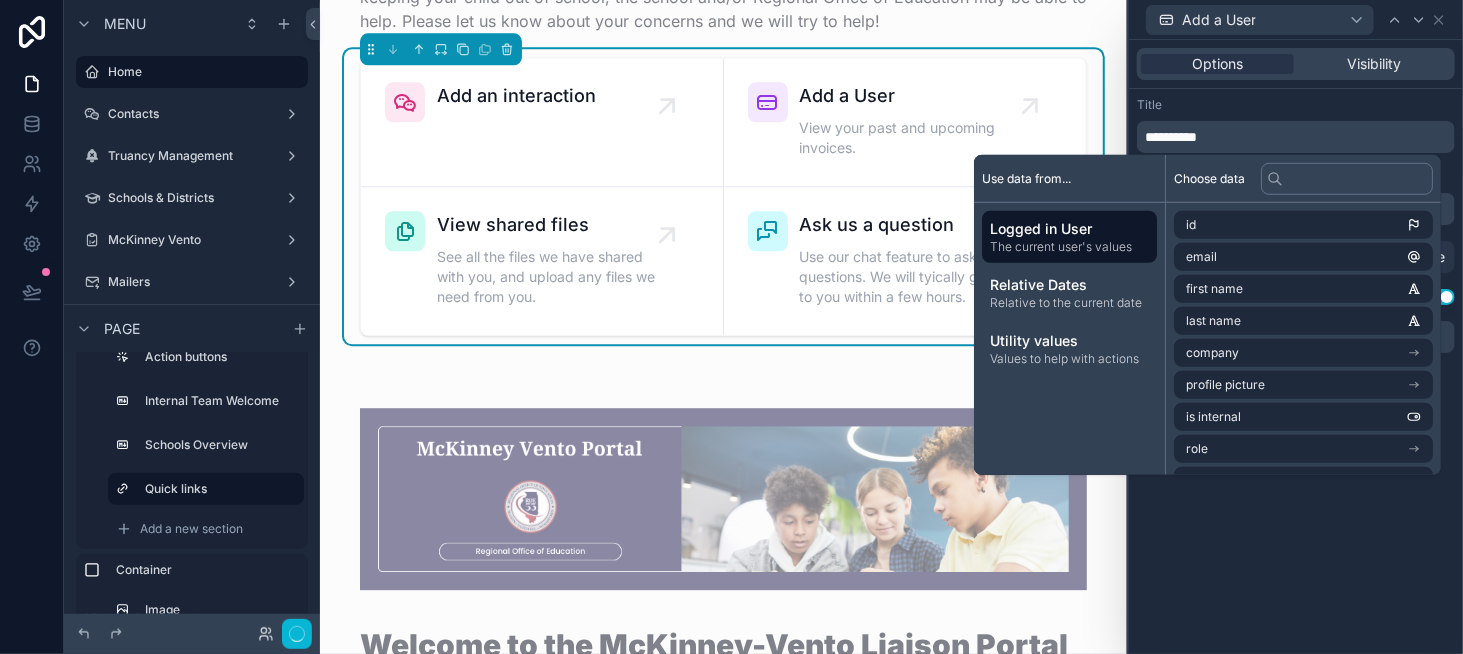click on "Title" at bounding box center [1296, 105] 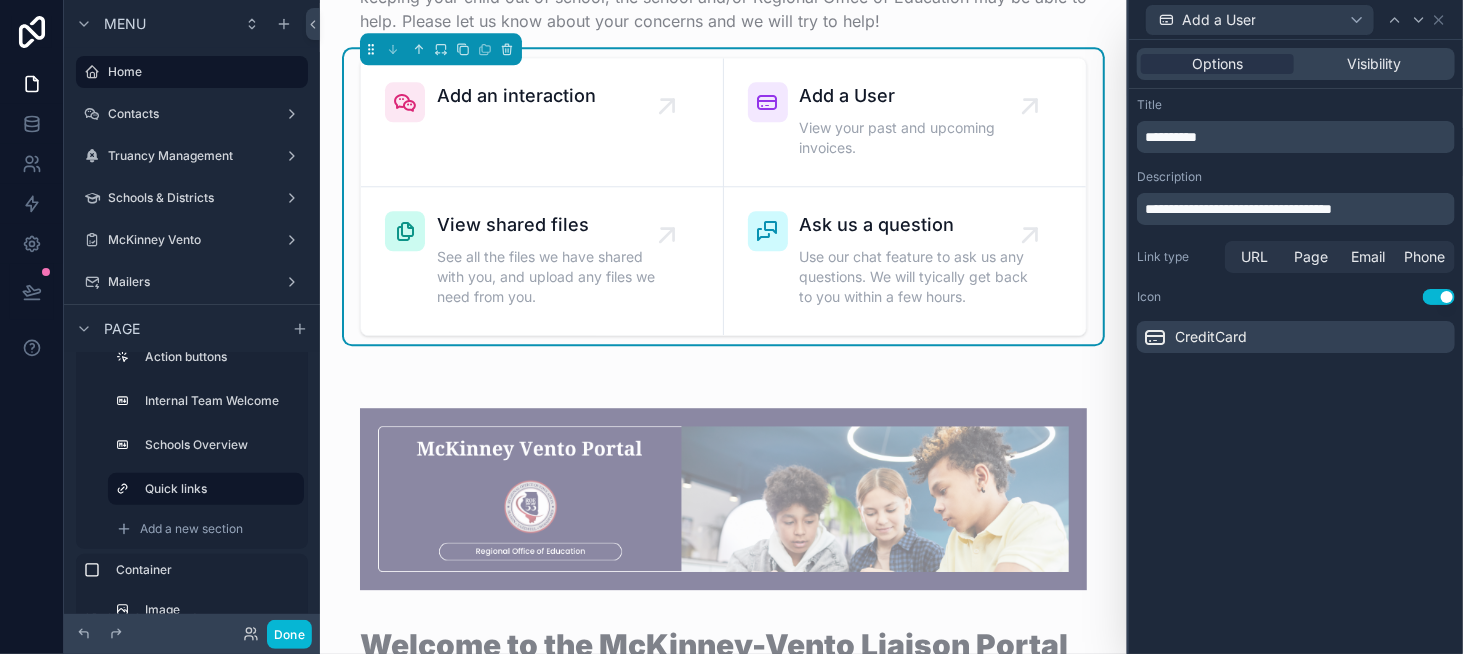 click on "**********" at bounding box center (1238, 209) 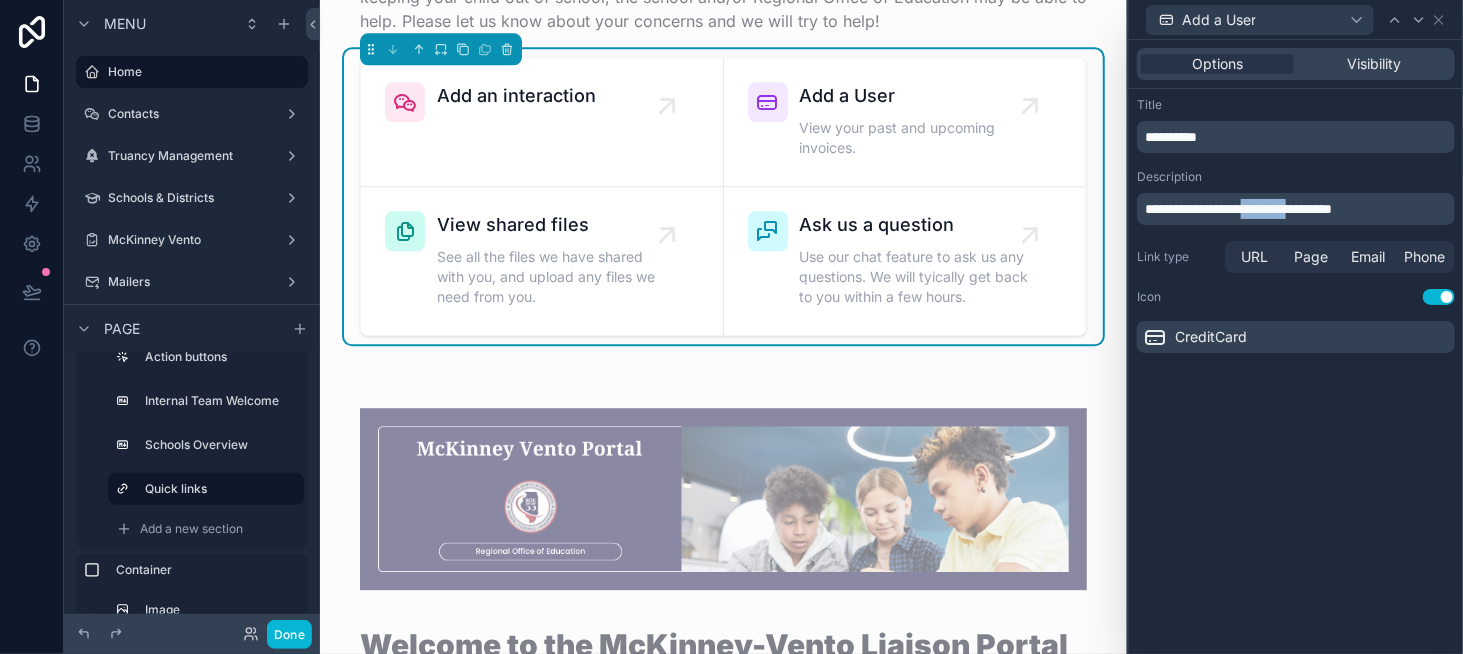 click on "**********" at bounding box center (1238, 209) 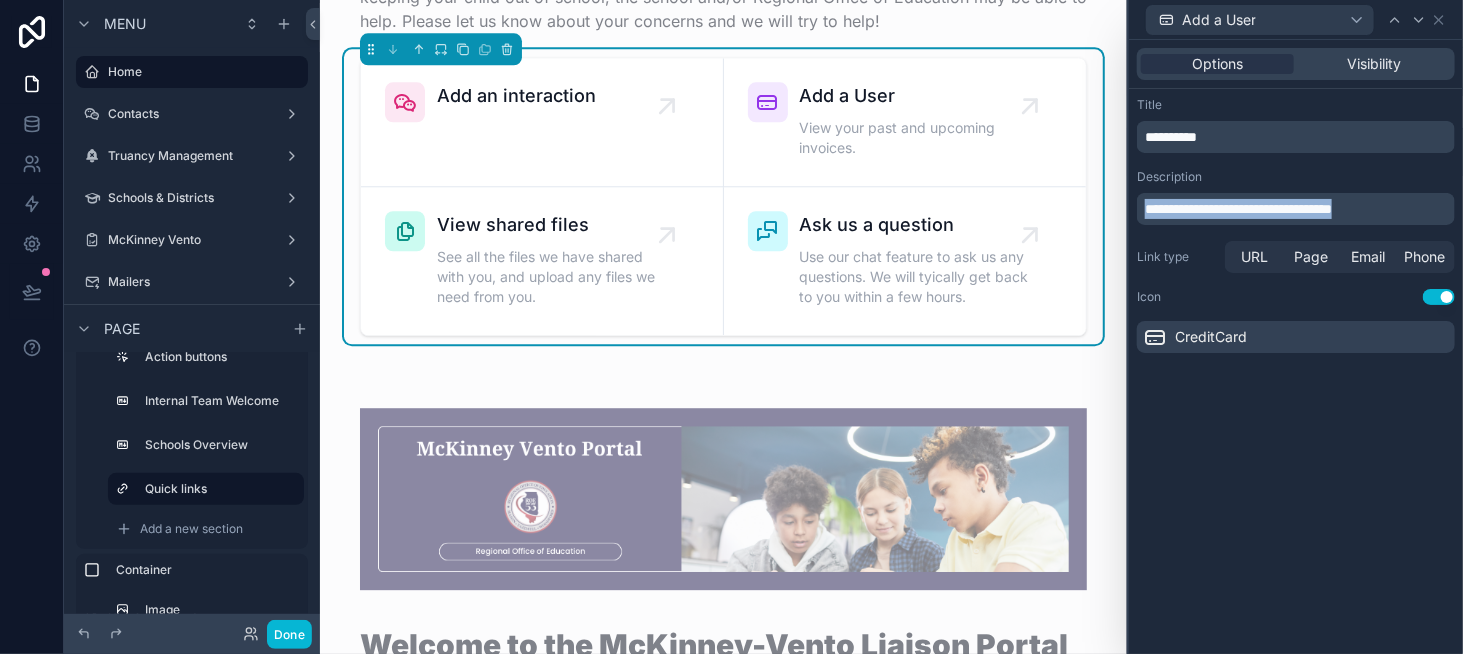 click on "**********" at bounding box center [1238, 209] 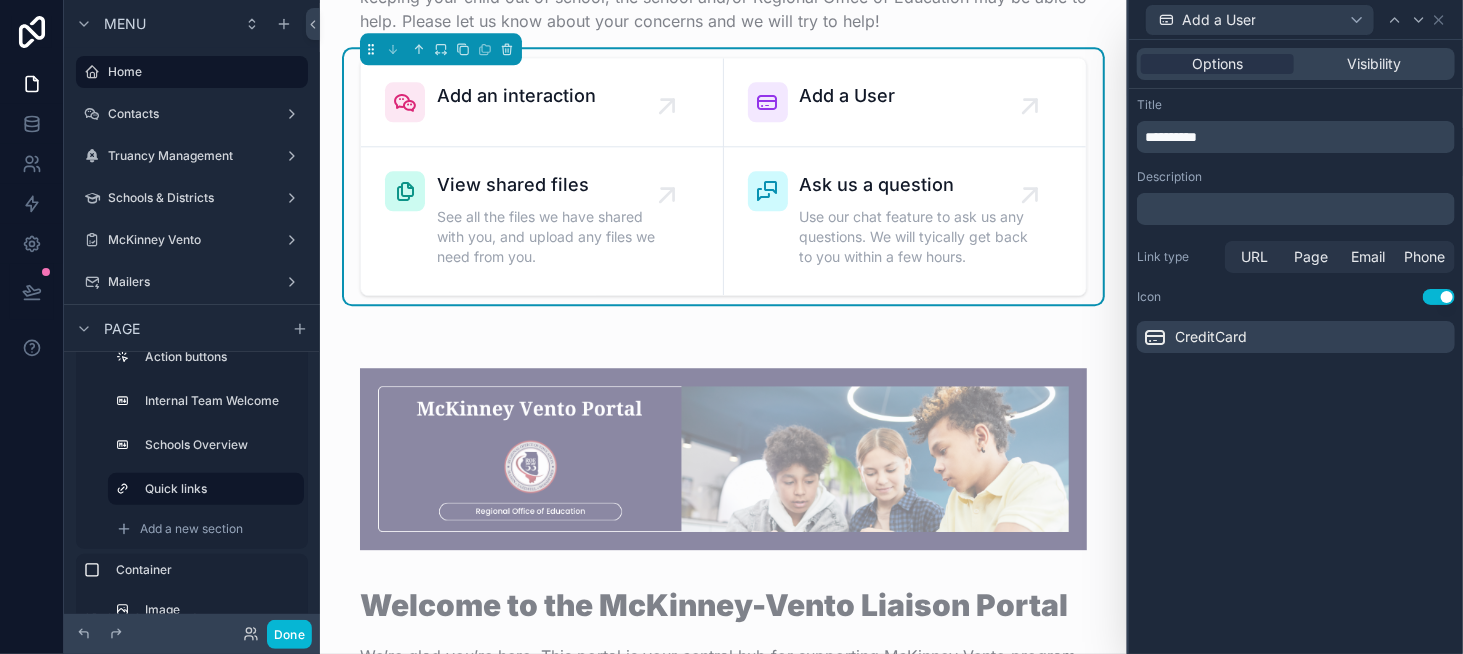 click on "Description" at bounding box center [1296, 177] 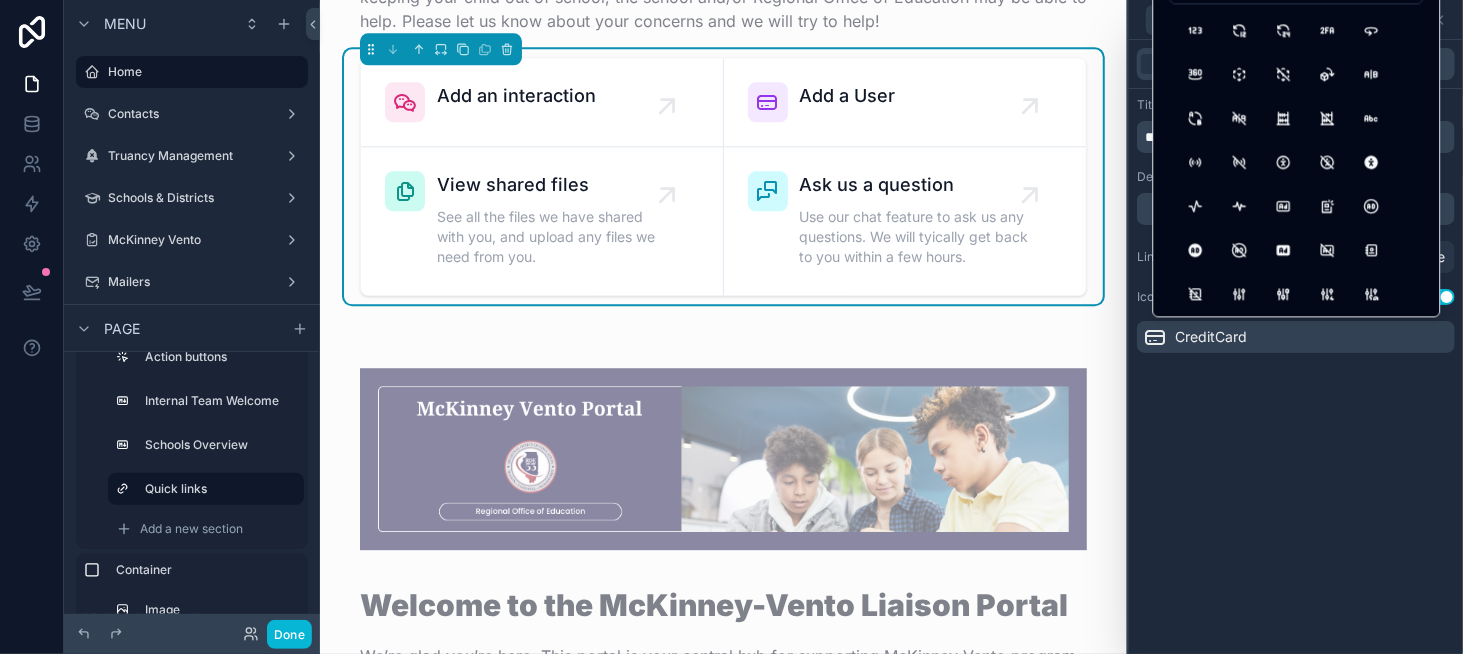 click on "**********" at bounding box center [1296, 347] 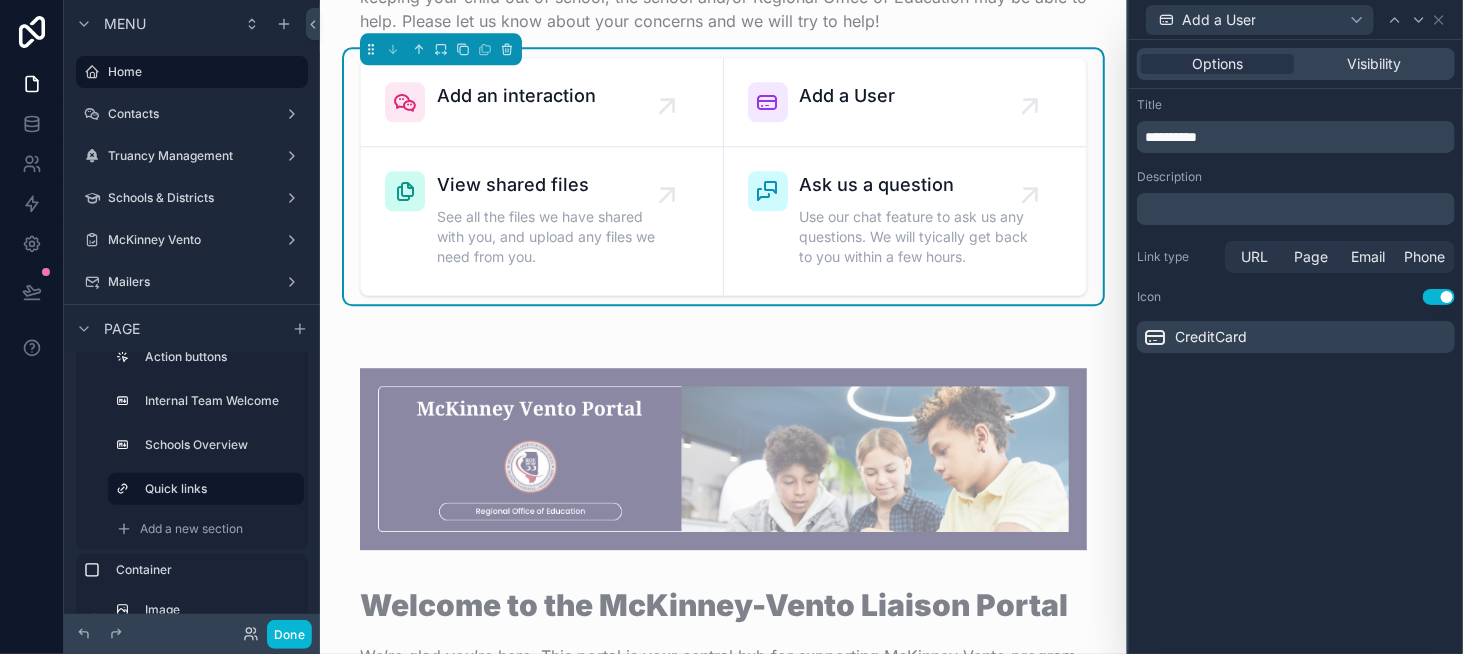 click on "CreditCard" at bounding box center [1296, 337] 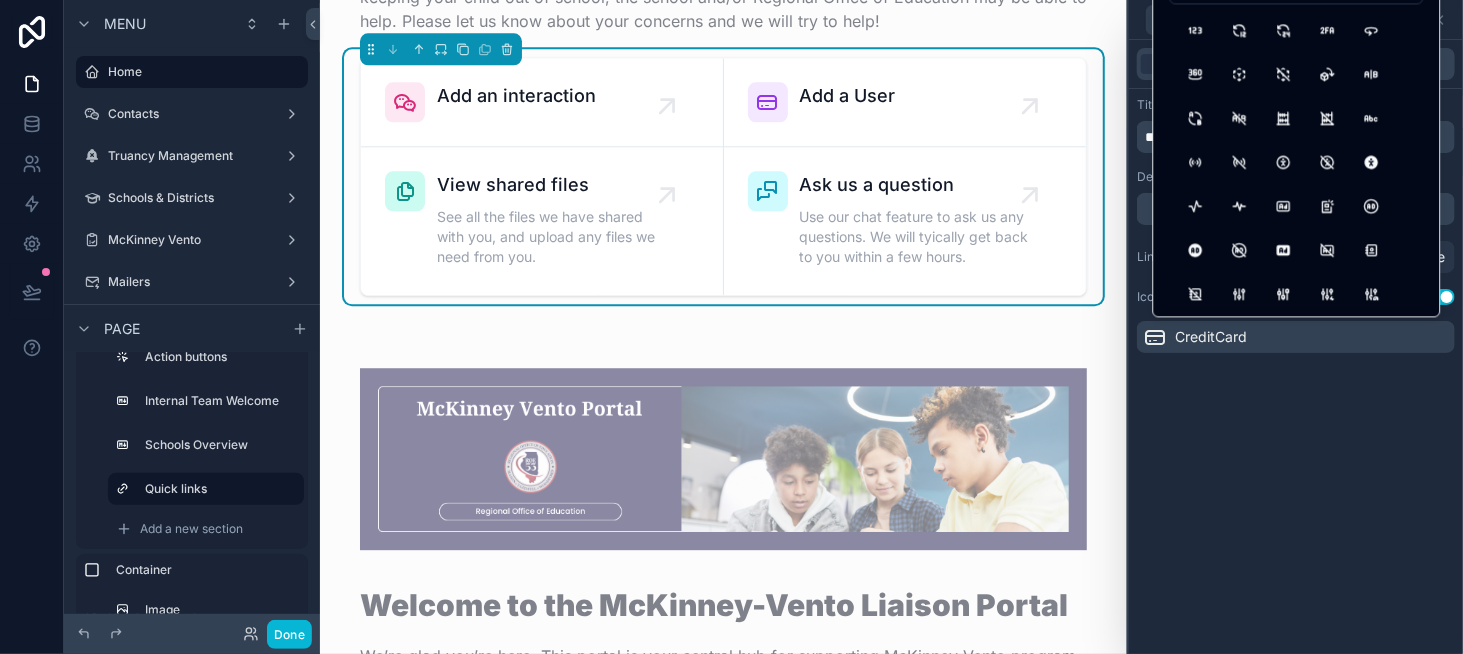 click at bounding box center (1155, 337) 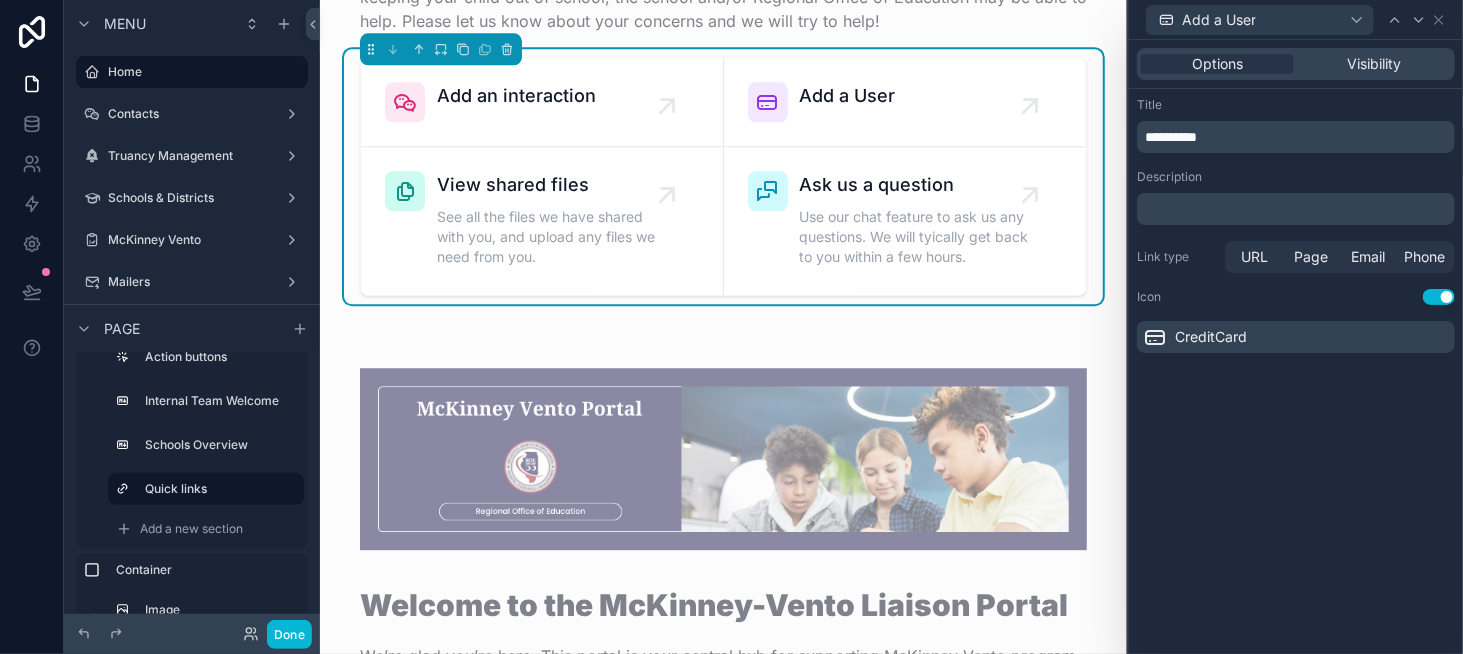 click at bounding box center (1155, 337) 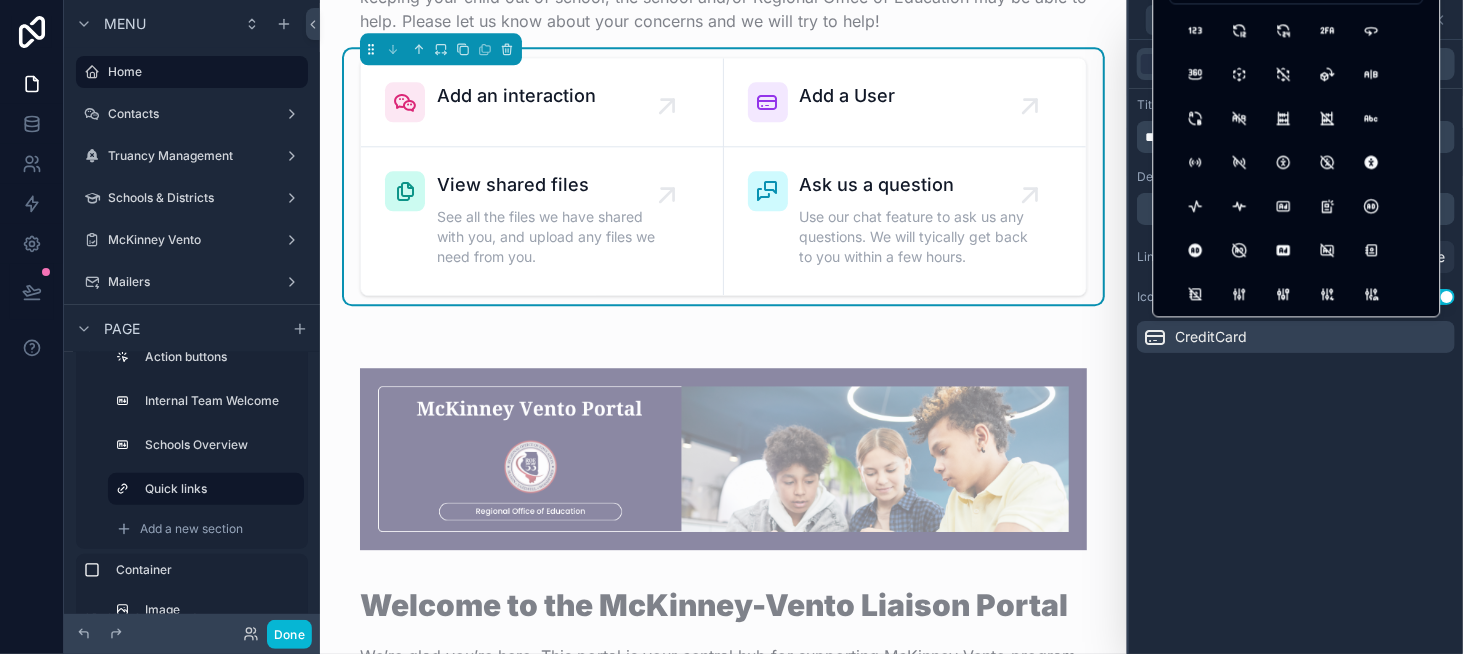 click at bounding box center (1297, -14) 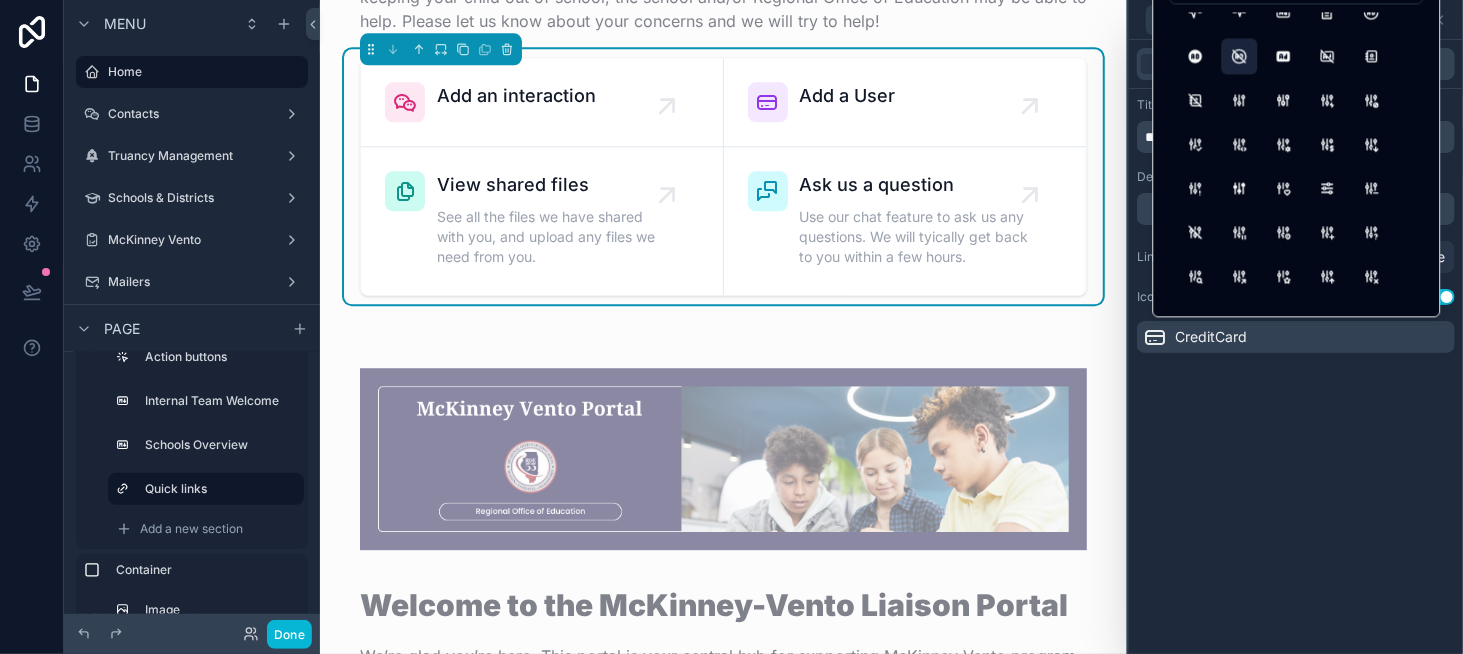 scroll, scrollTop: 200, scrollLeft: 0, axis: vertical 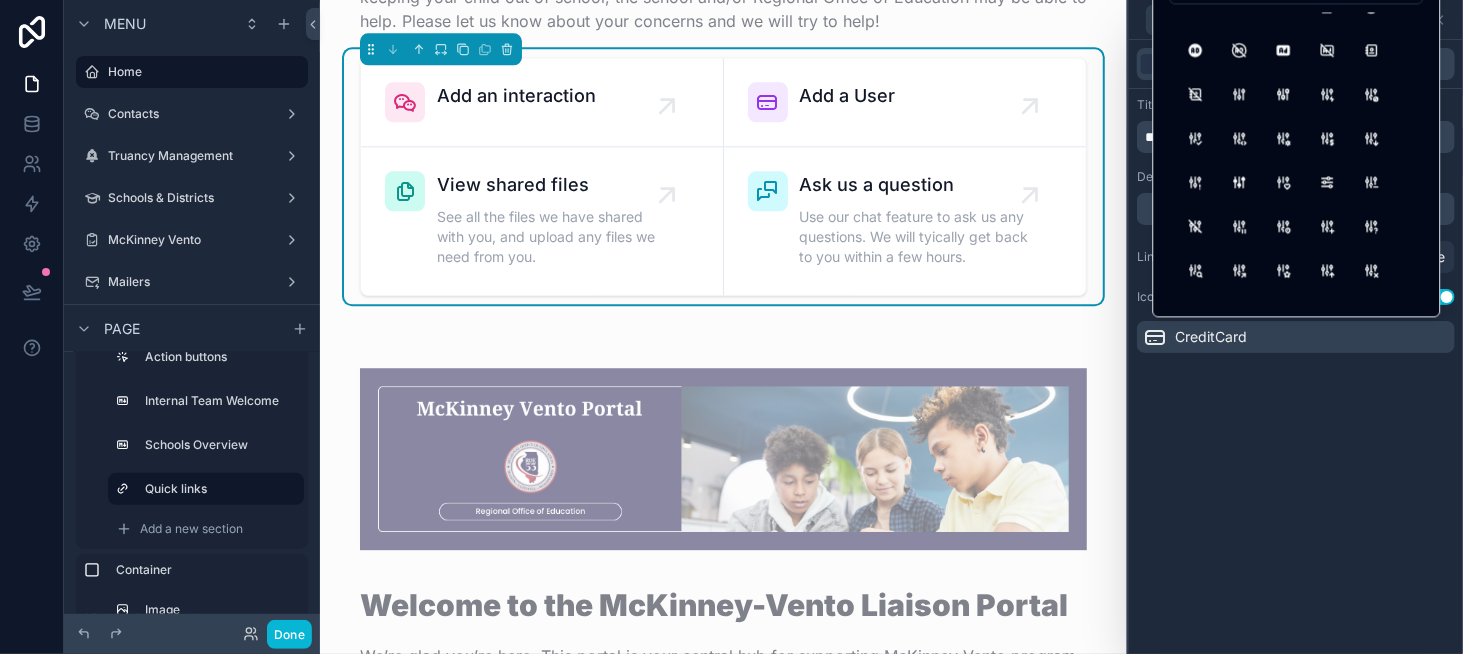 click on "**********" at bounding box center [1296, 347] 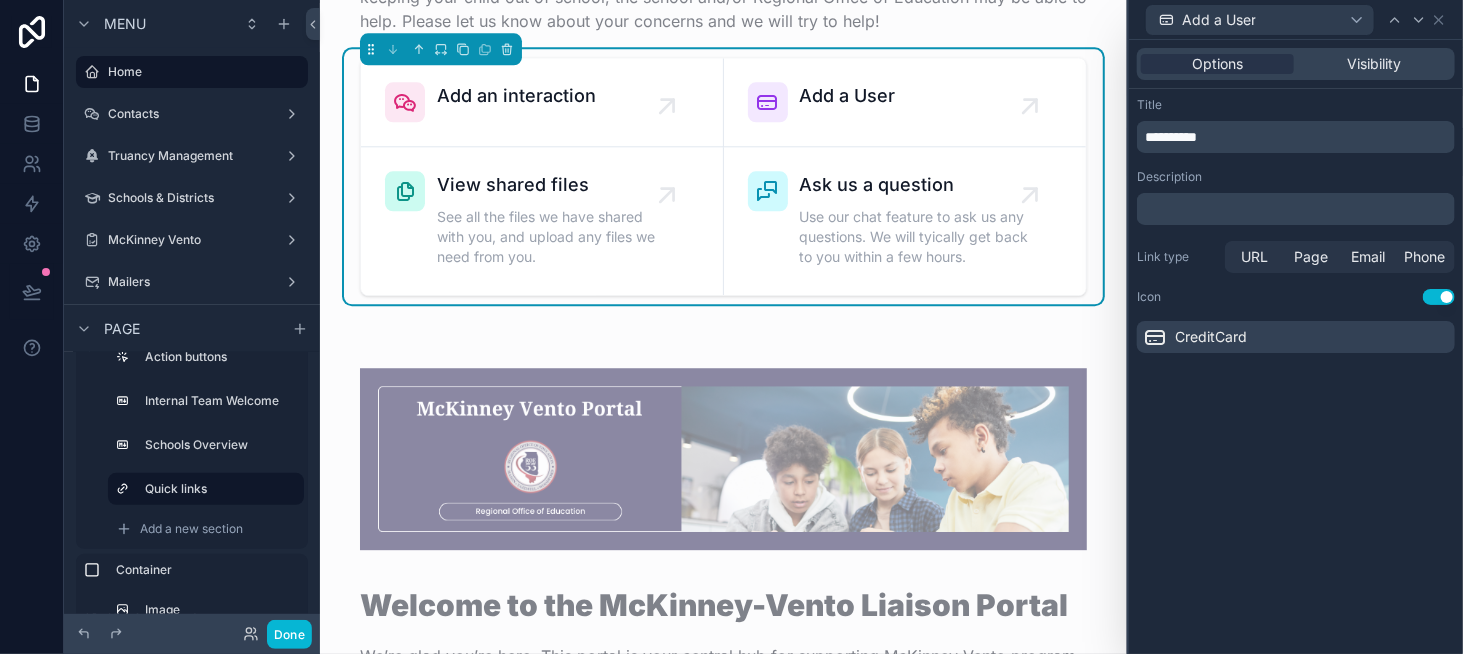 click on "﻿" at bounding box center (1298, 209) 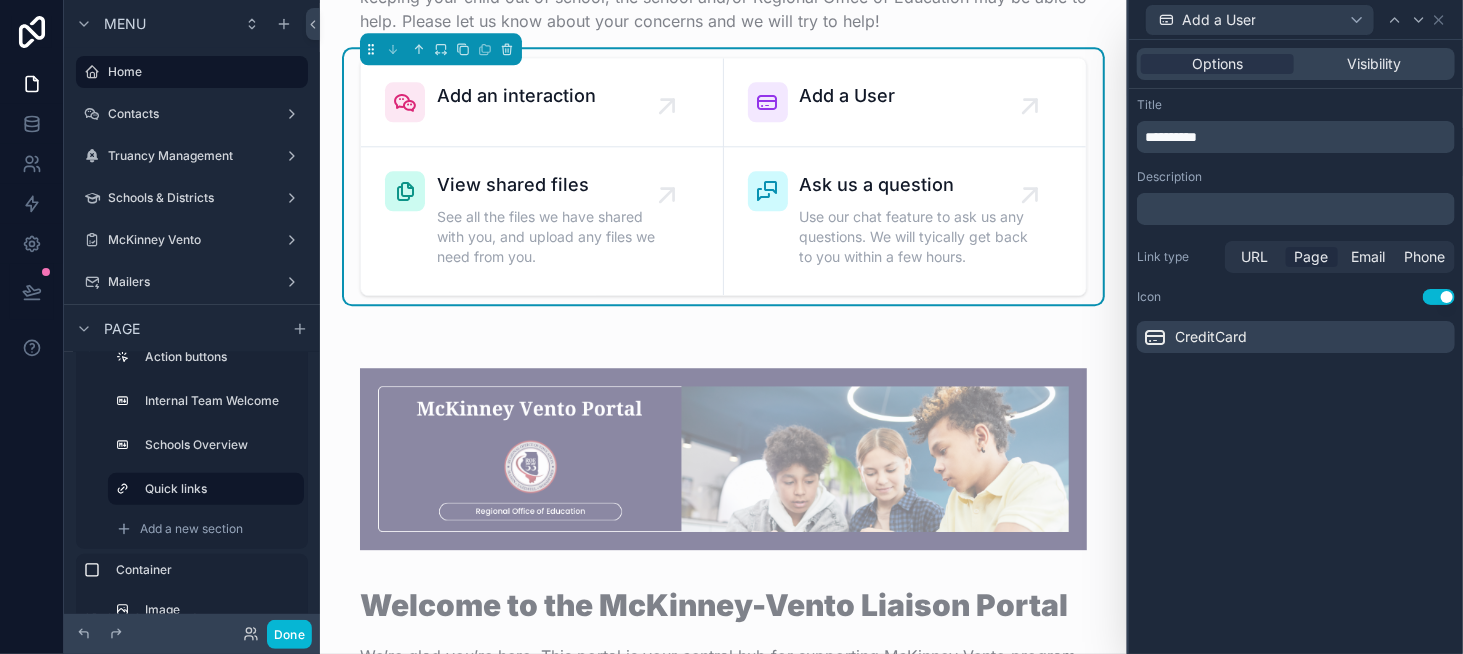 click on "Page" at bounding box center (1312, 257) 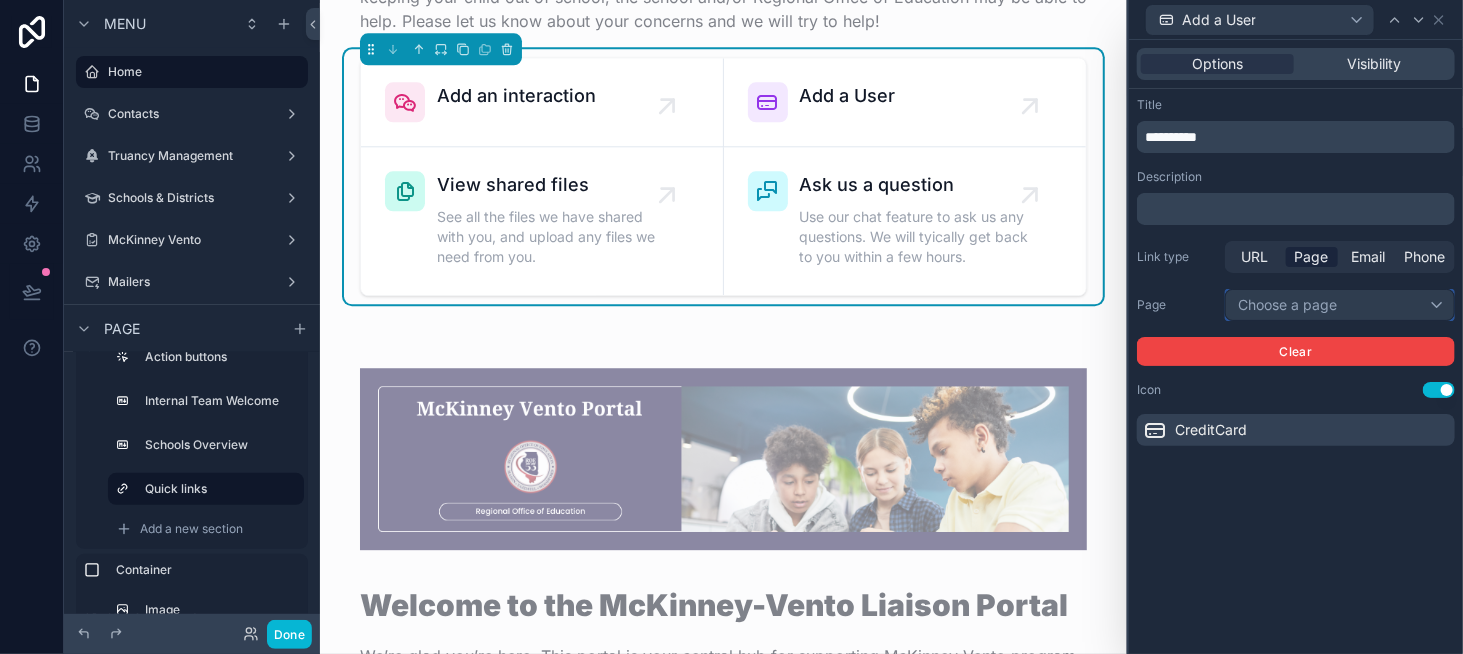 click on "Choose a page" at bounding box center [1340, 305] 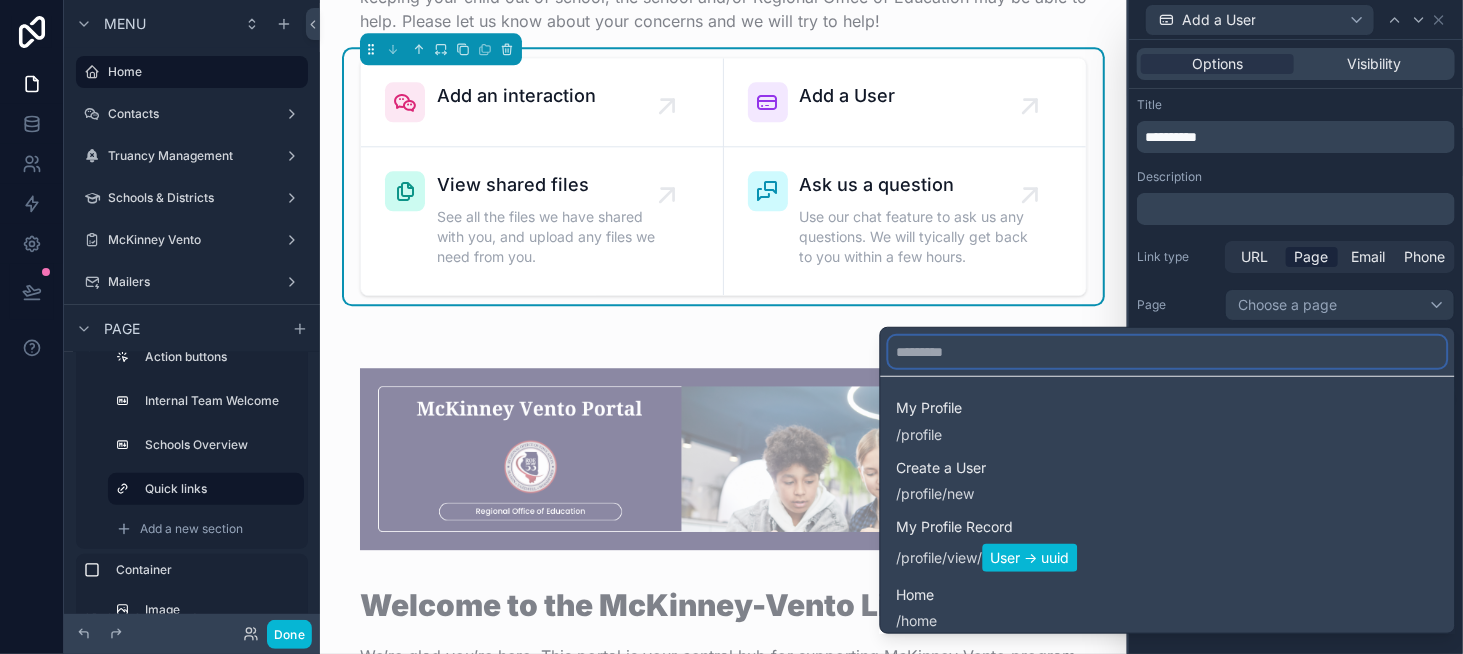 click at bounding box center [1168, 352] 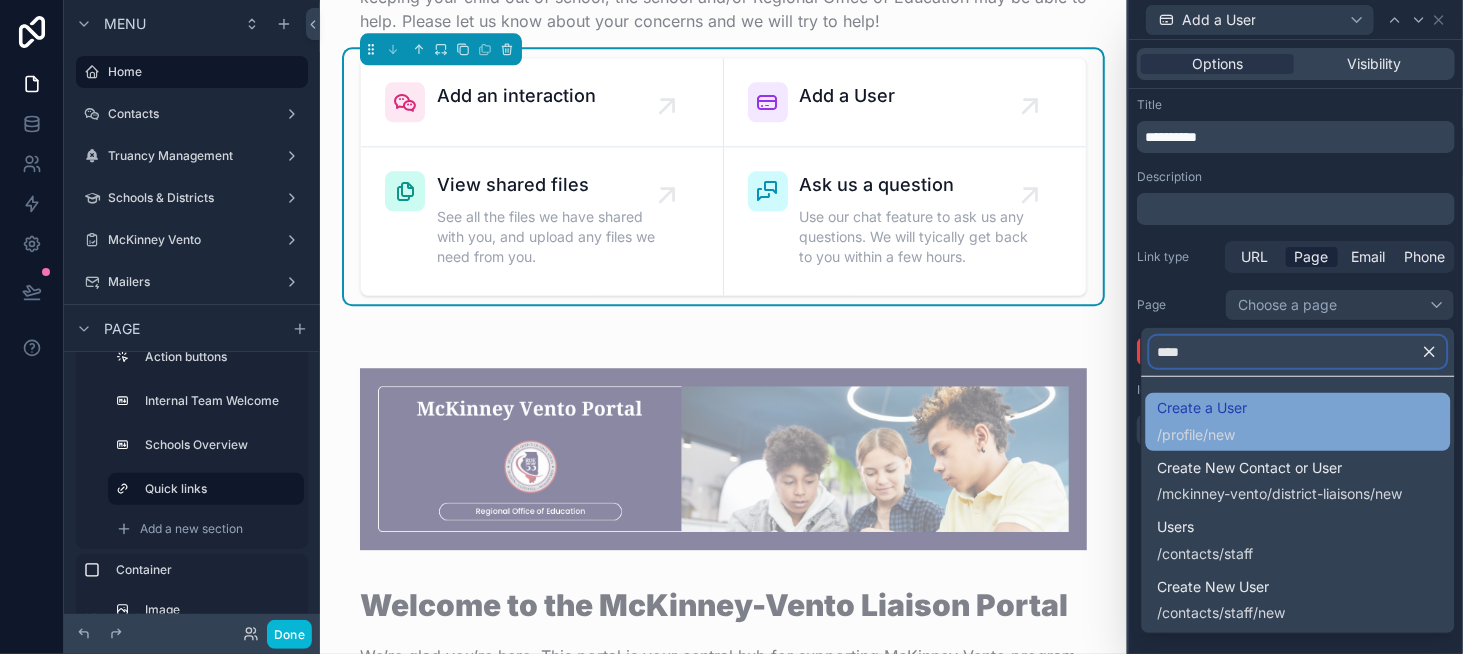 type on "****" 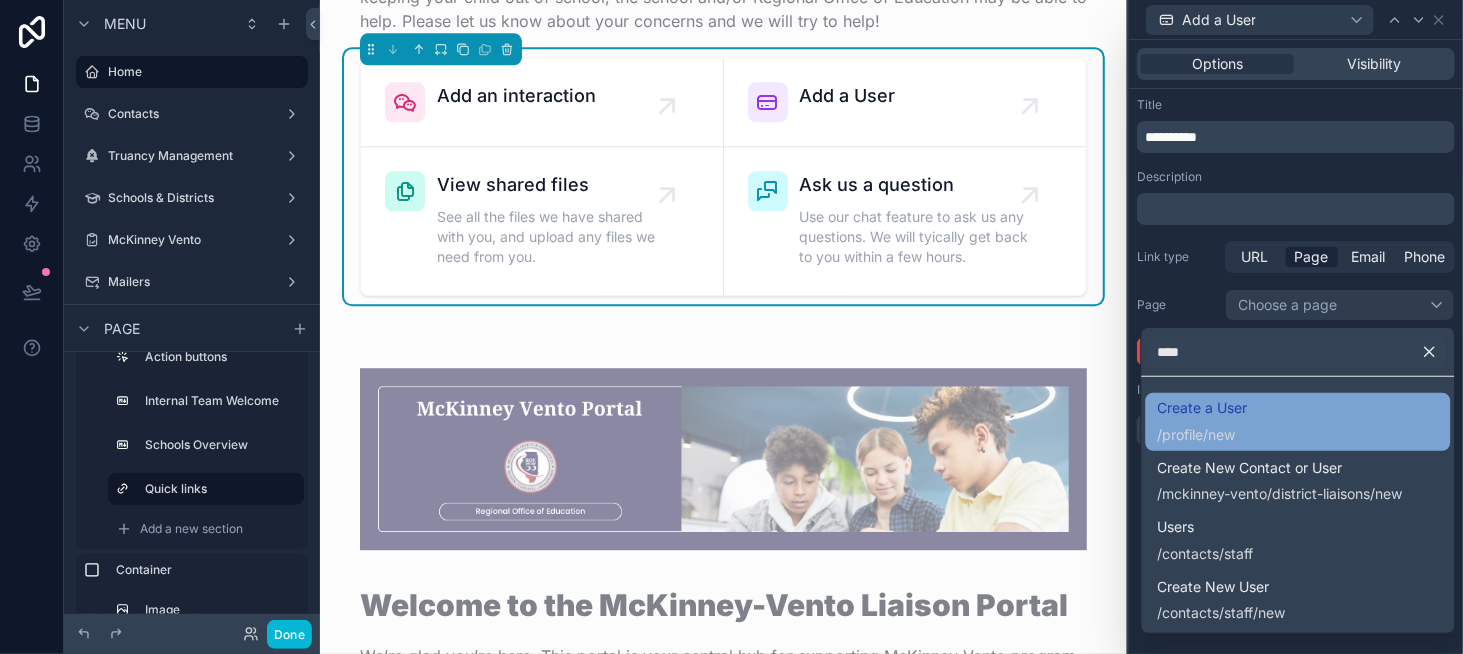 click on "Create a User / profile /new" at bounding box center (1298, 422) 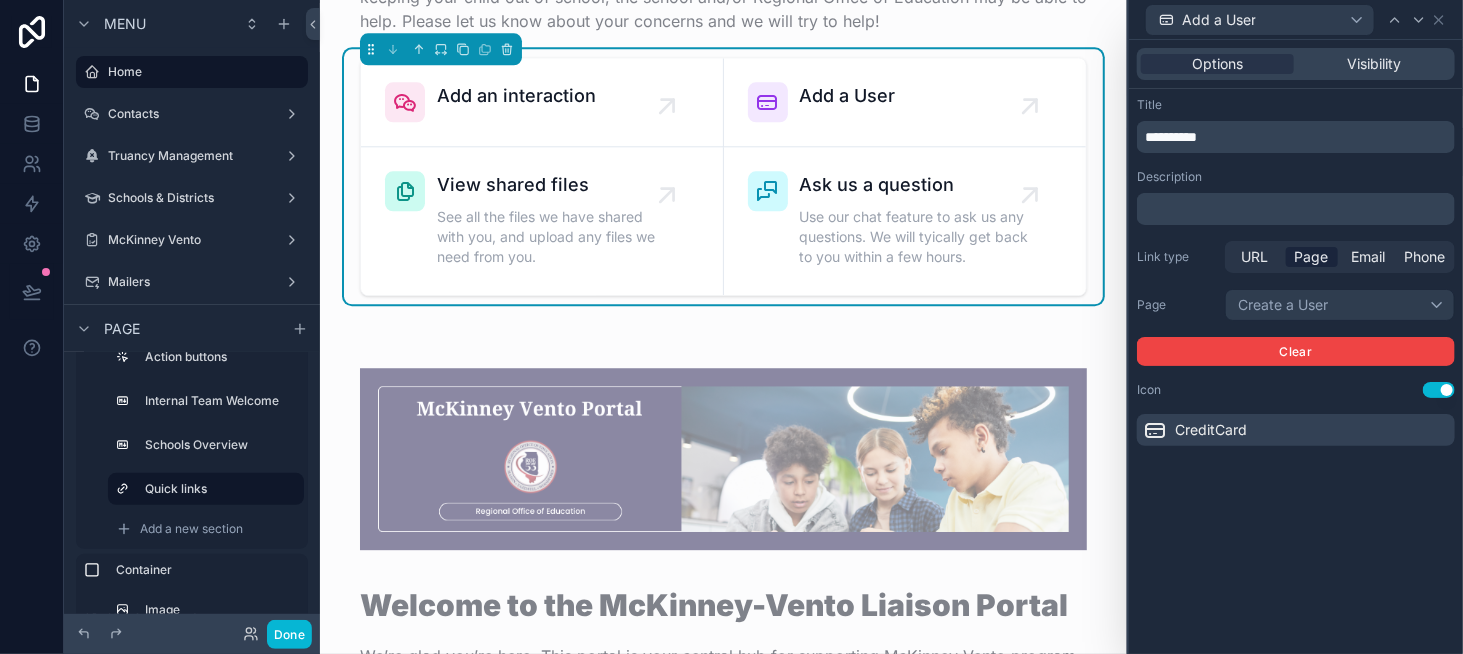 click on "CreditCard" at bounding box center [1211, 430] 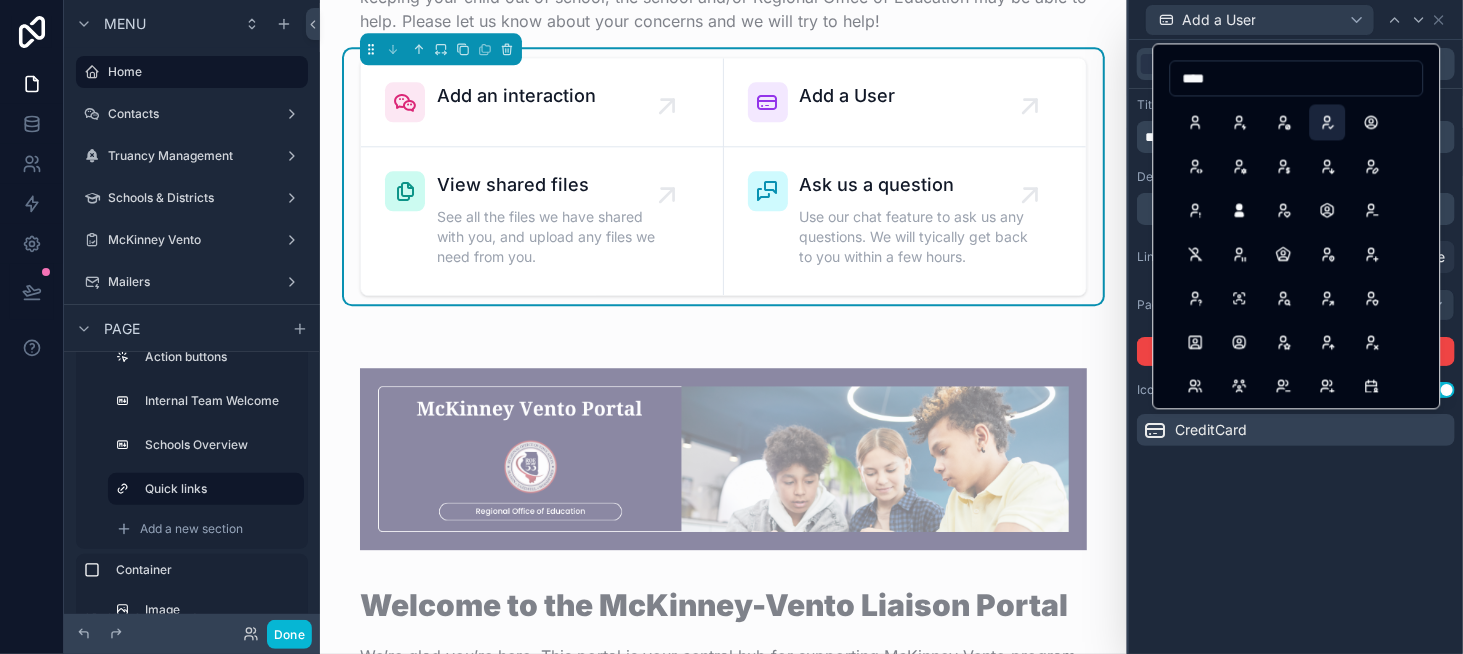 type on "****" 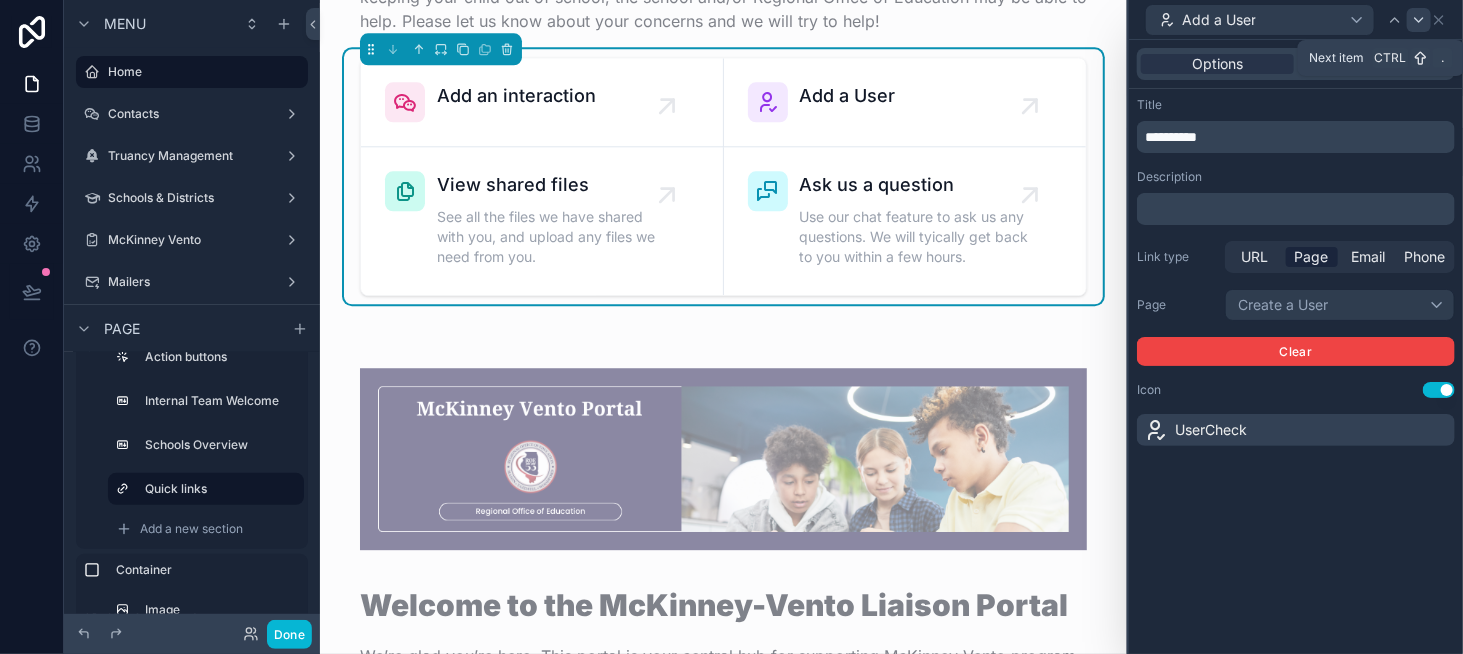 click 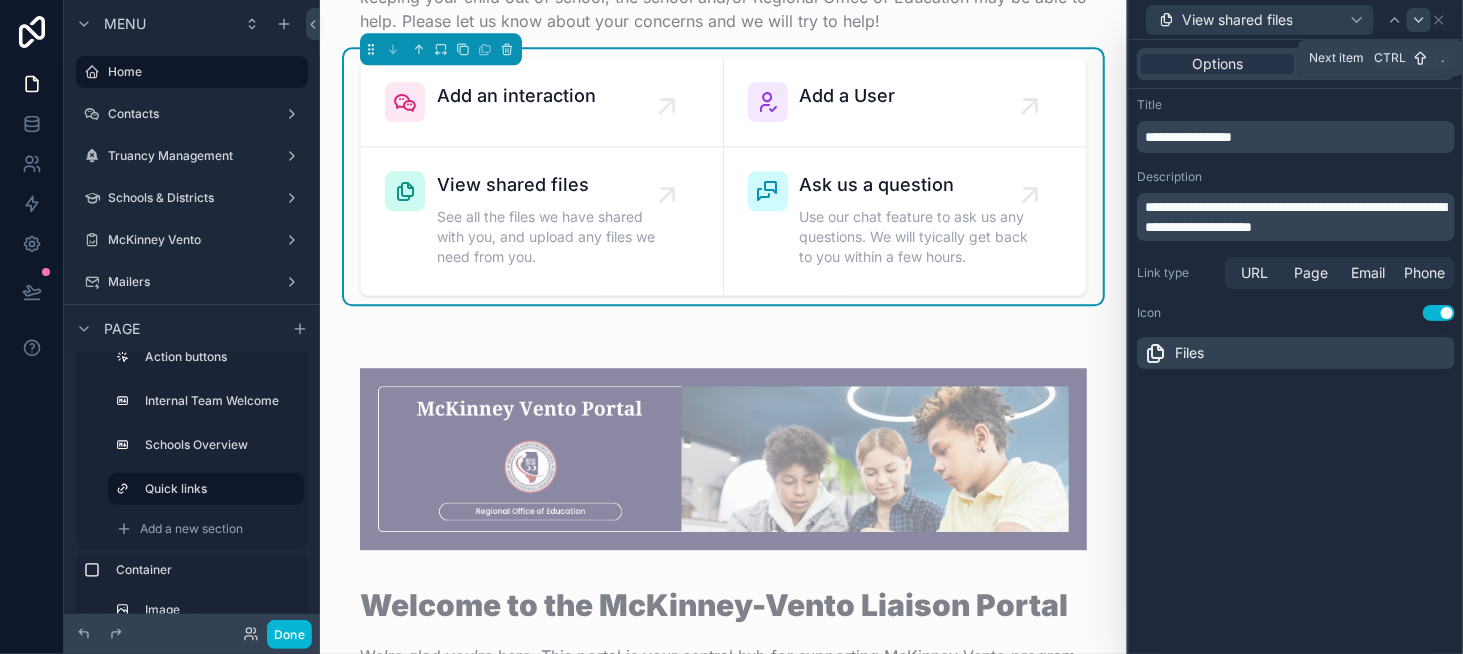 click 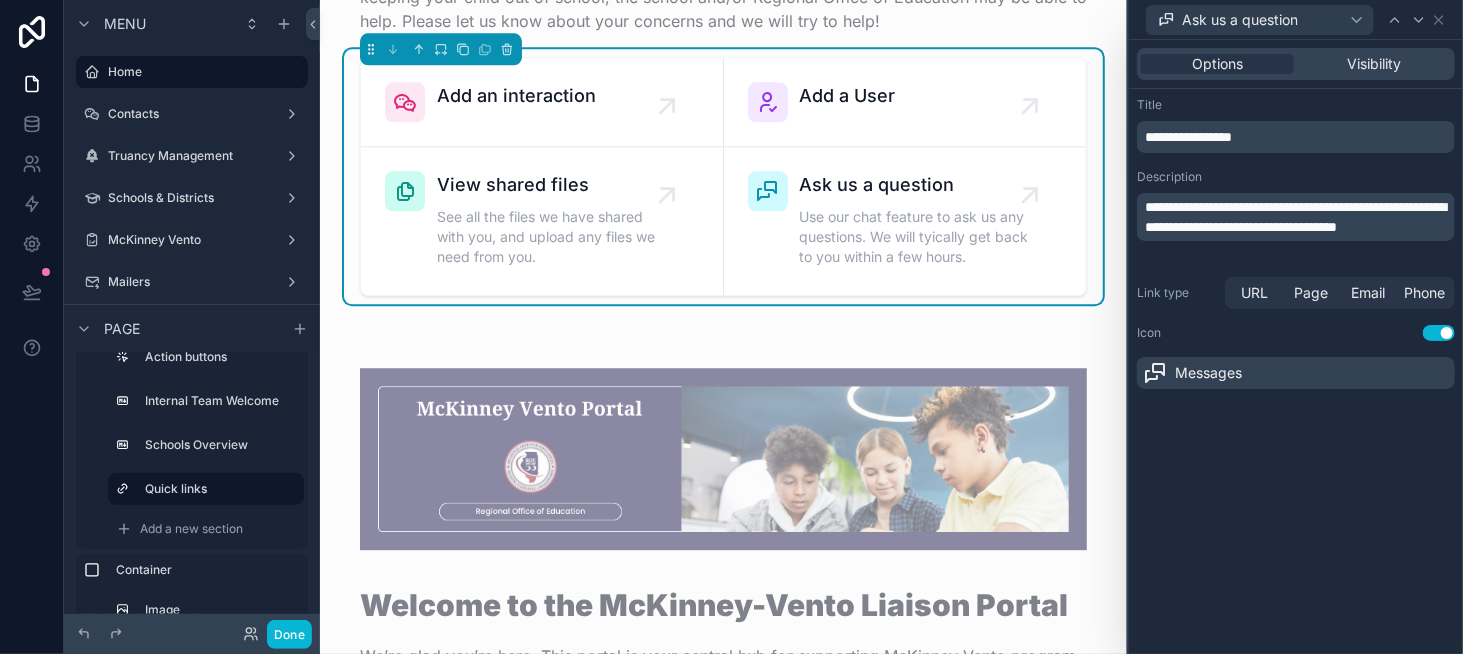 click on "**********" at bounding box center (1188, 137) 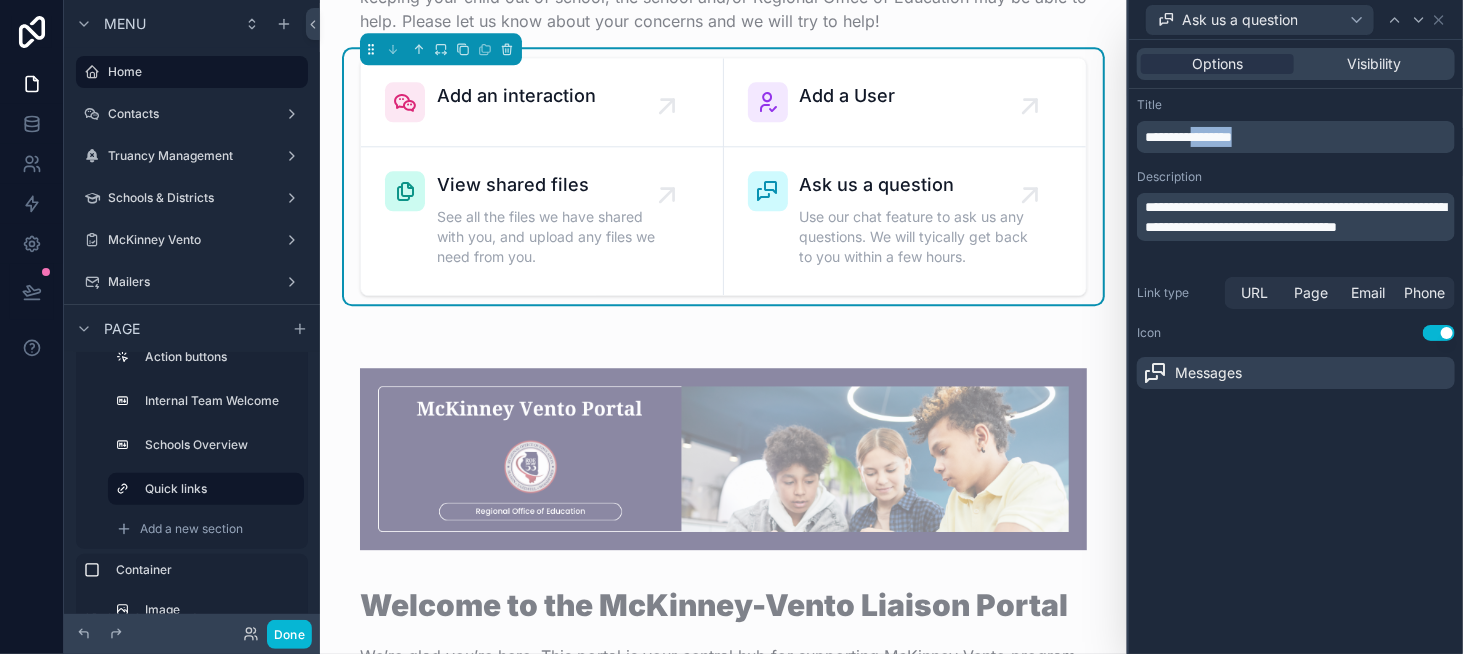 click on "**********" at bounding box center (1188, 137) 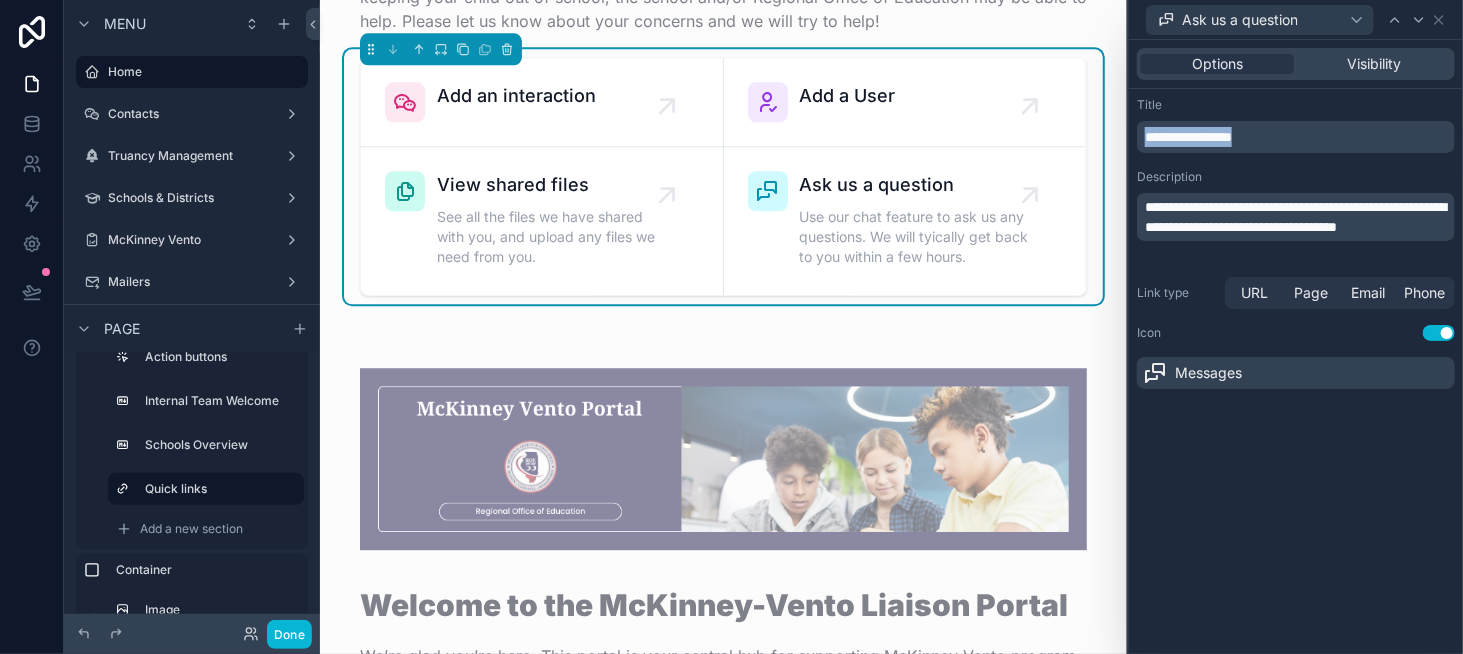 click on "**********" at bounding box center [1188, 137] 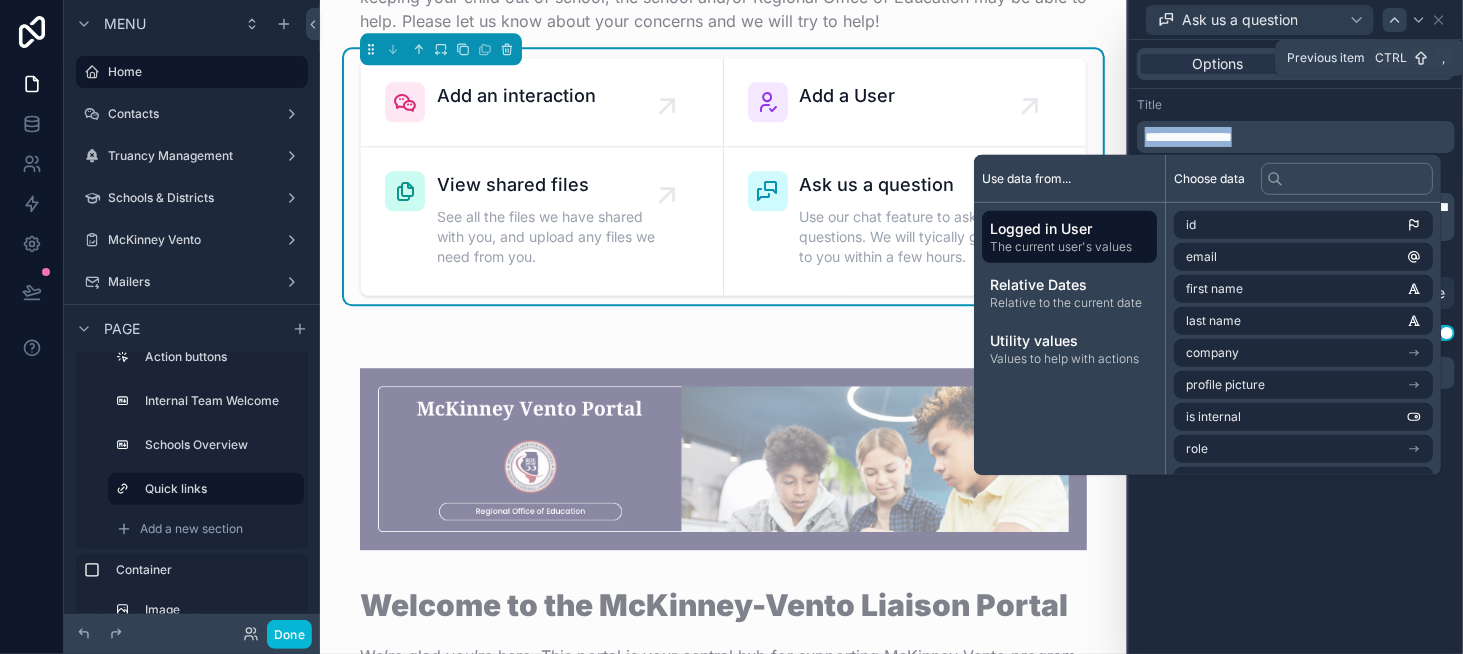 click 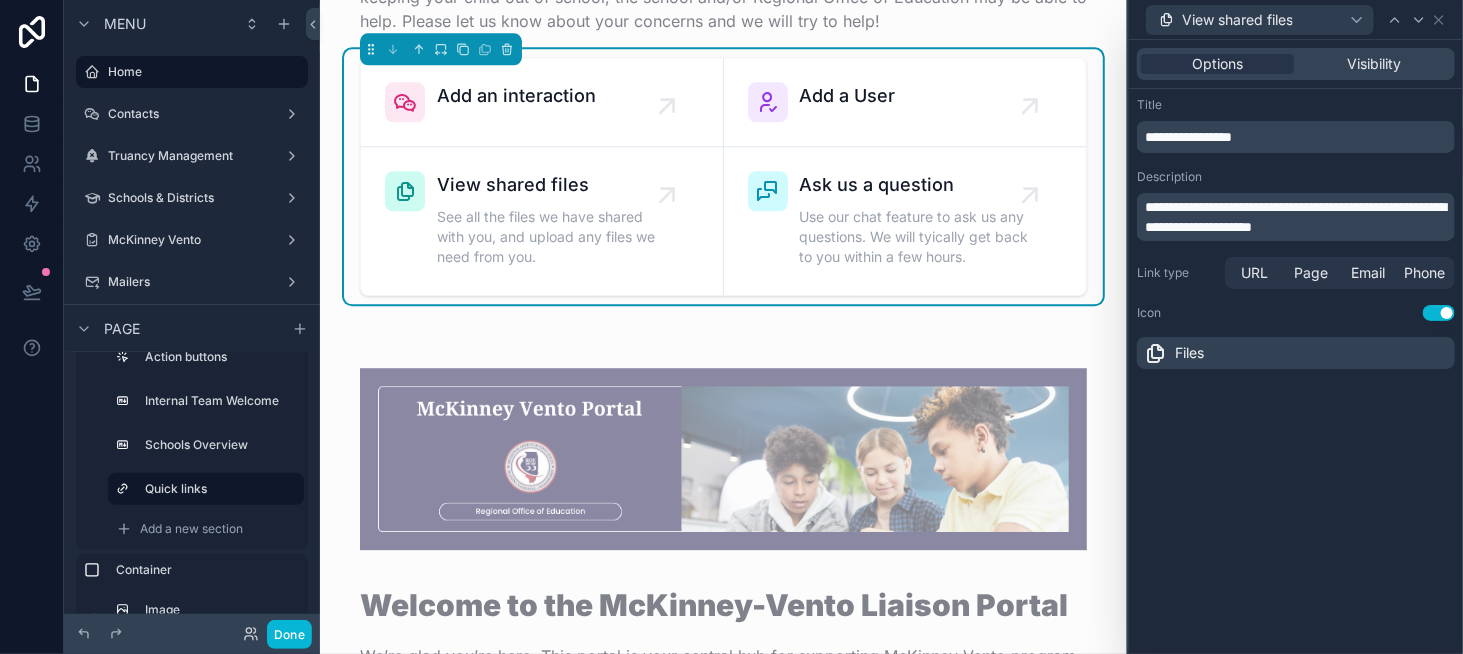 click on "**********" at bounding box center (1188, 137) 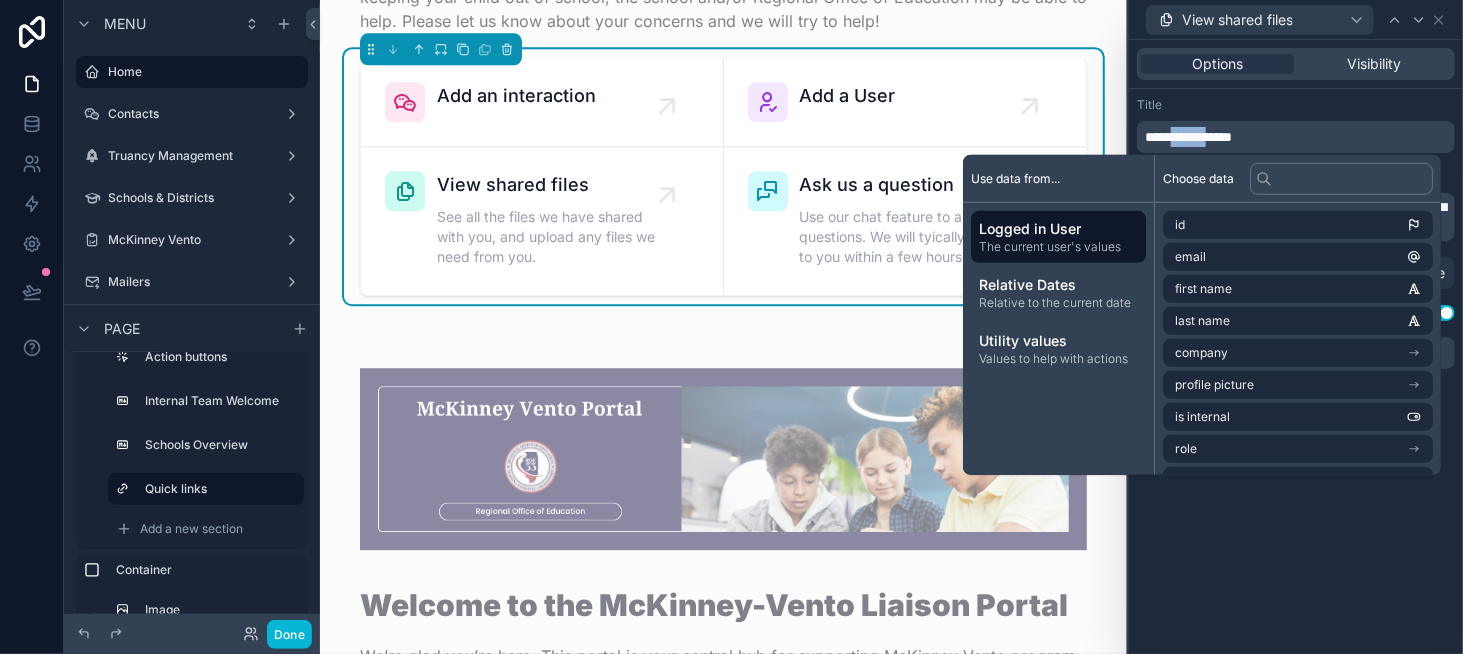 click on "**********" at bounding box center [1188, 137] 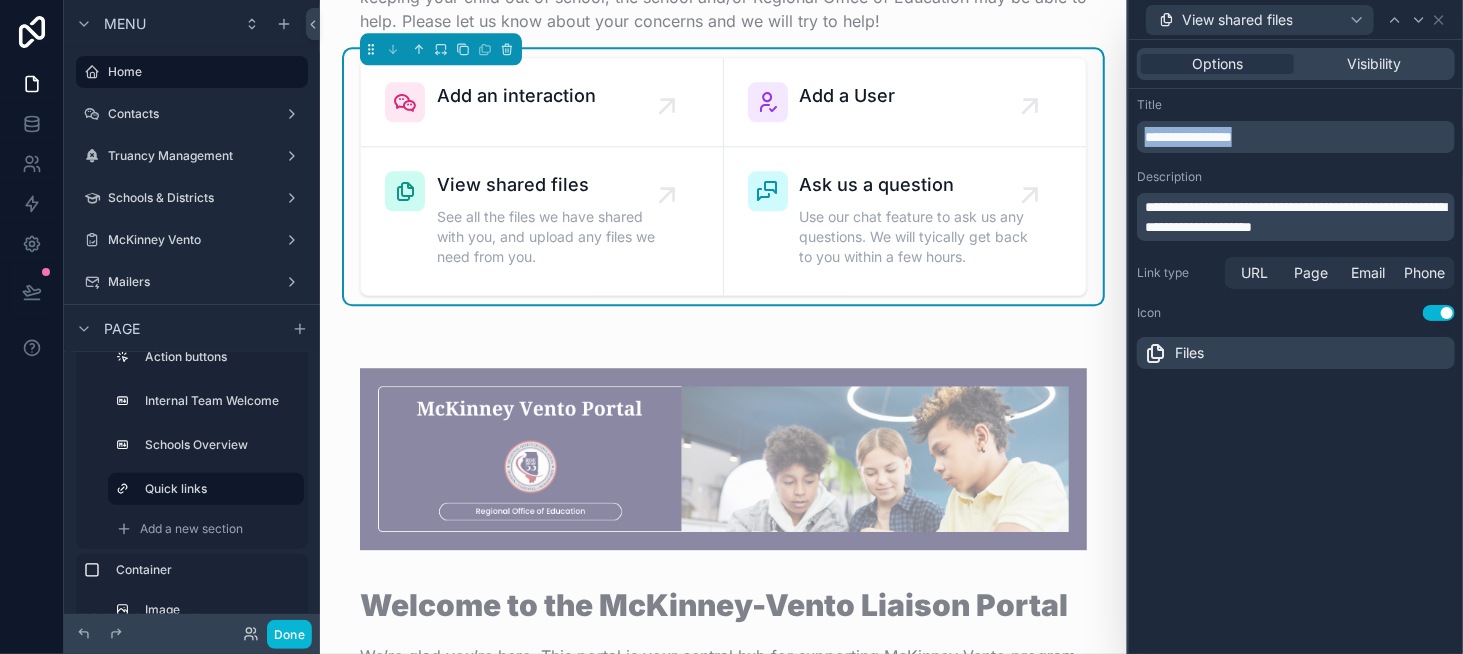 click on "**********" at bounding box center [1188, 137] 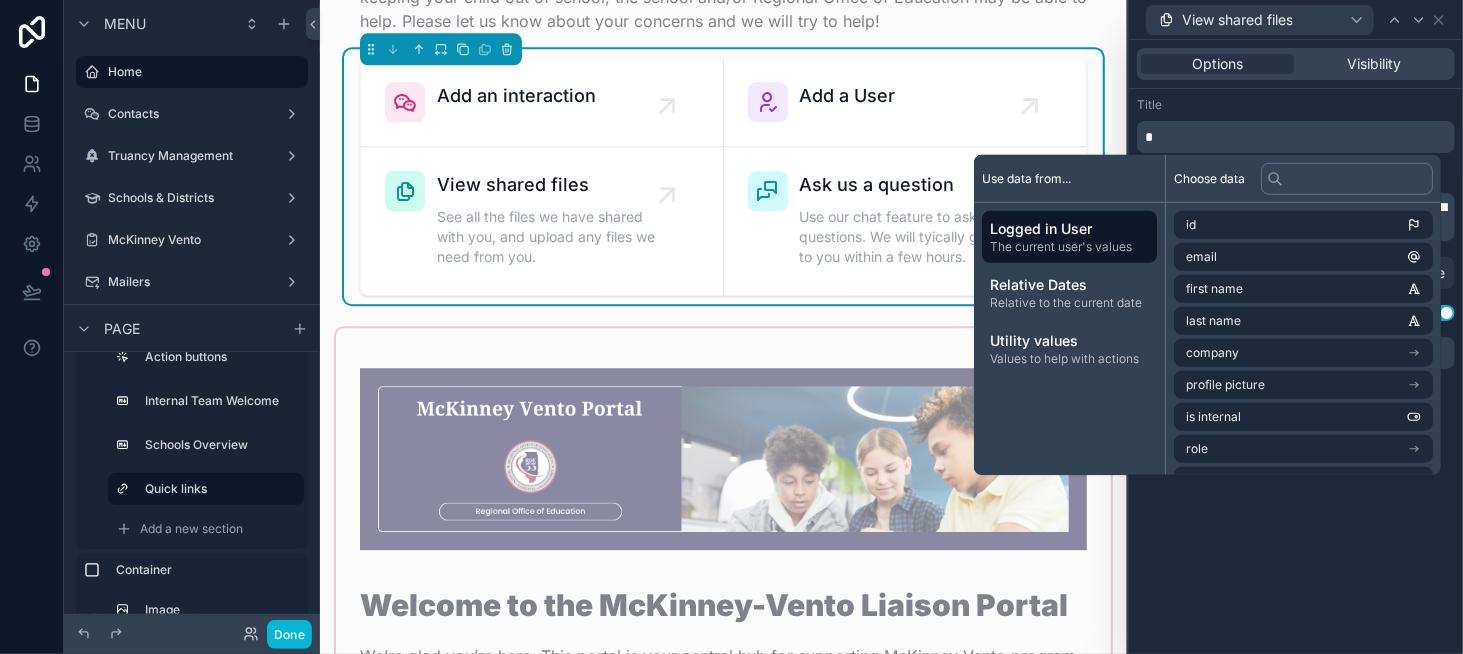 type 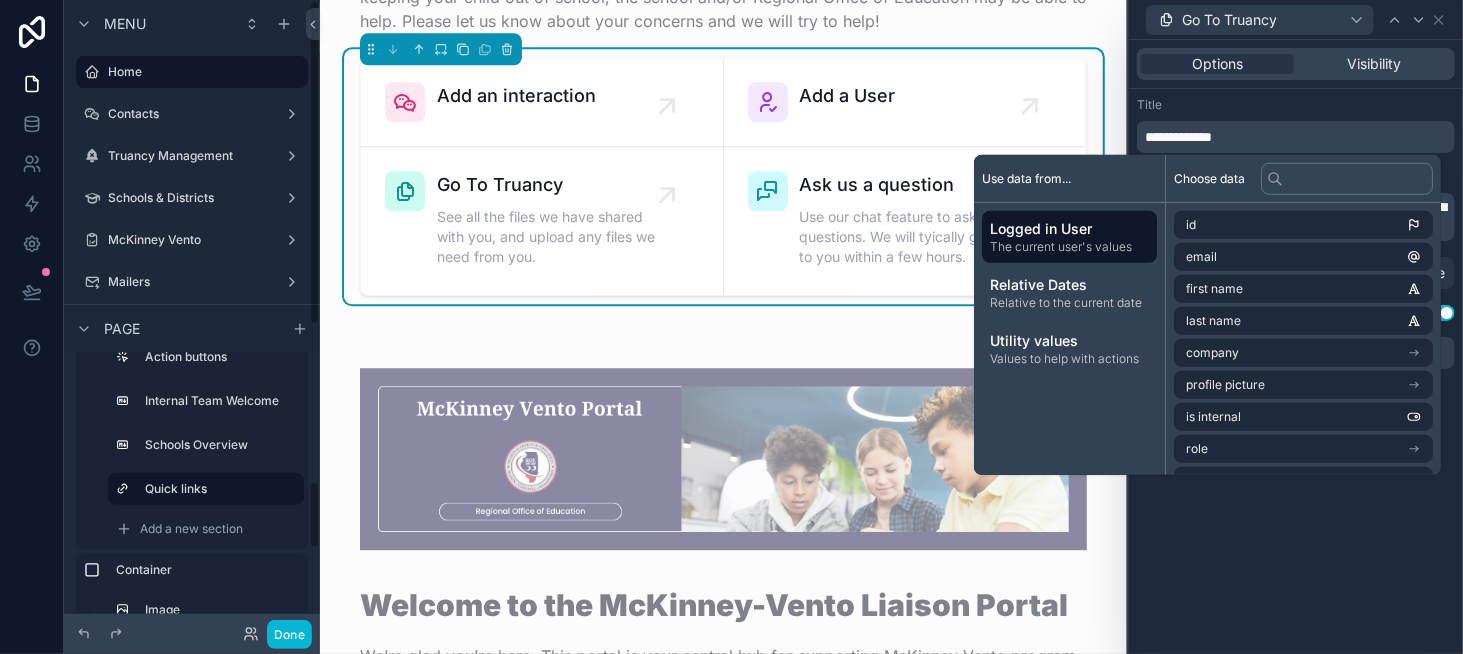 click on "**********" at bounding box center (1296, 125) 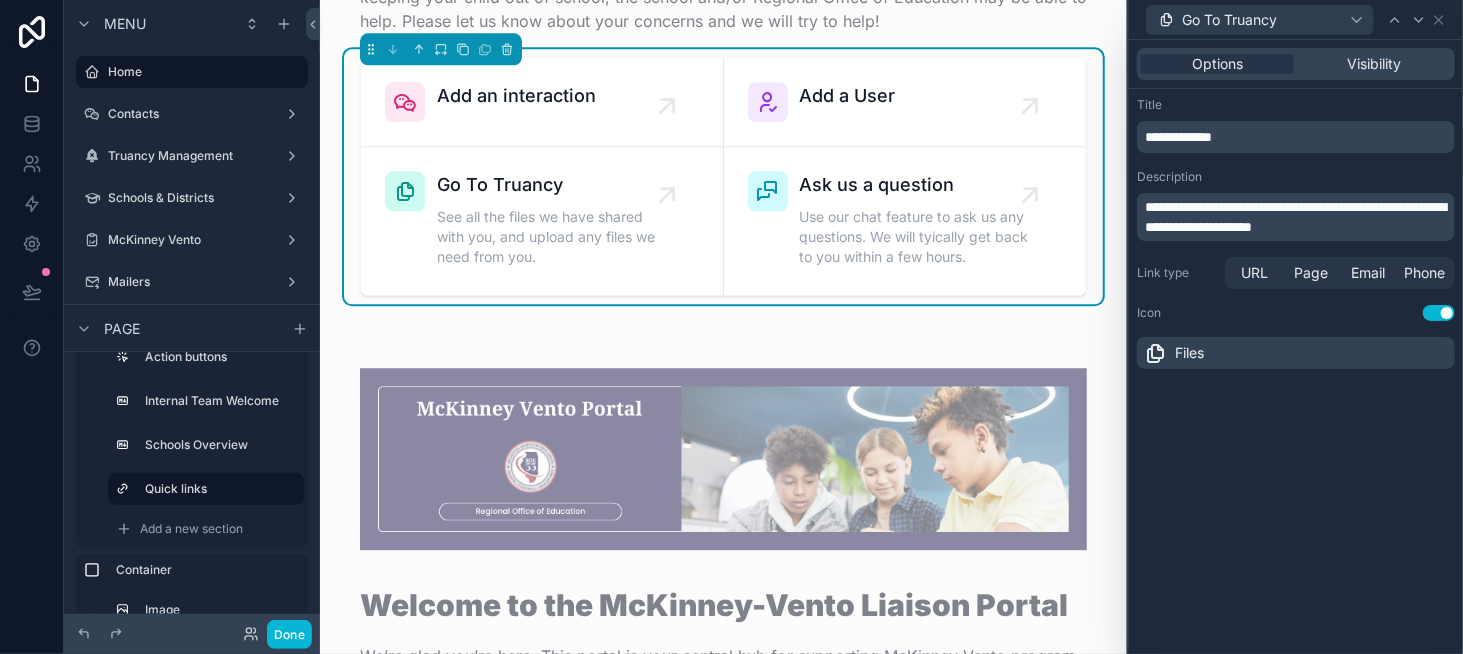 click on "Files" at bounding box center (1173, 353) 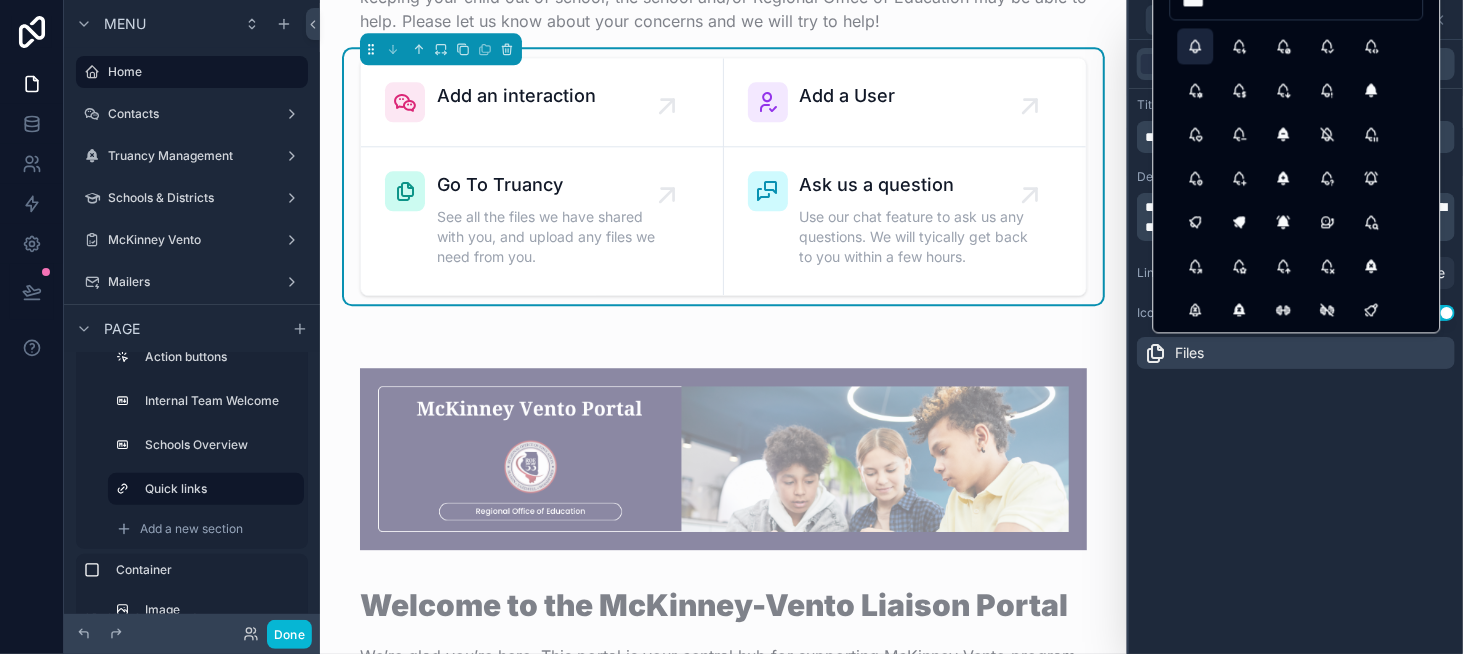 type on "****" 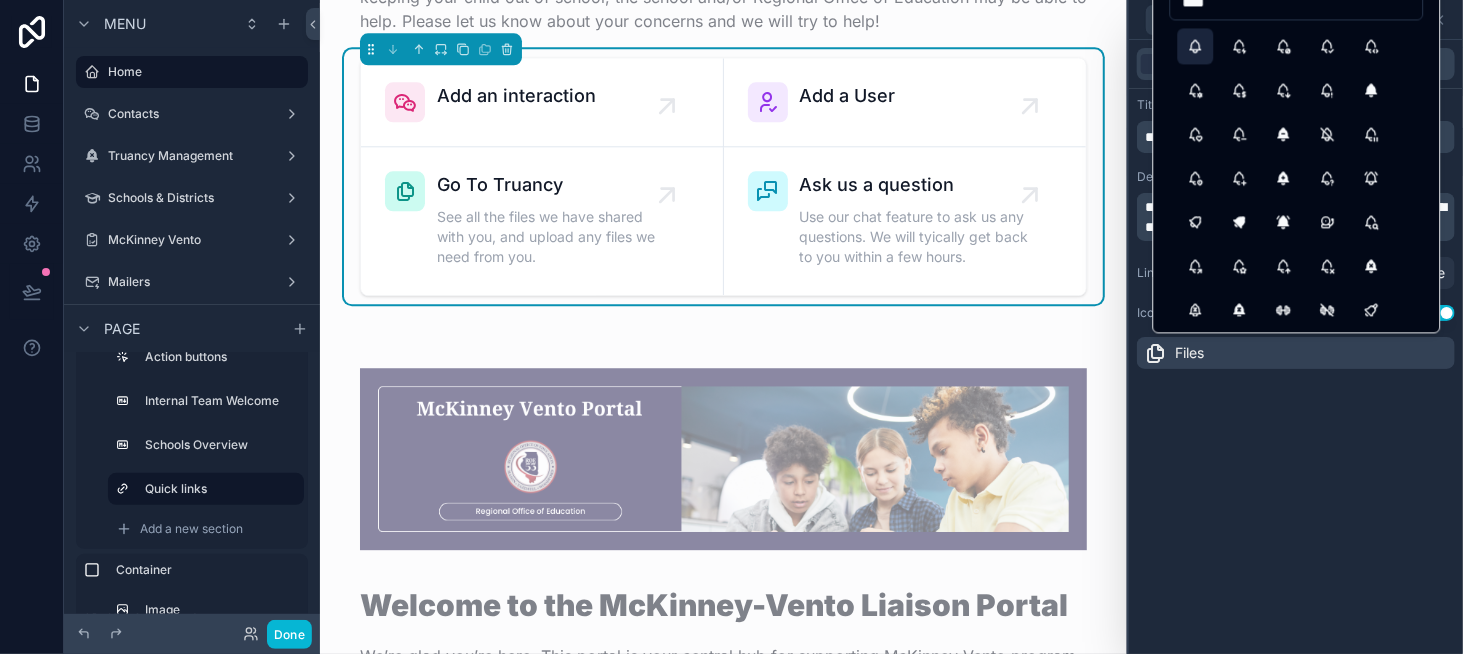click at bounding box center [1196, 46] 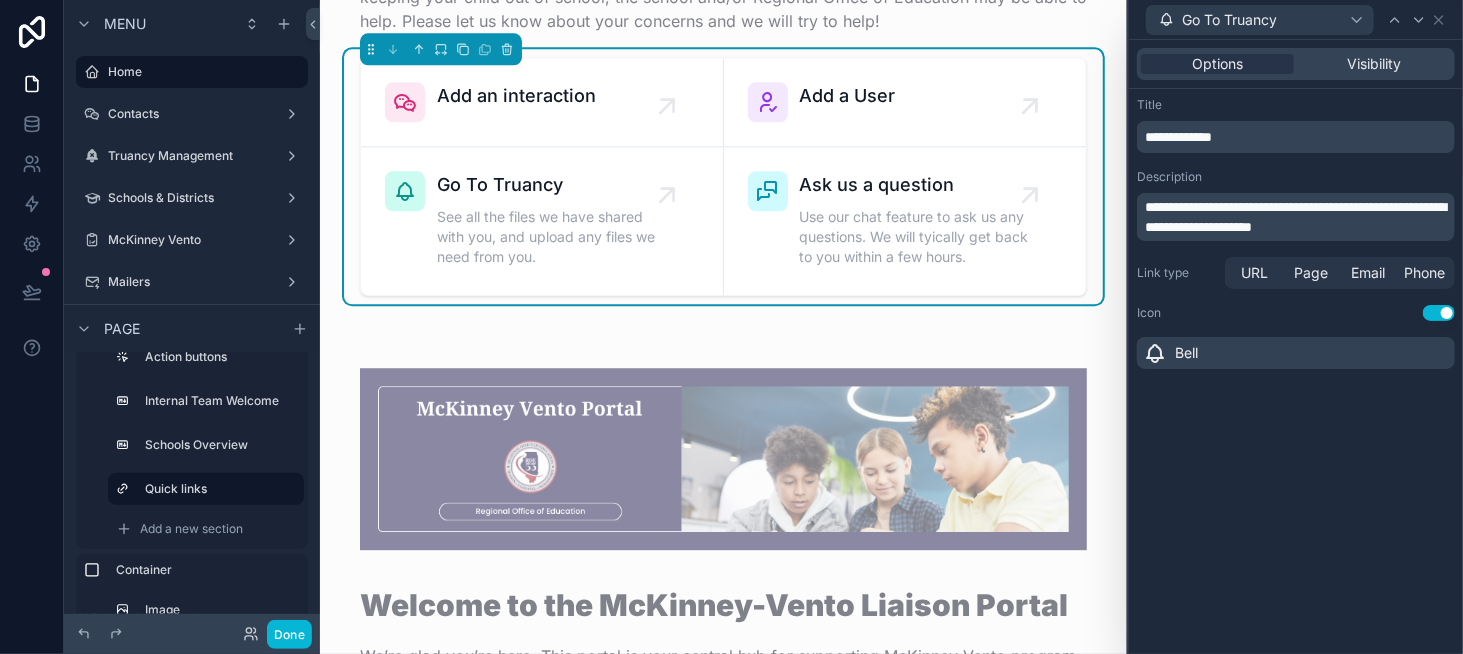click on "**********" at bounding box center (1295, 217) 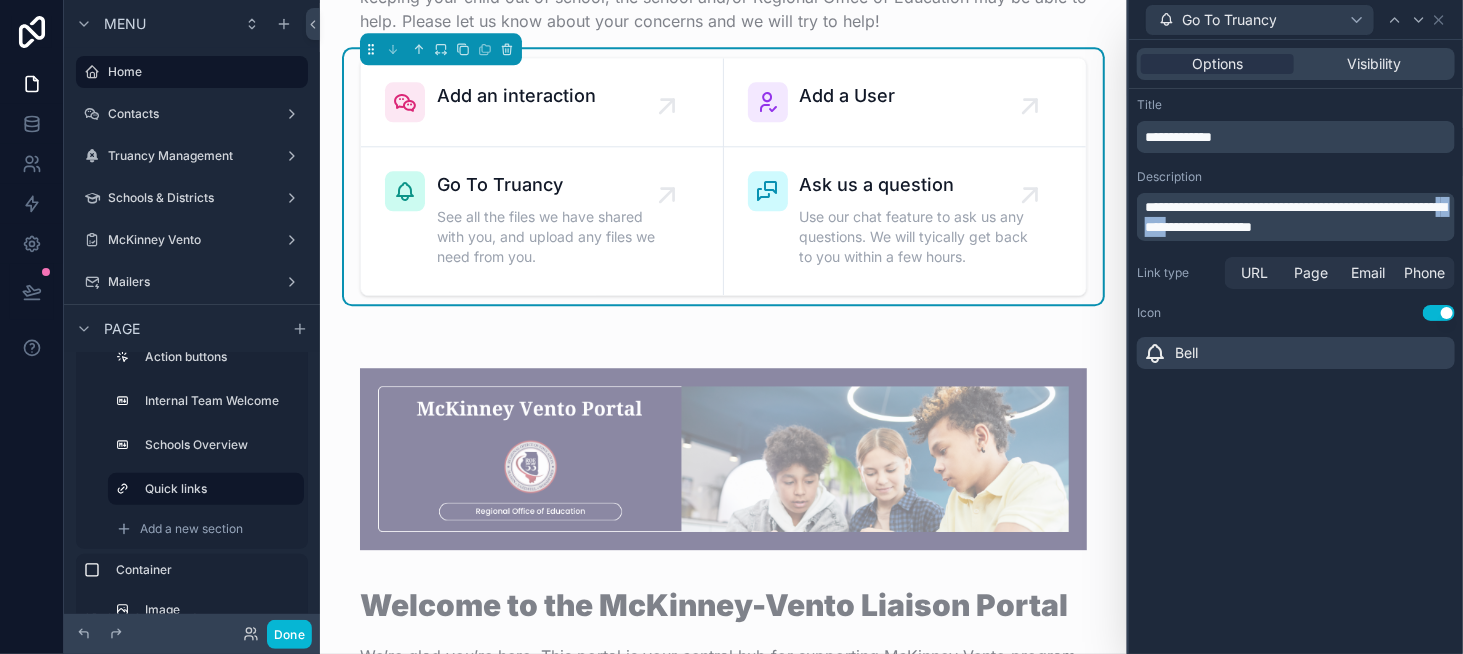 click on "**********" at bounding box center (1295, 217) 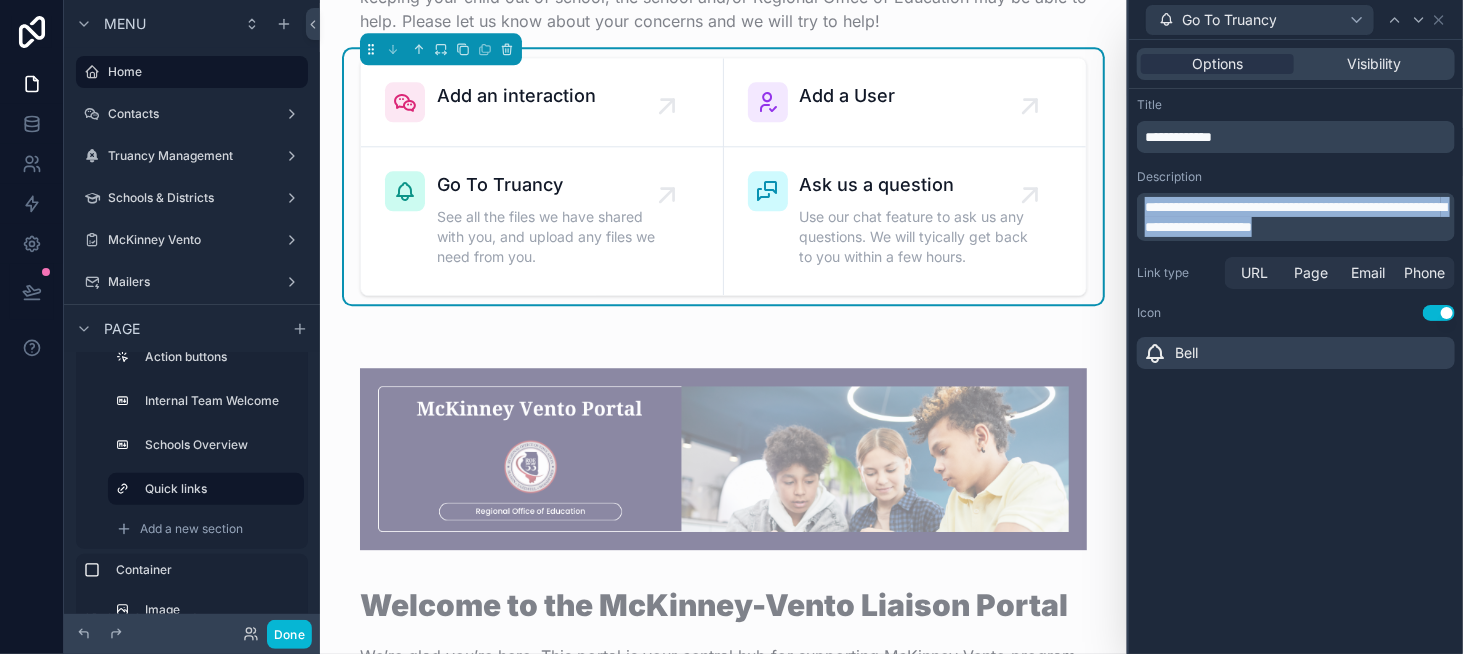 click on "**********" at bounding box center (1295, 217) 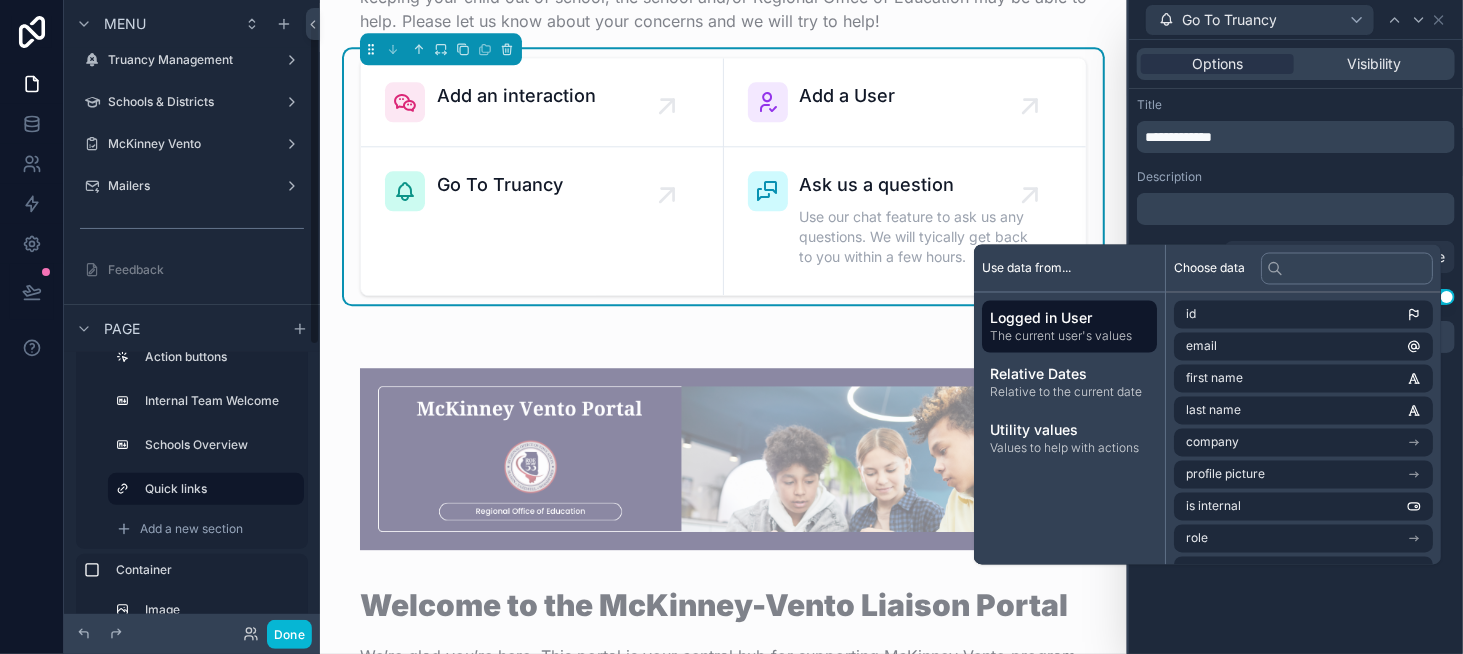 scroll, scrollTop: 100, scrollLeft: 0, axis: vertical 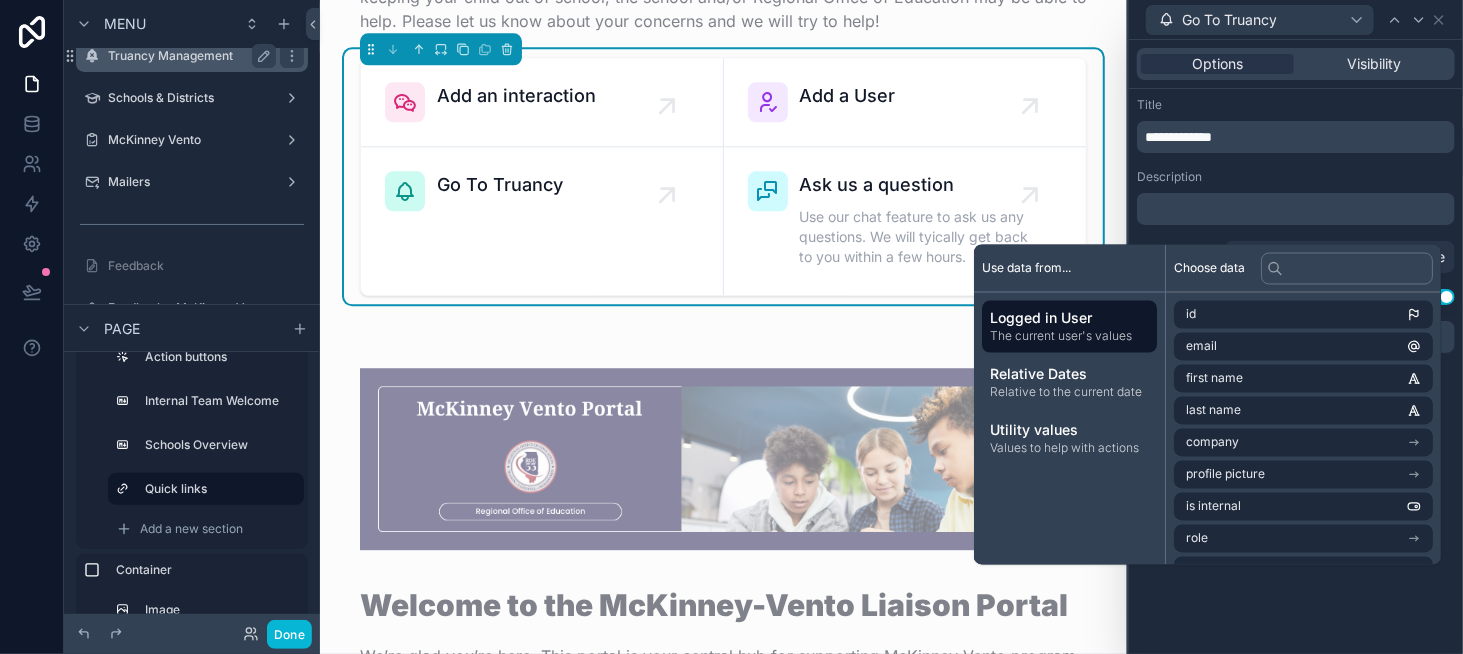click on "Truancy Management" at bounding box center (192, 56) 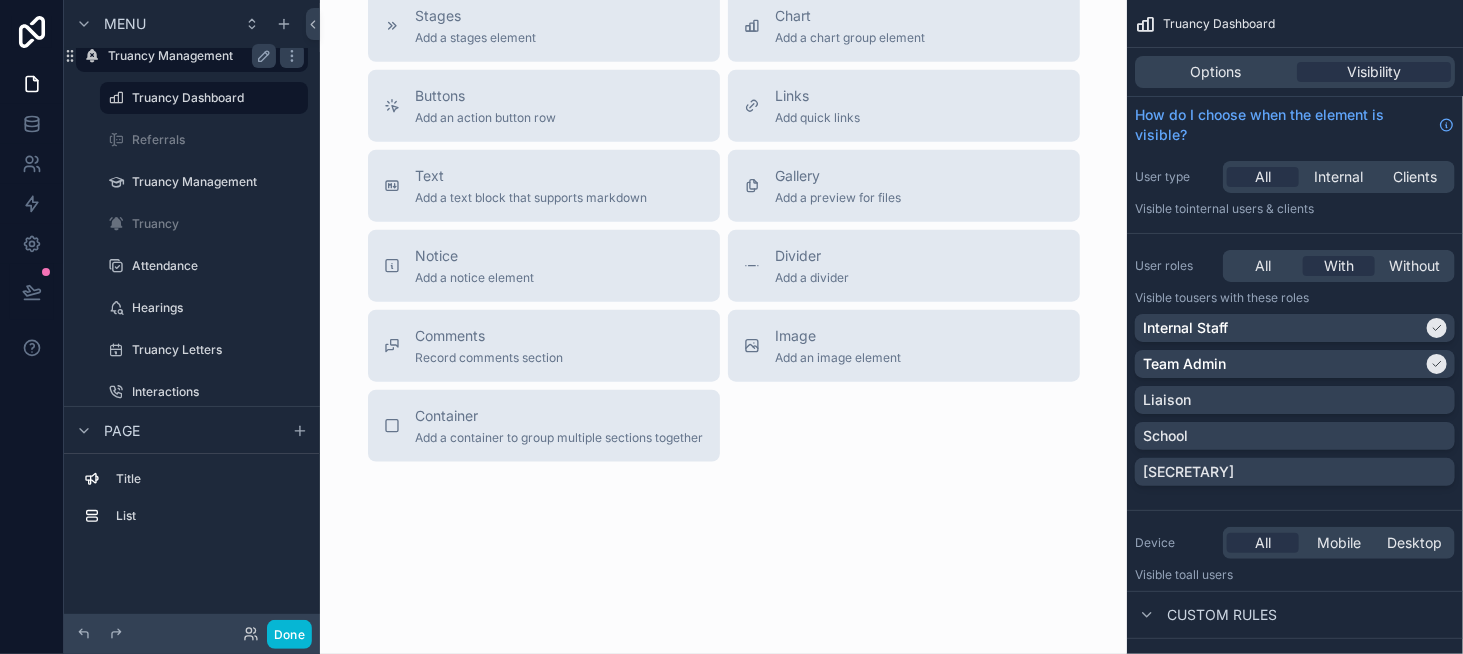 scroll, scrollTop: 0, scrollLeft: 0, axis: both 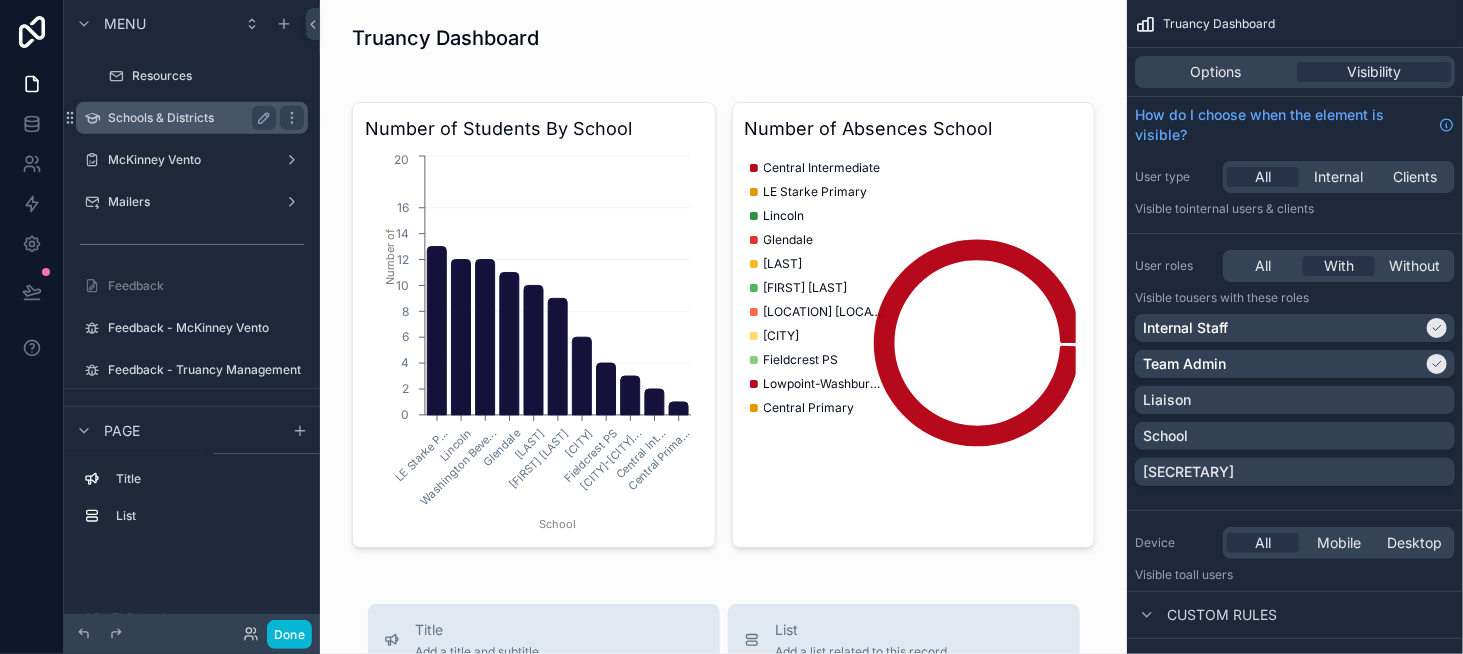 click on "Schools & Districts" at bounding box center (192, 118) 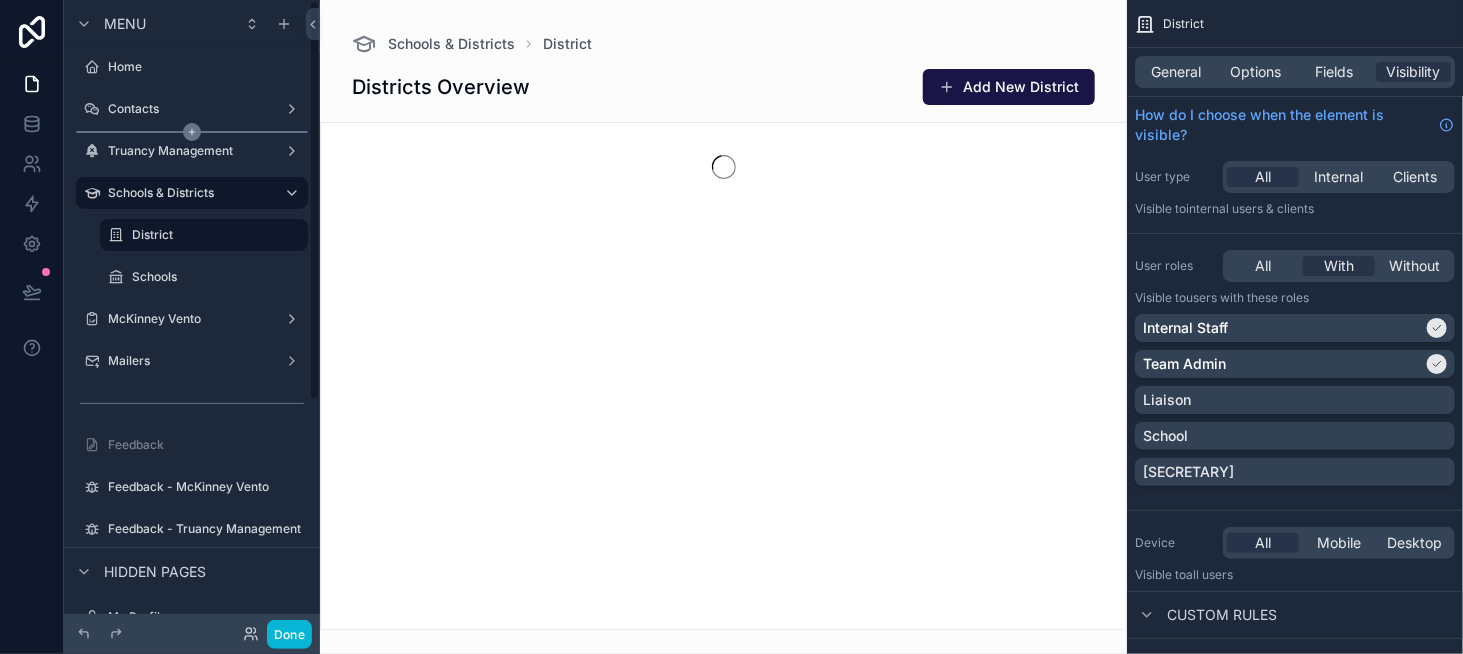 scroll, scrollTop: 0, scrollLeft: 0, axis: both 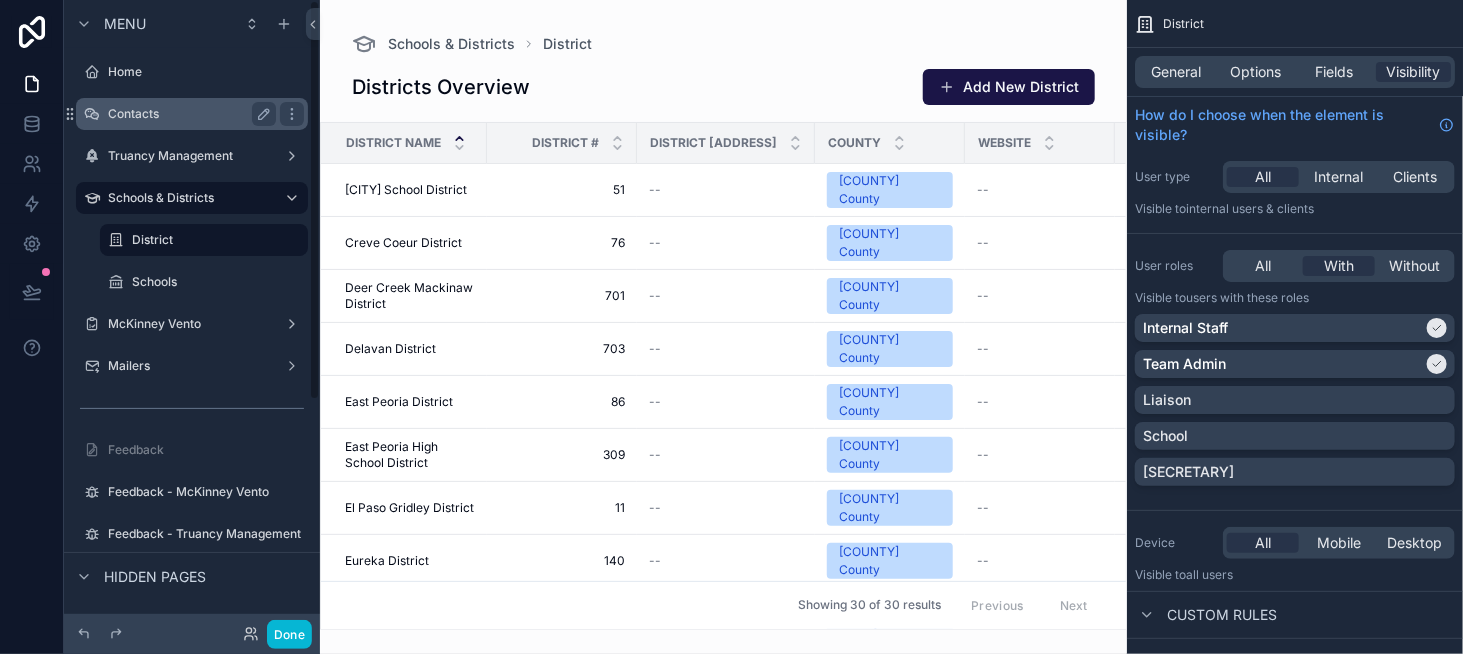 click on "Contacts" at bounding box center (188, 114) 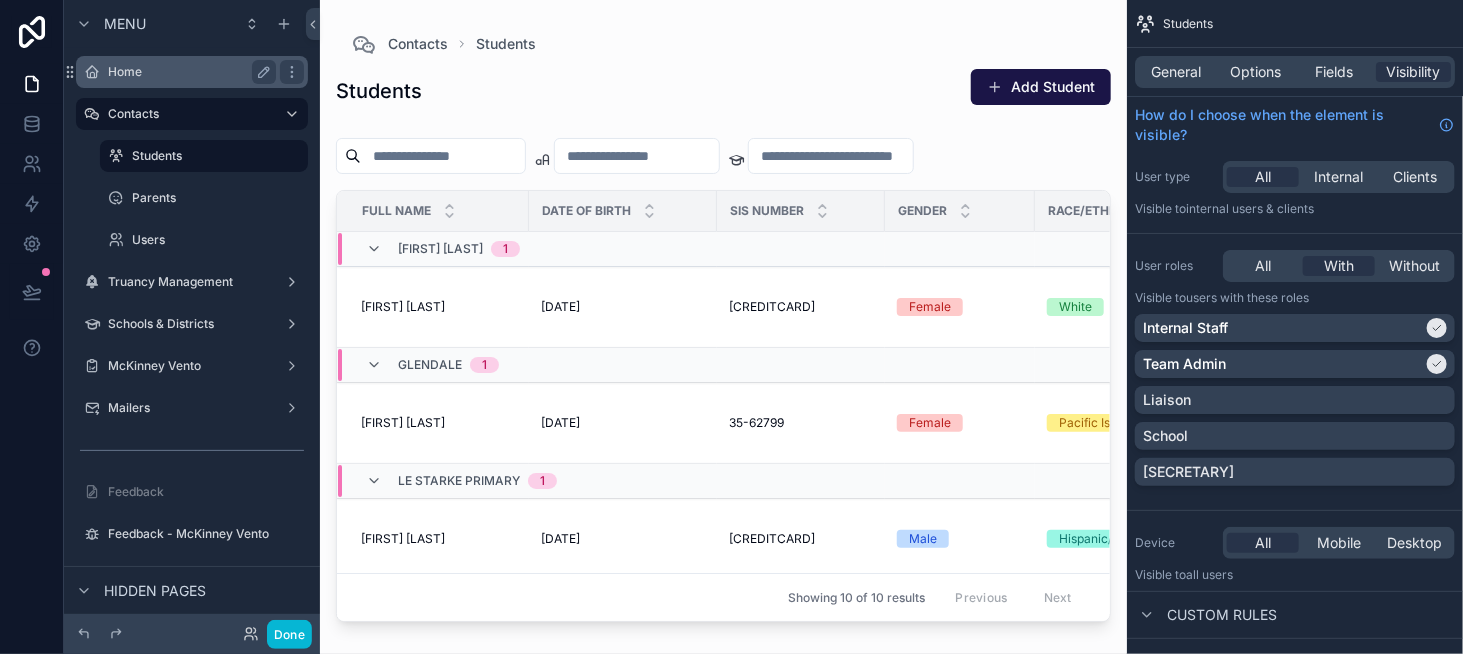 click on "Home" at bounding box center [192, 72] 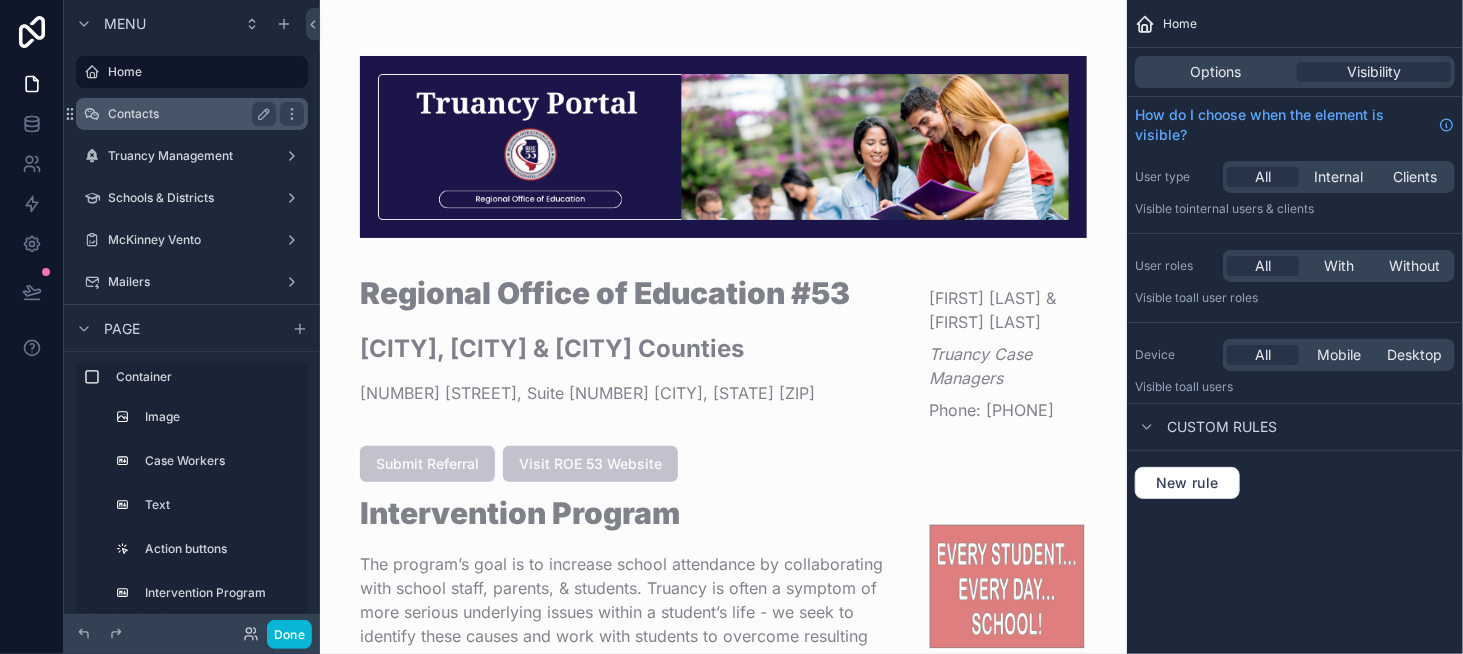 click on "Contacts" at bounding box center (188, 114) 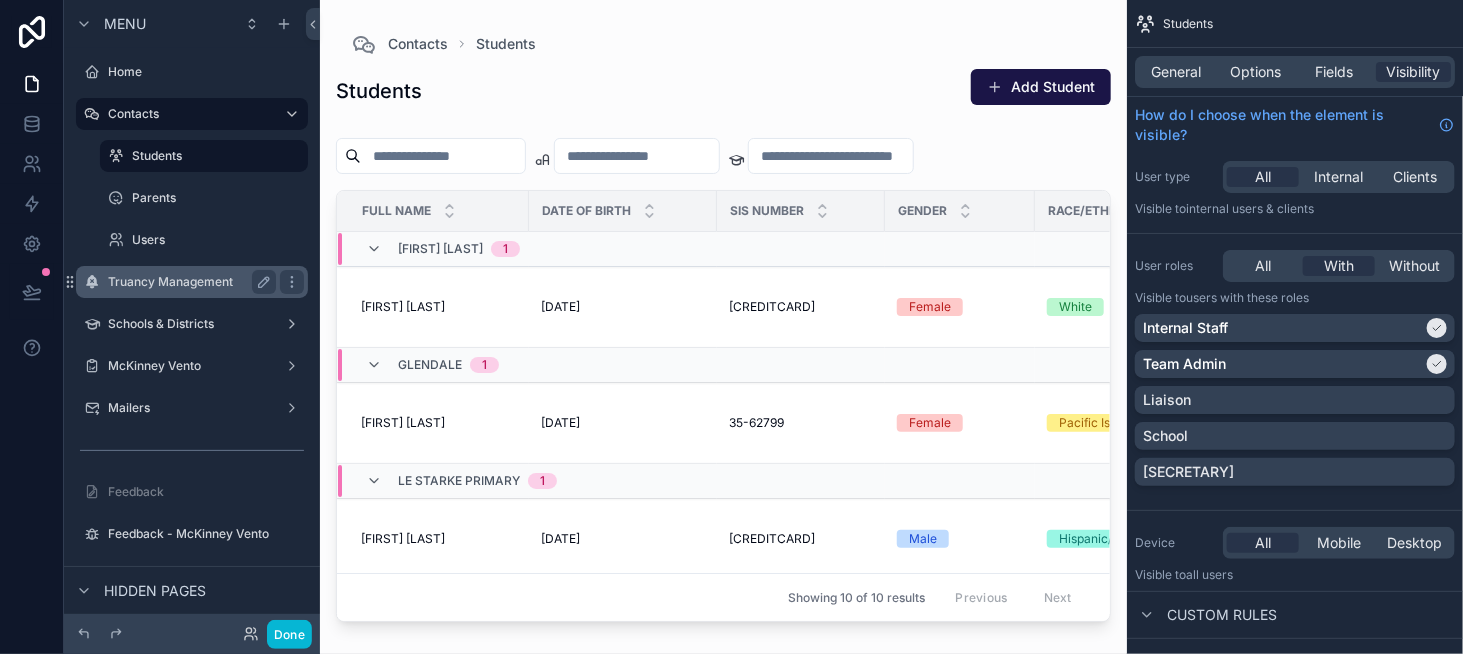 click on "Truancy Management" at bounding box center (192, 282) 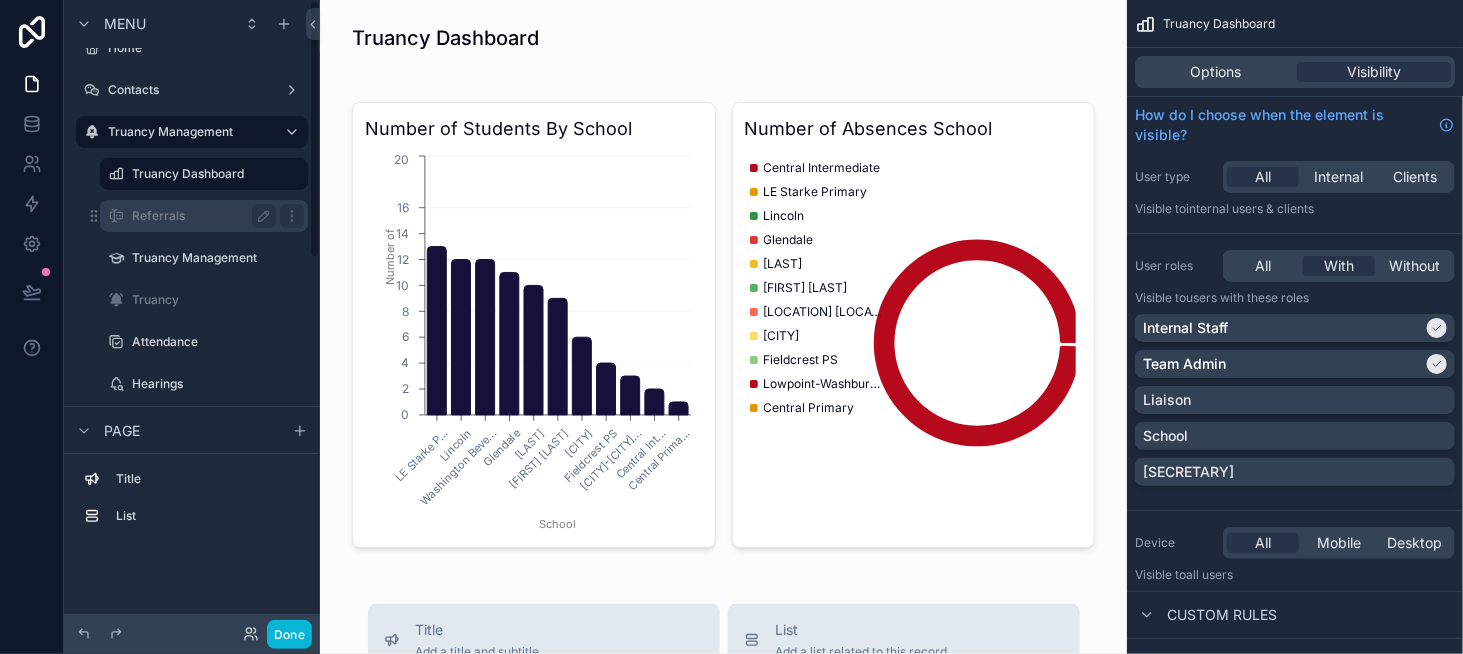 scroll, scrollTop: 0, scrollLeft: 0, axis: both 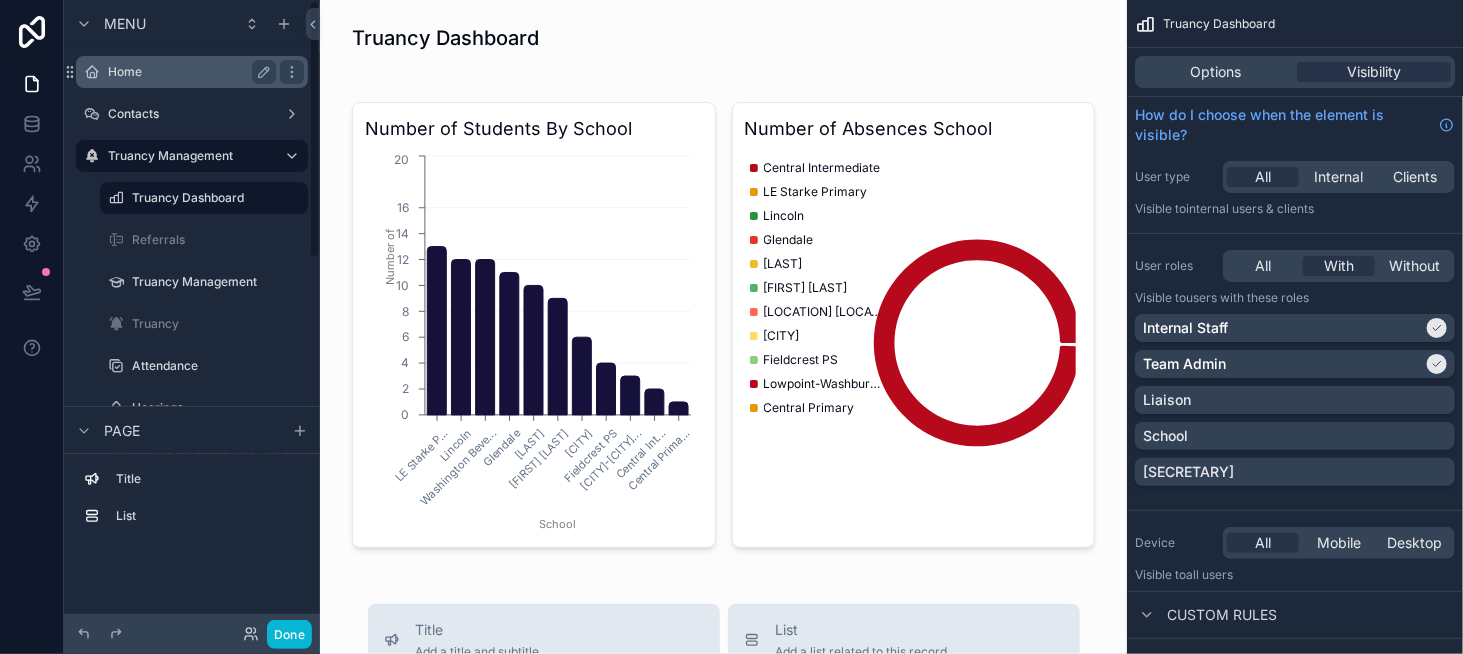 click on "Home" at bounding box center [188, 72] 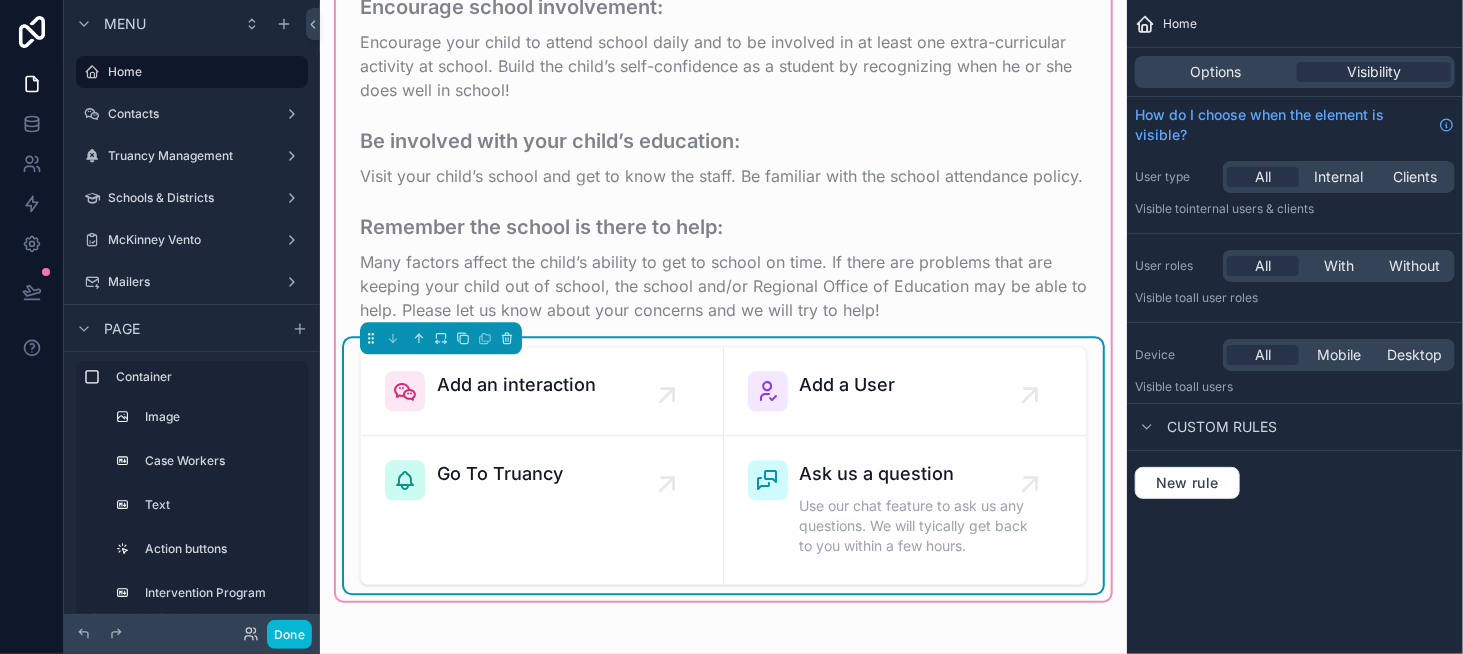 scroll, scrollTop: 2100, scrollLeft: 0, axis: vertical 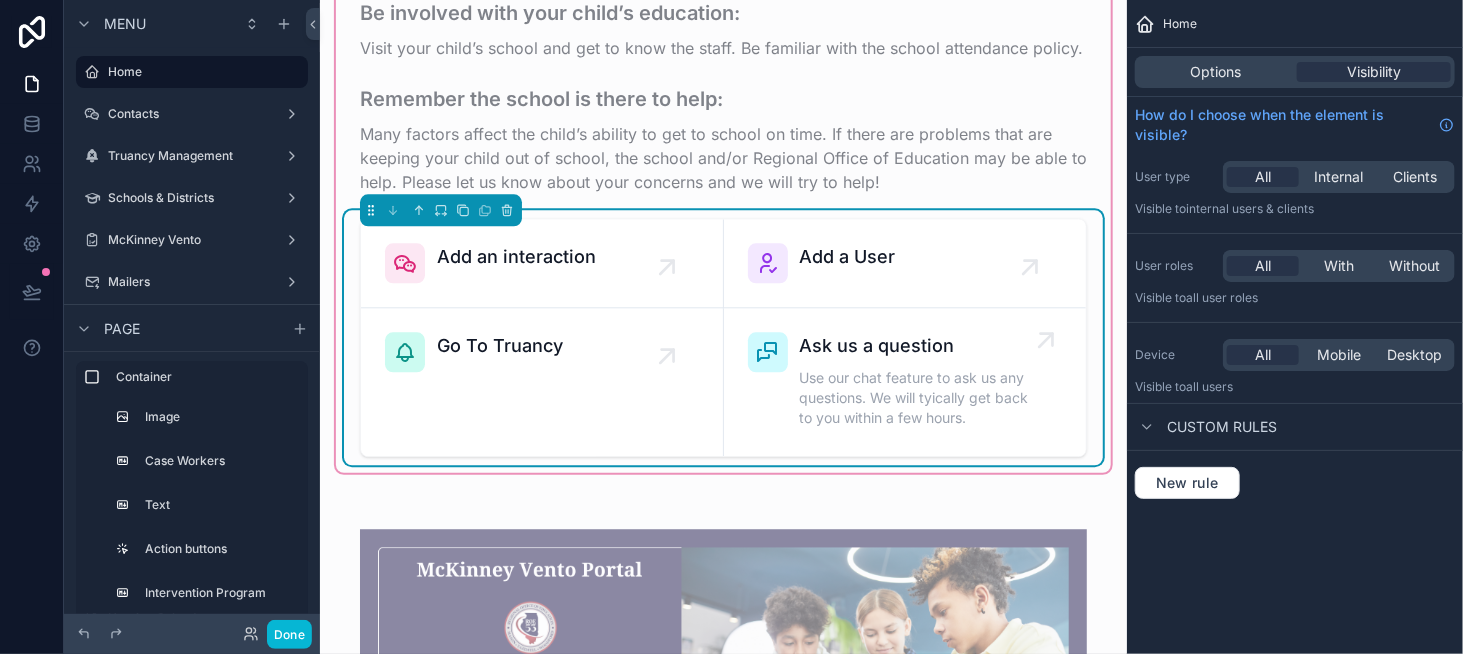 click on "Ask us a question Use our chat feature to ask us any questions. We will tyically get back to you within a few hours." at bounding box center (905, 382) 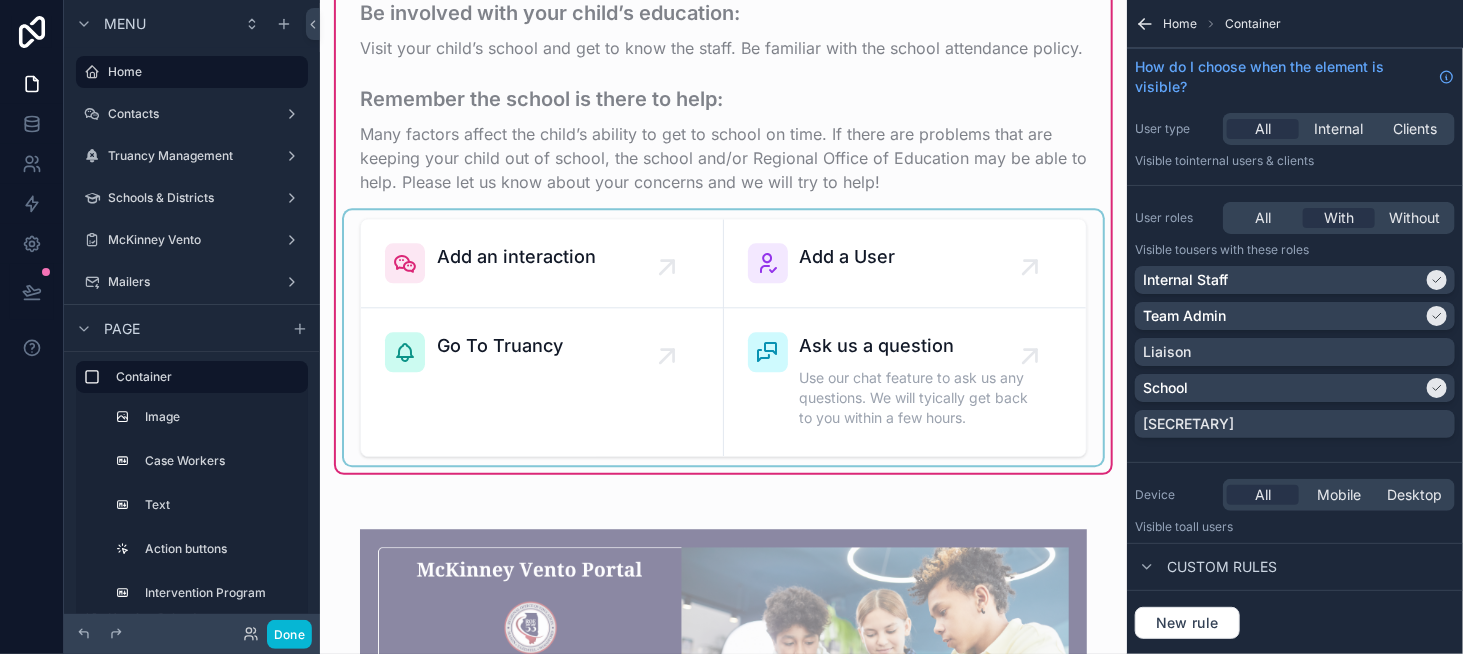 click at bounding box center [723, 337] 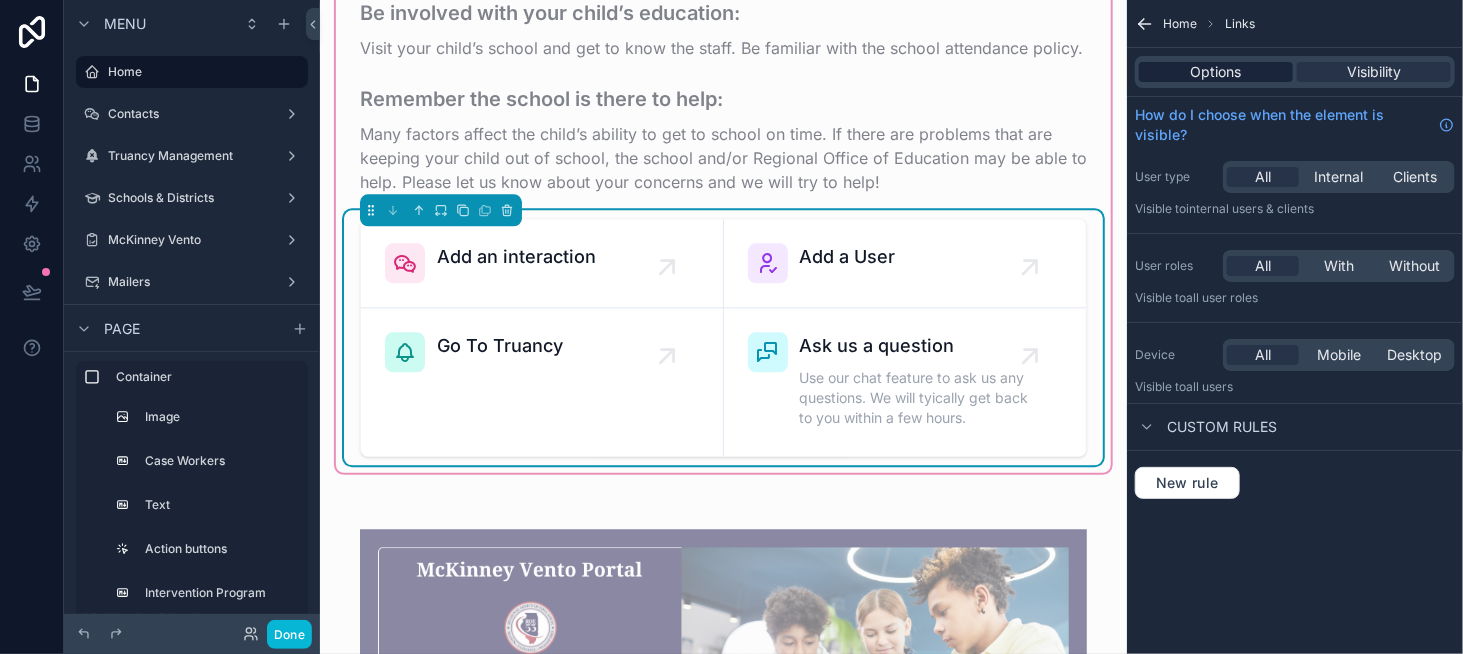 click on "Options" at bounding box center [1216, 72] 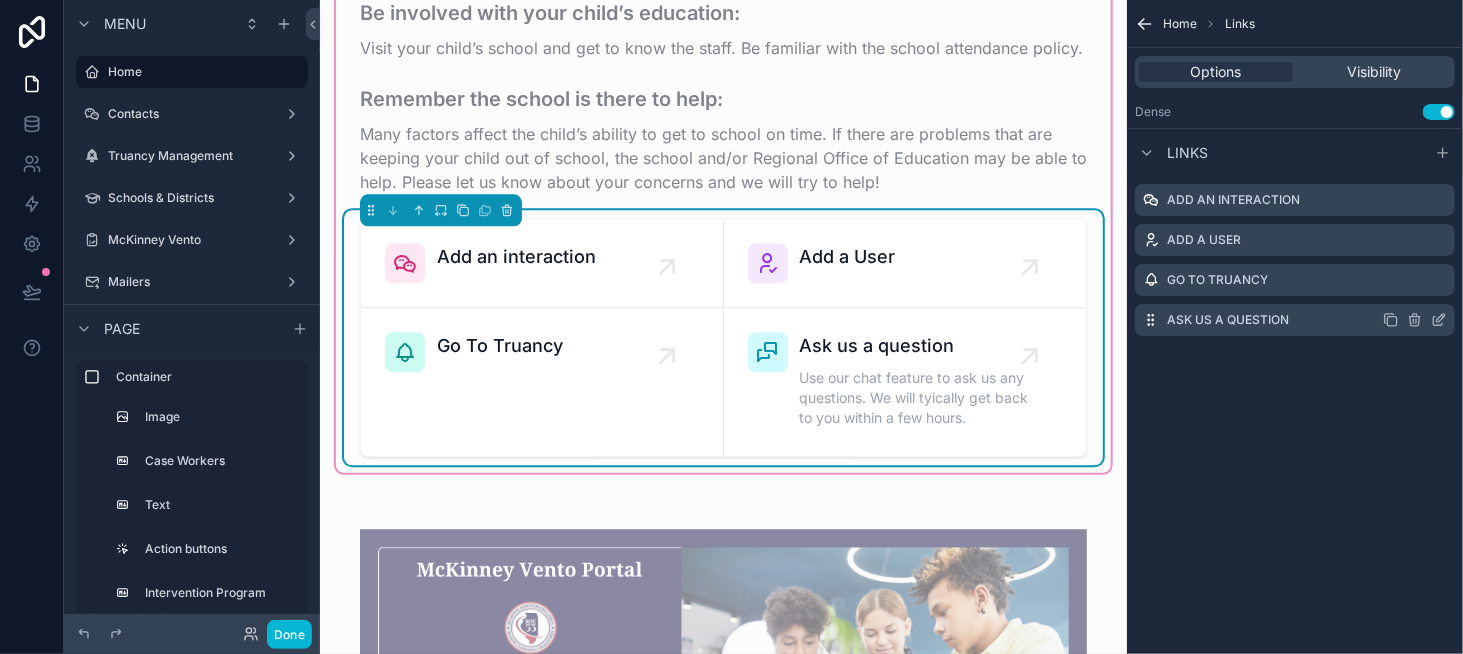 click 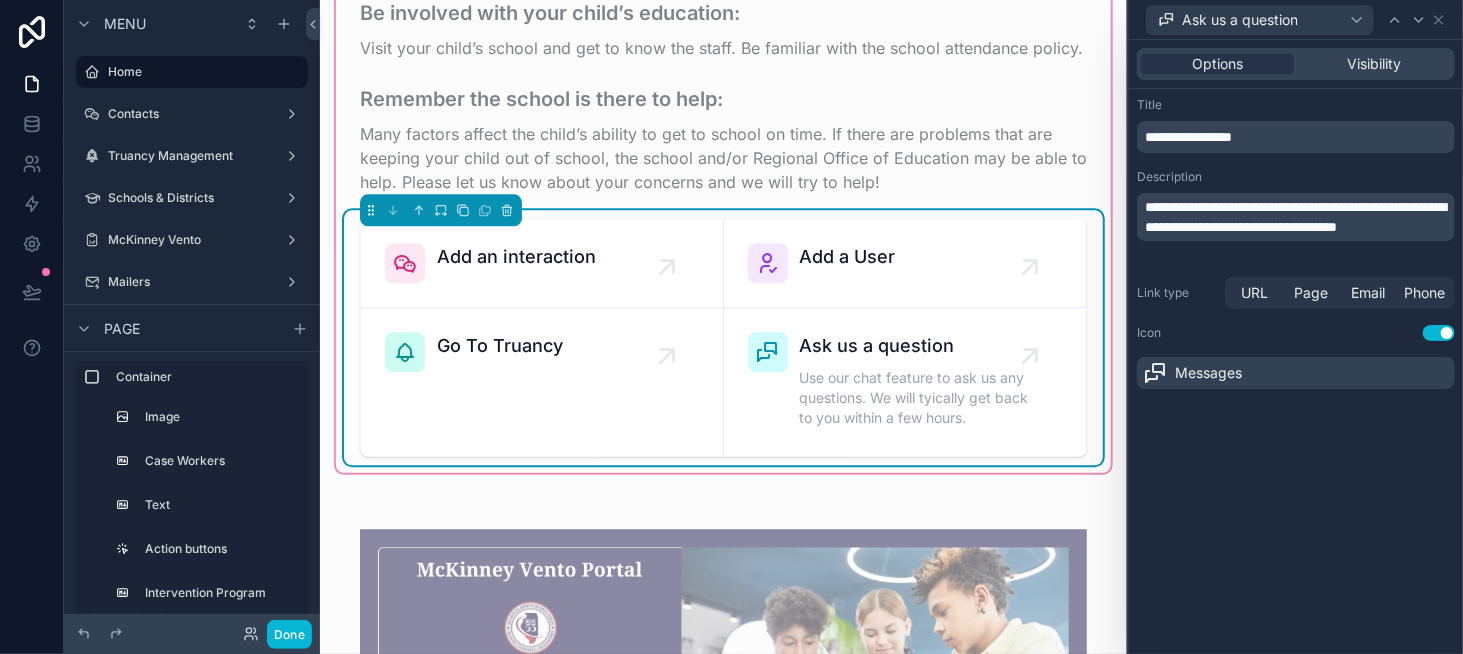 click on "**********" at bounding box center [1188, 137] 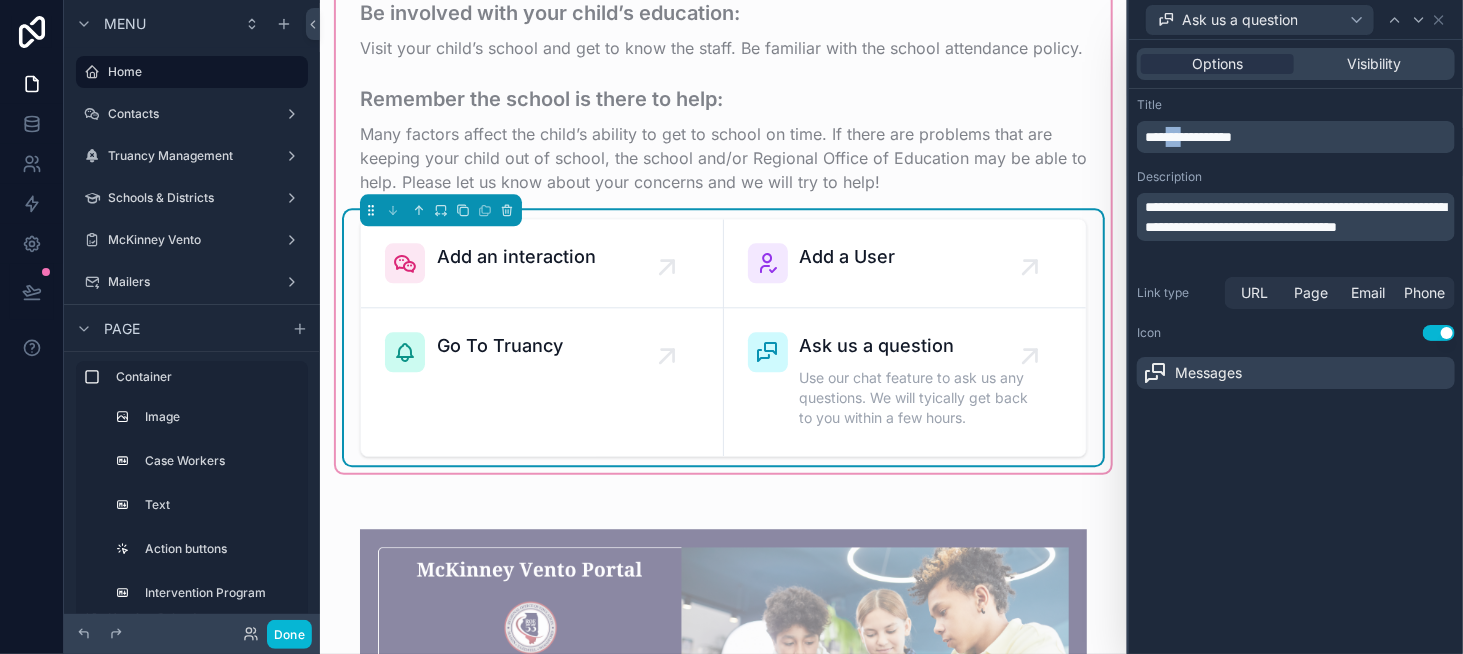 click on "**********" at bounding box center (1188, 137) 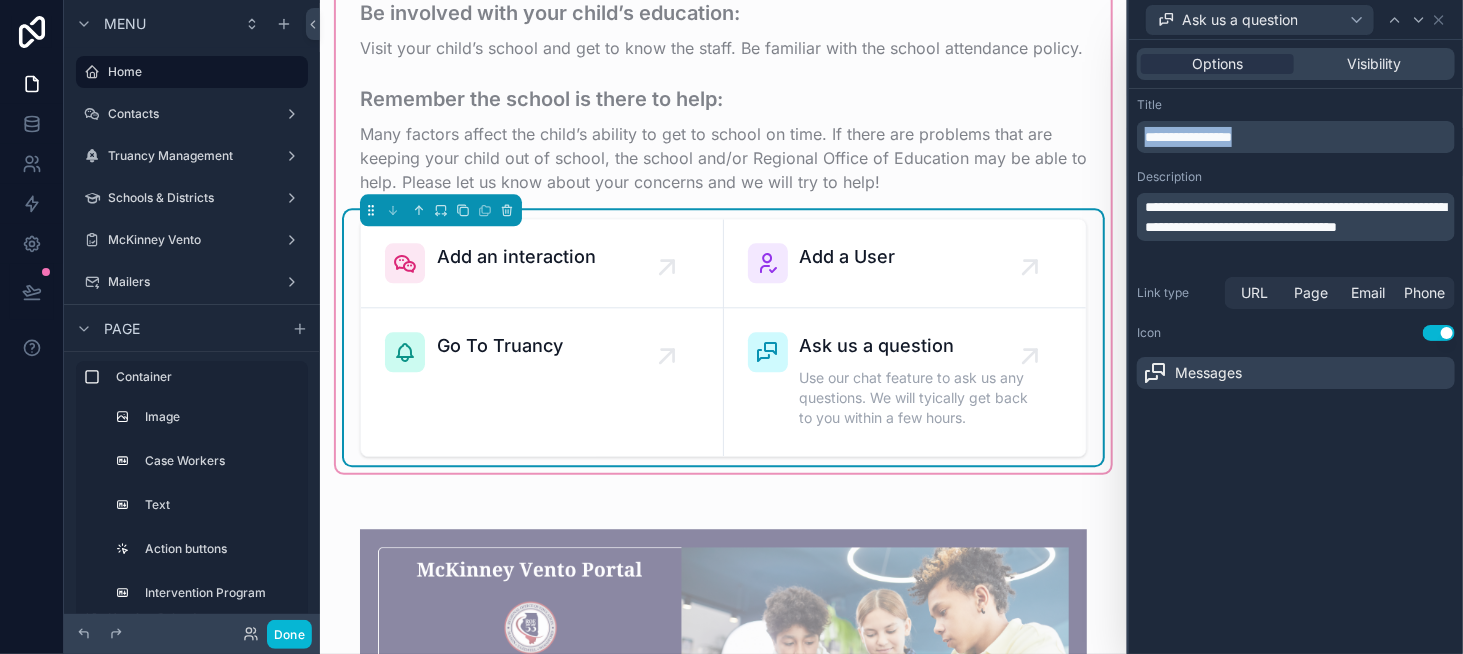 click on "**********" at bounding box center [1188, 137] 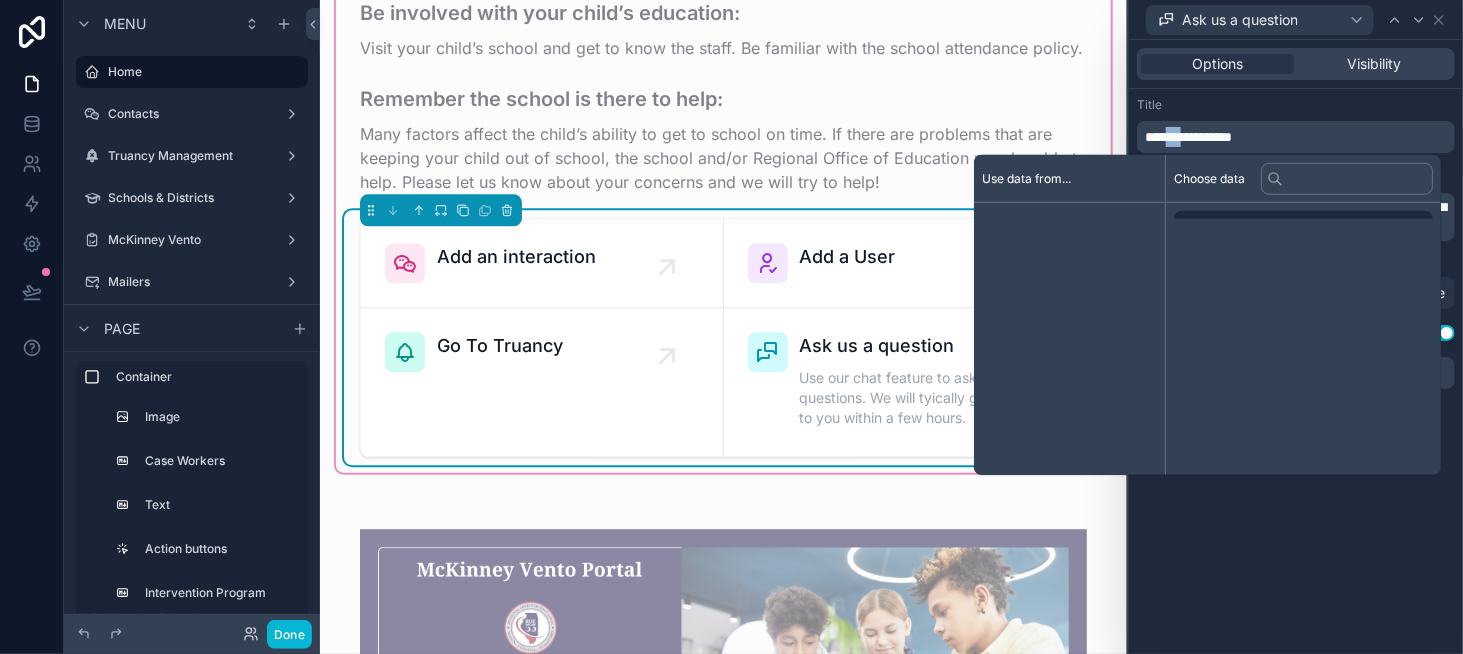click on "**********" at bounding box center [1188, 137] 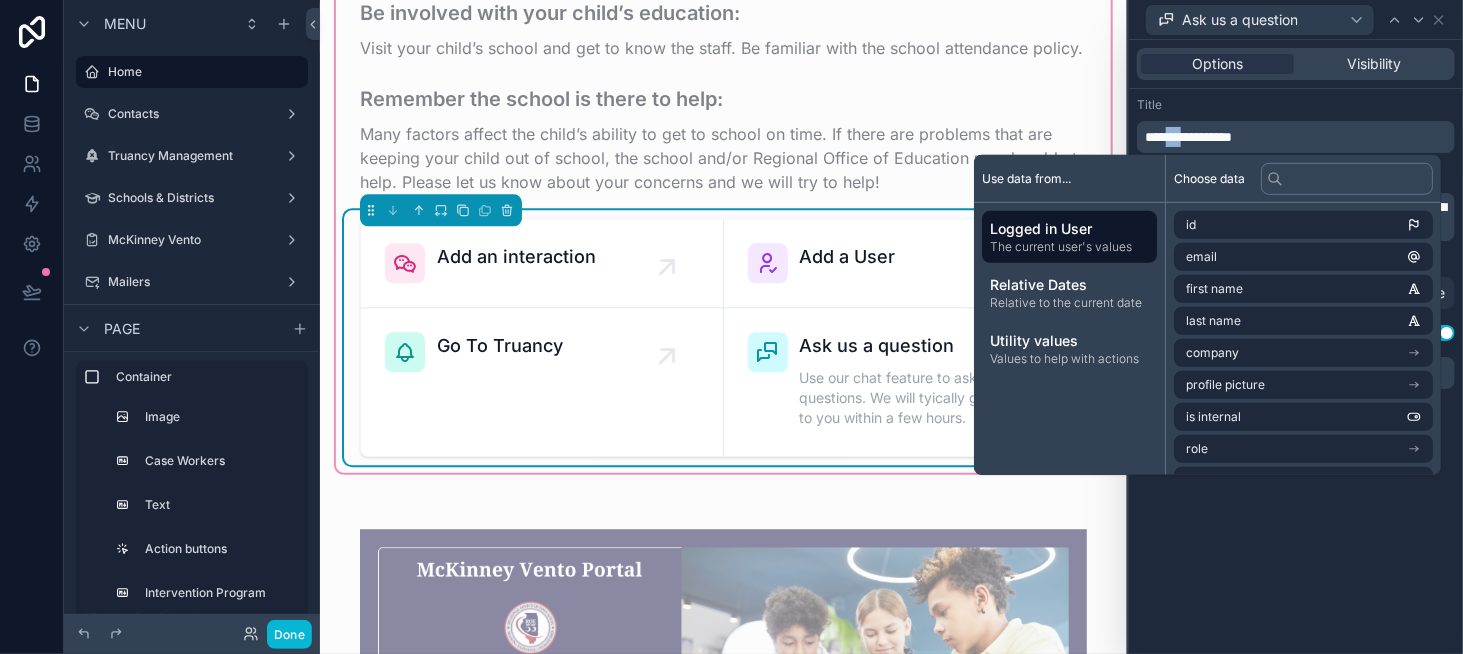 click on "**********" at bounding box center (1188, 137) 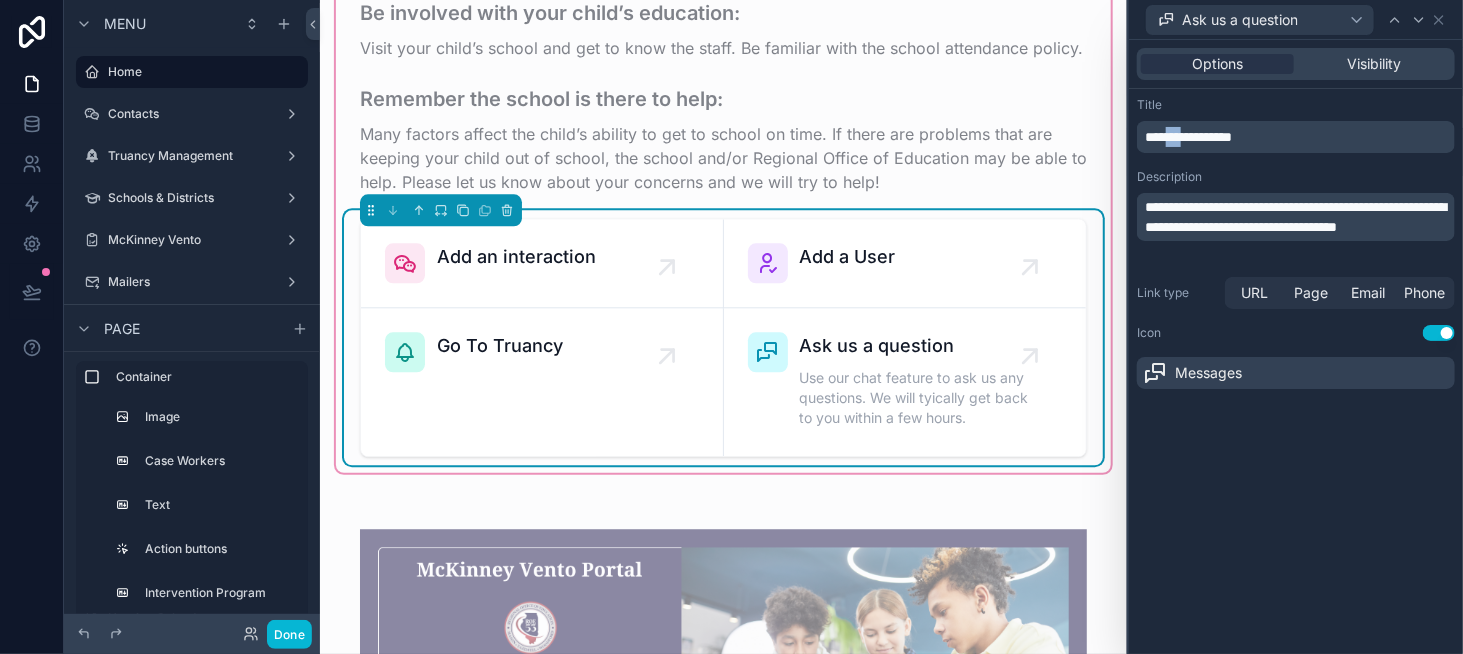 click on "**********" at bounding box center [1188, 137] 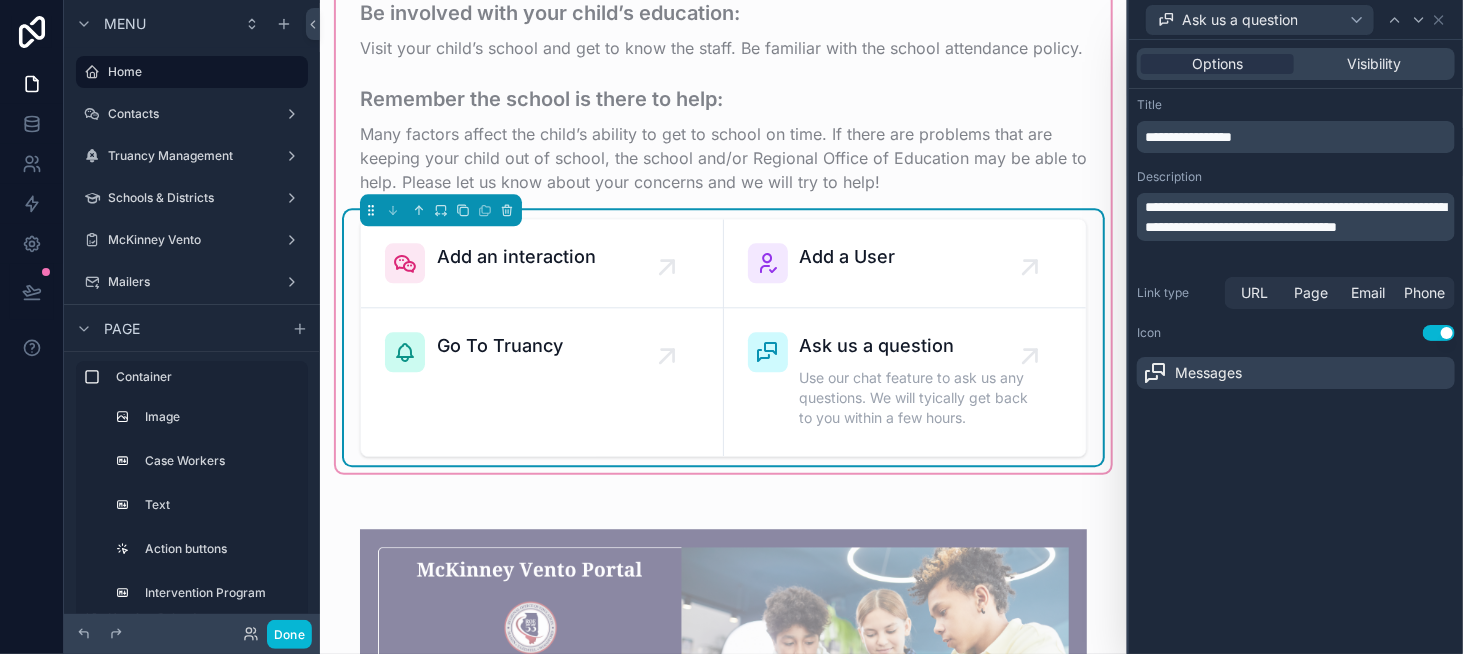 click on "**********" at bounding box center [1188, 137] 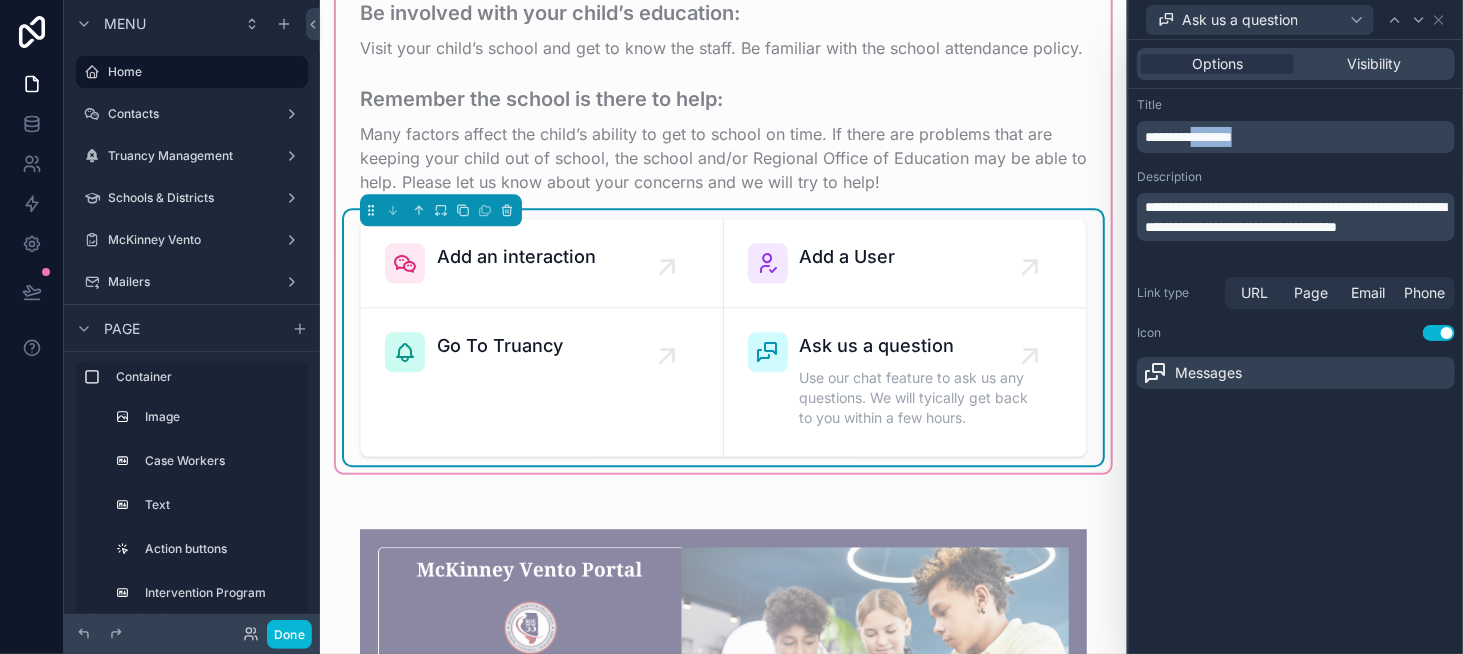 click on "**********" at bounding box center (1188, 137) 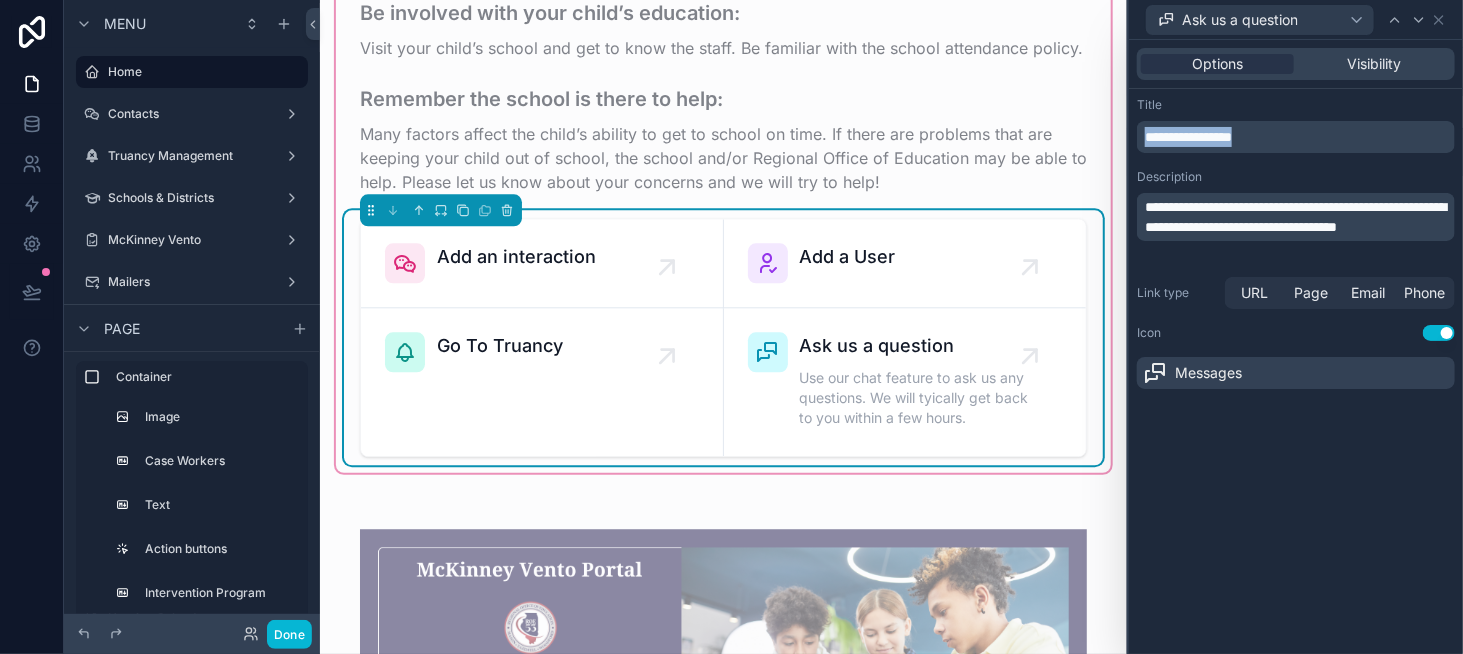 click on "**********" at bounding box center (1188, 137) 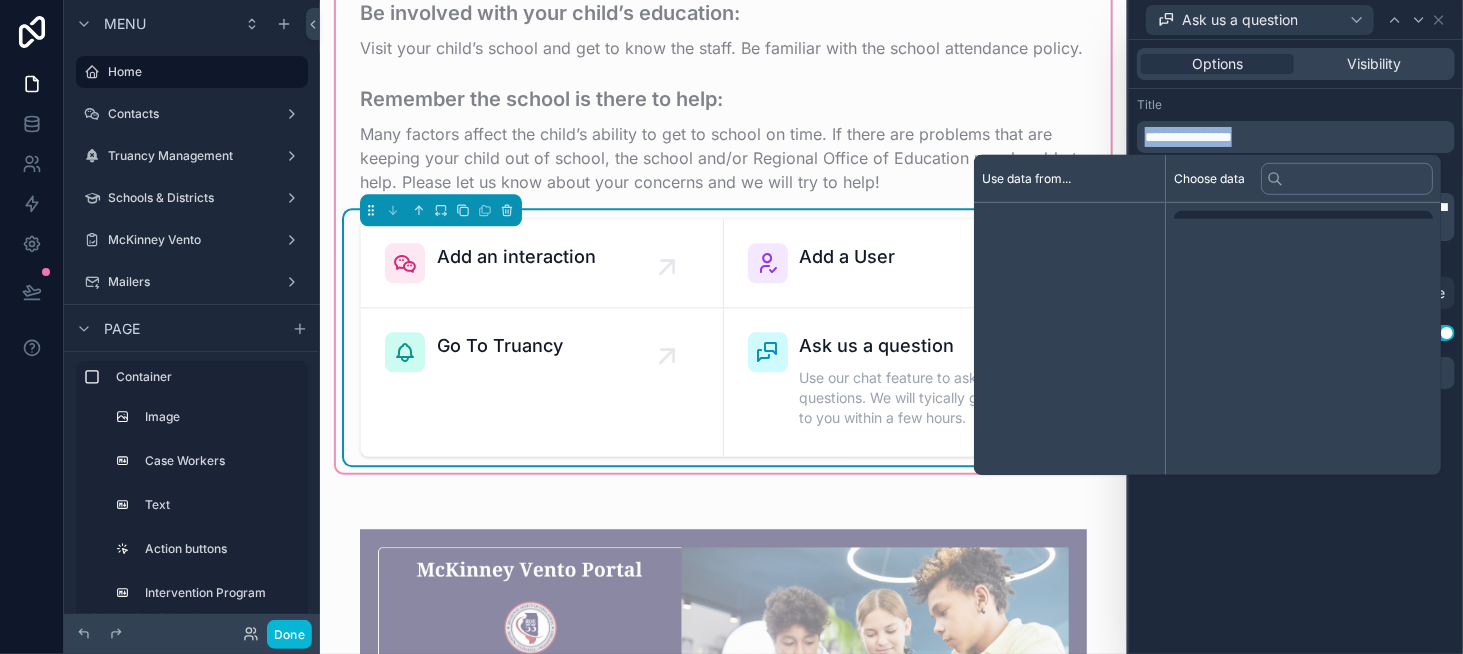 click on "**********" at bounding box center [1188, 137] 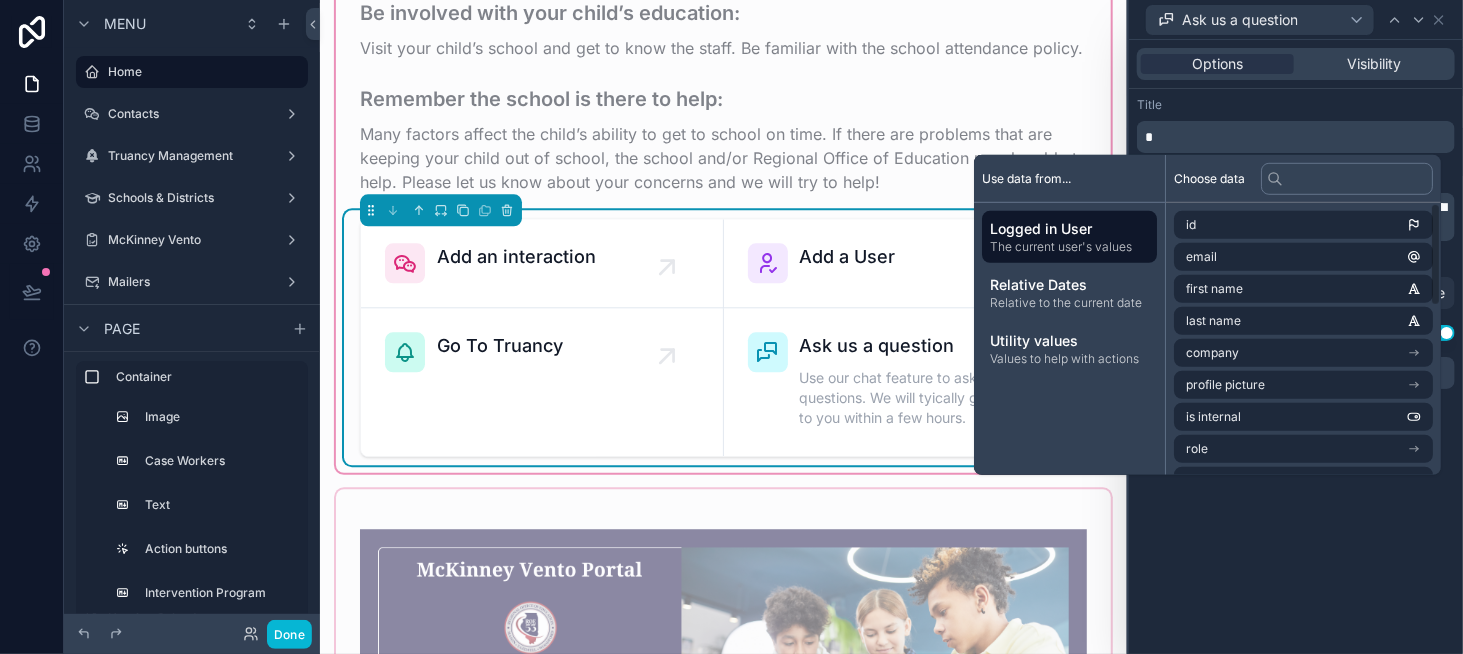 type 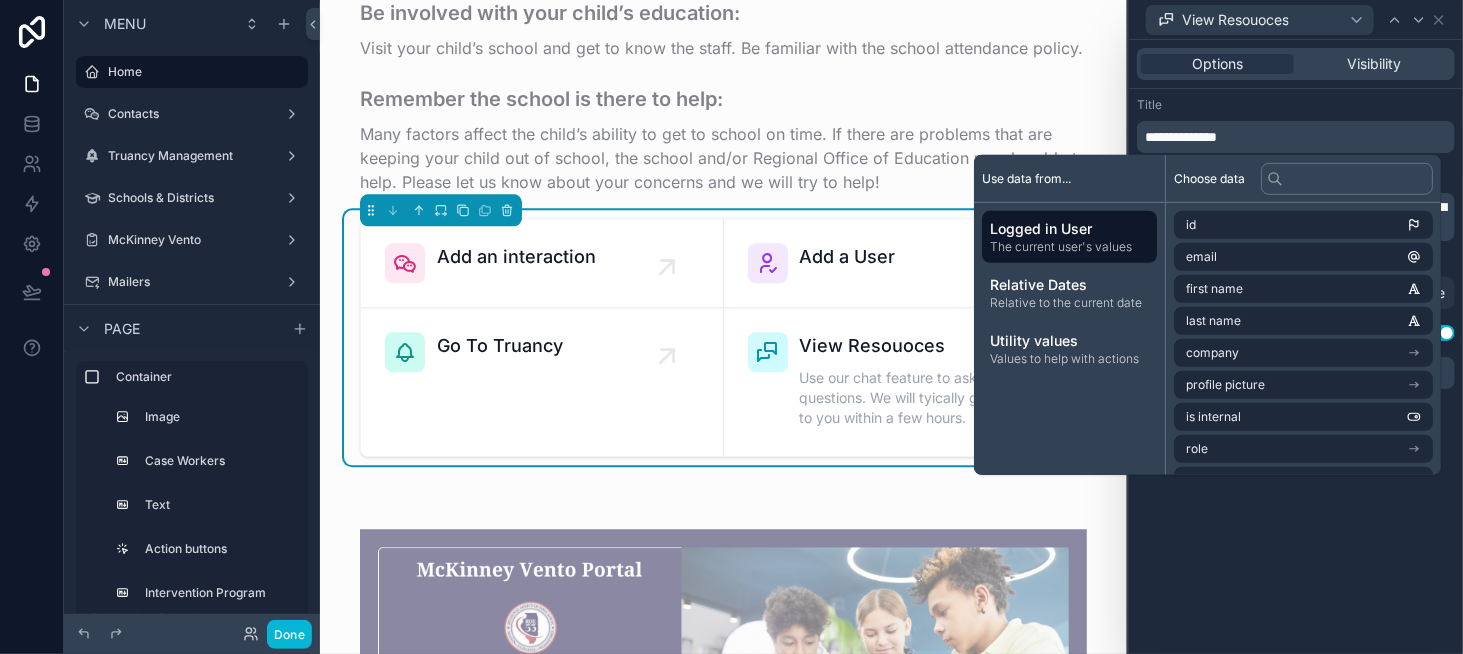click on "**********" at bounding box center [1181, 137] 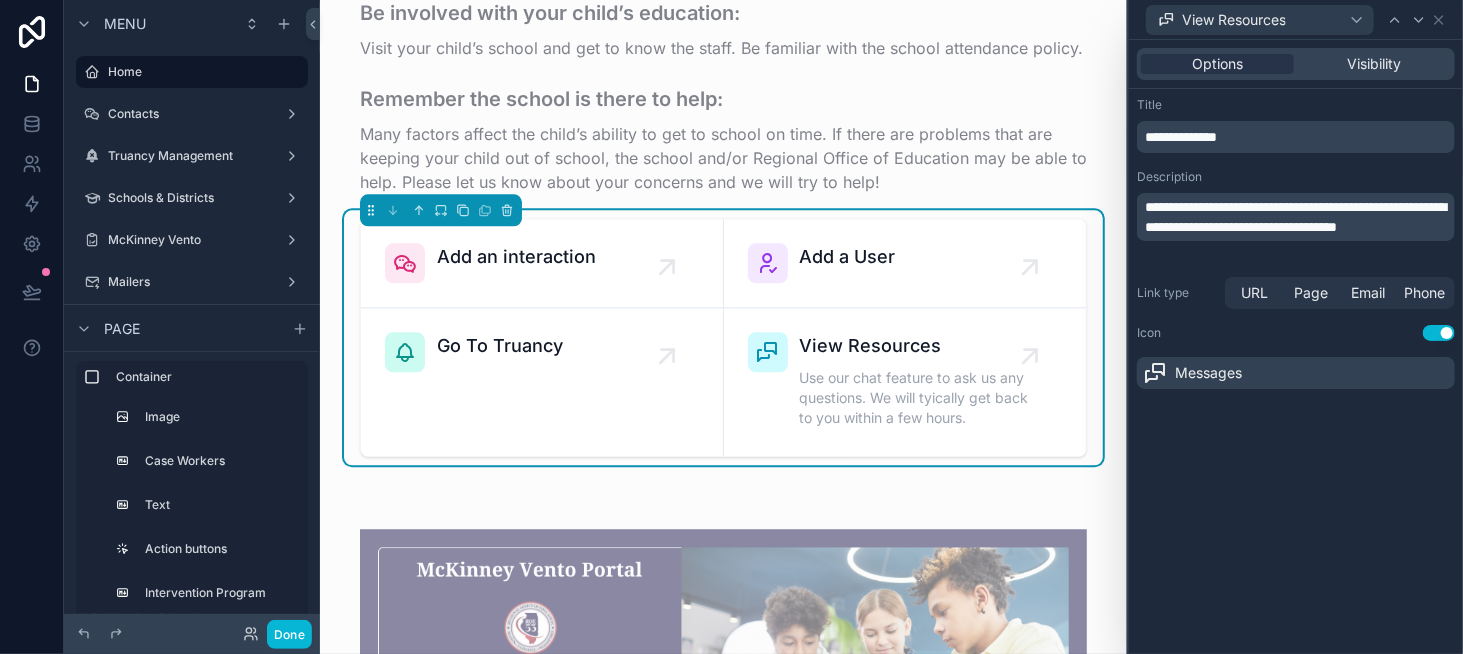 click on "**********" at bounding box center (1298, 217) 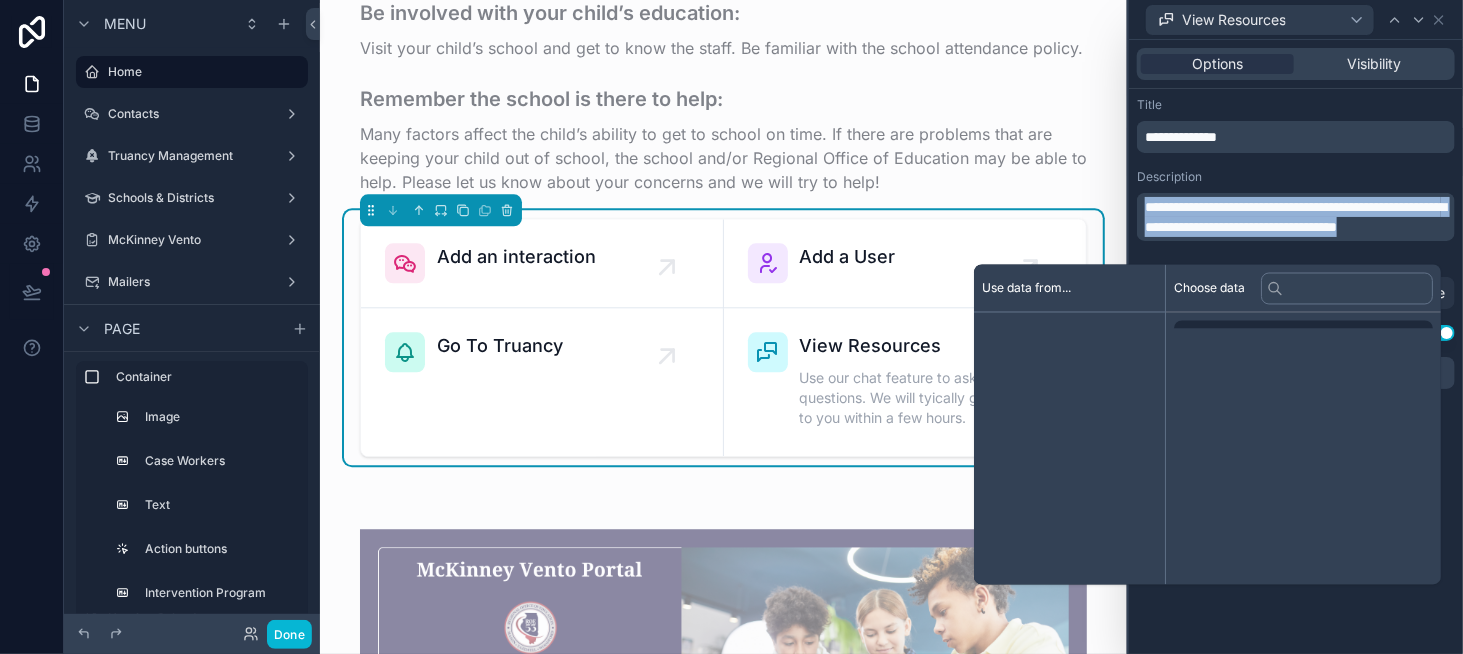 click on "**********" at bounding box center [1298, 217] 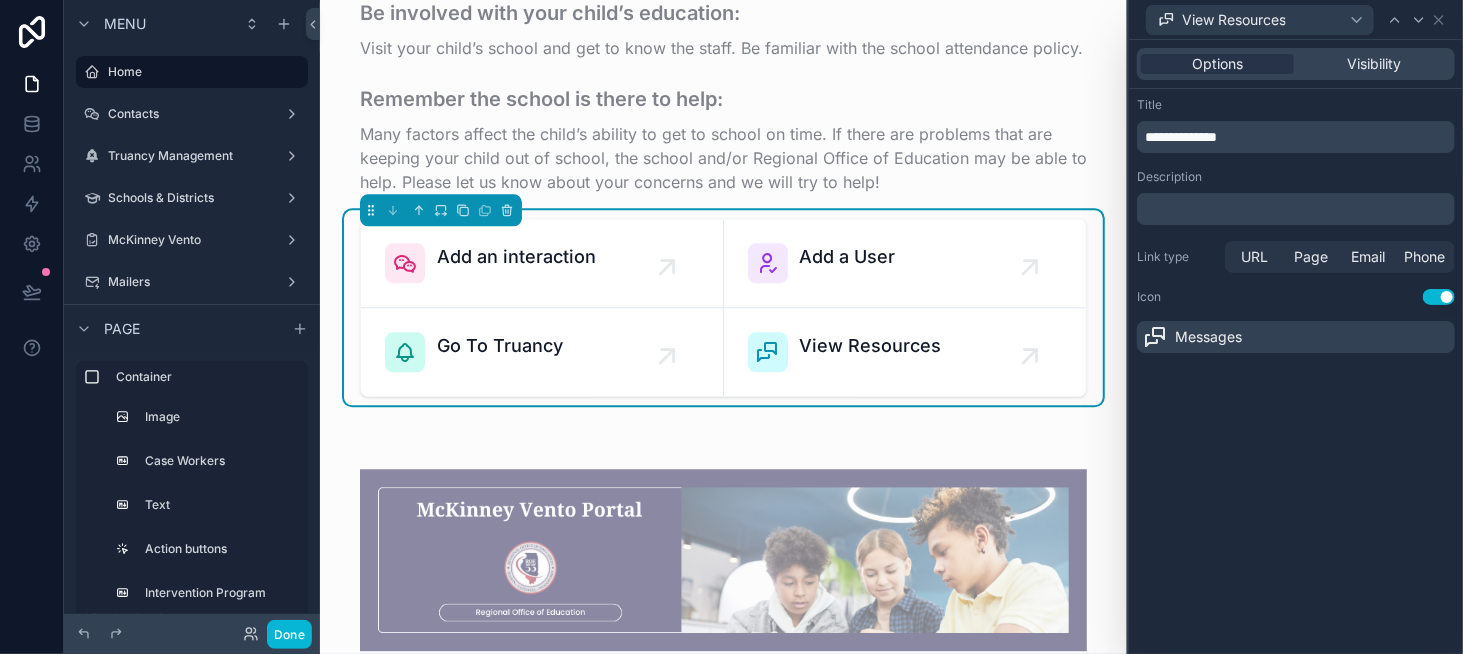 click on "Description" at bounding box center (1296, 177) 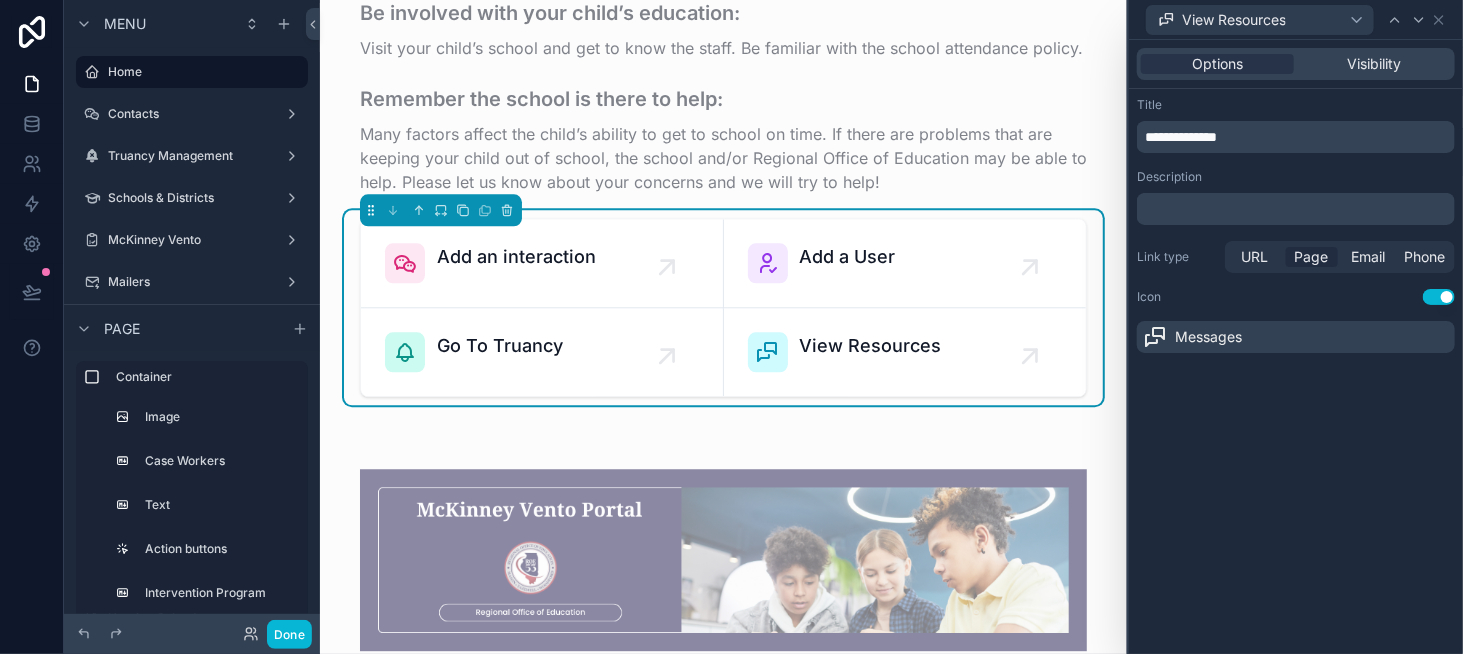 click on "Page" at bounding box center [1312, 257] 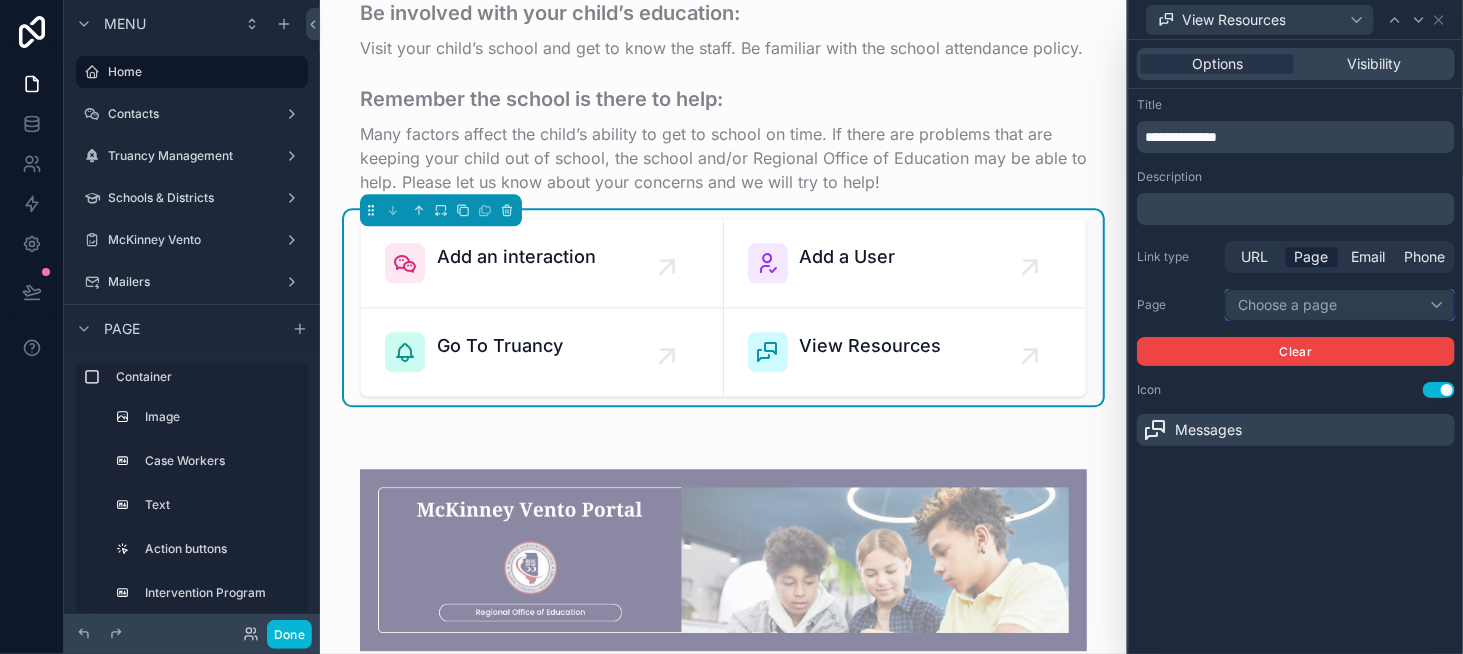 click on "Choose a page" at bounding box center (1340, 305) 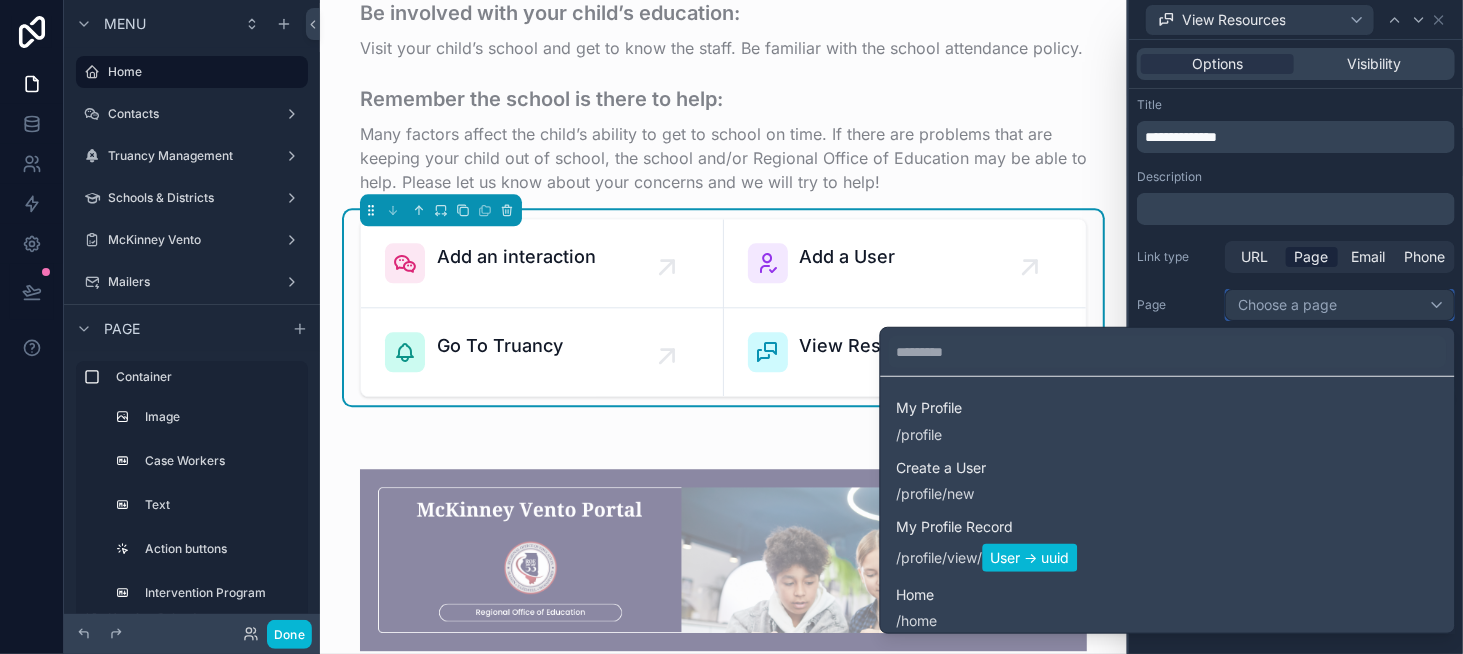 type 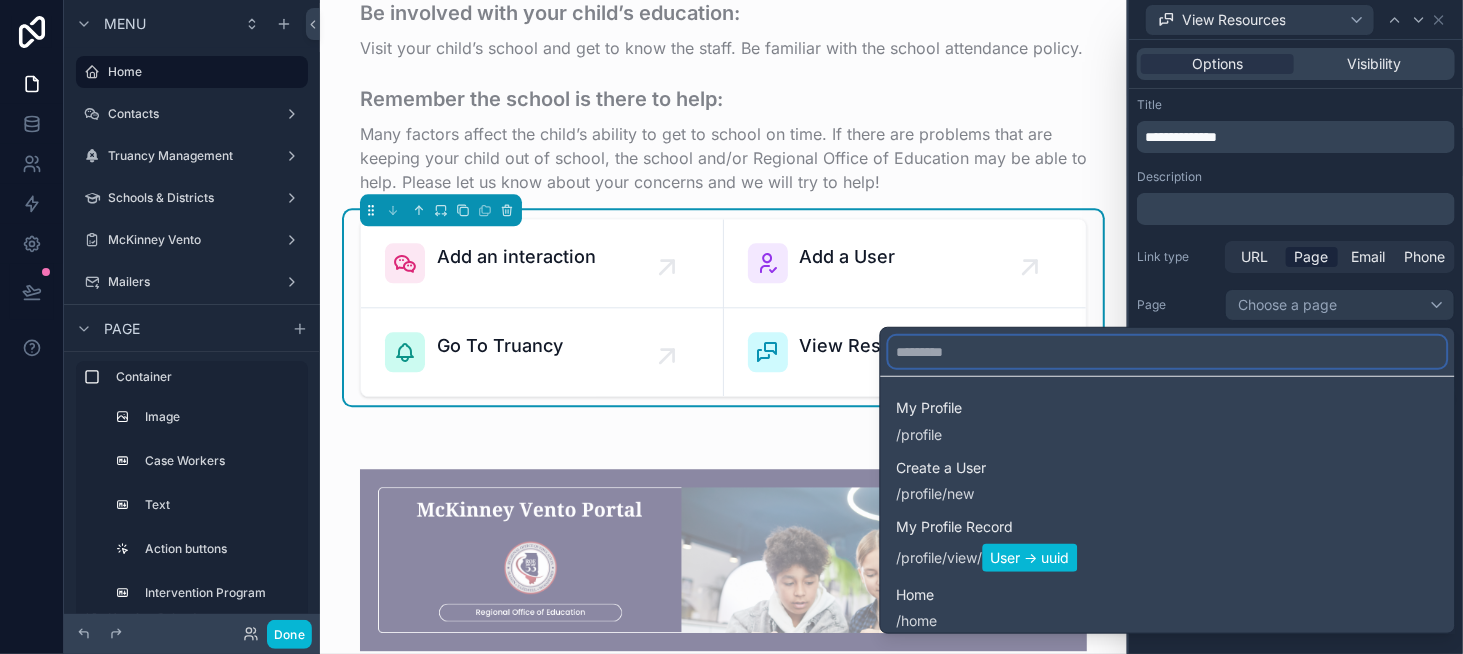 click at bounding box center (1168, 352) 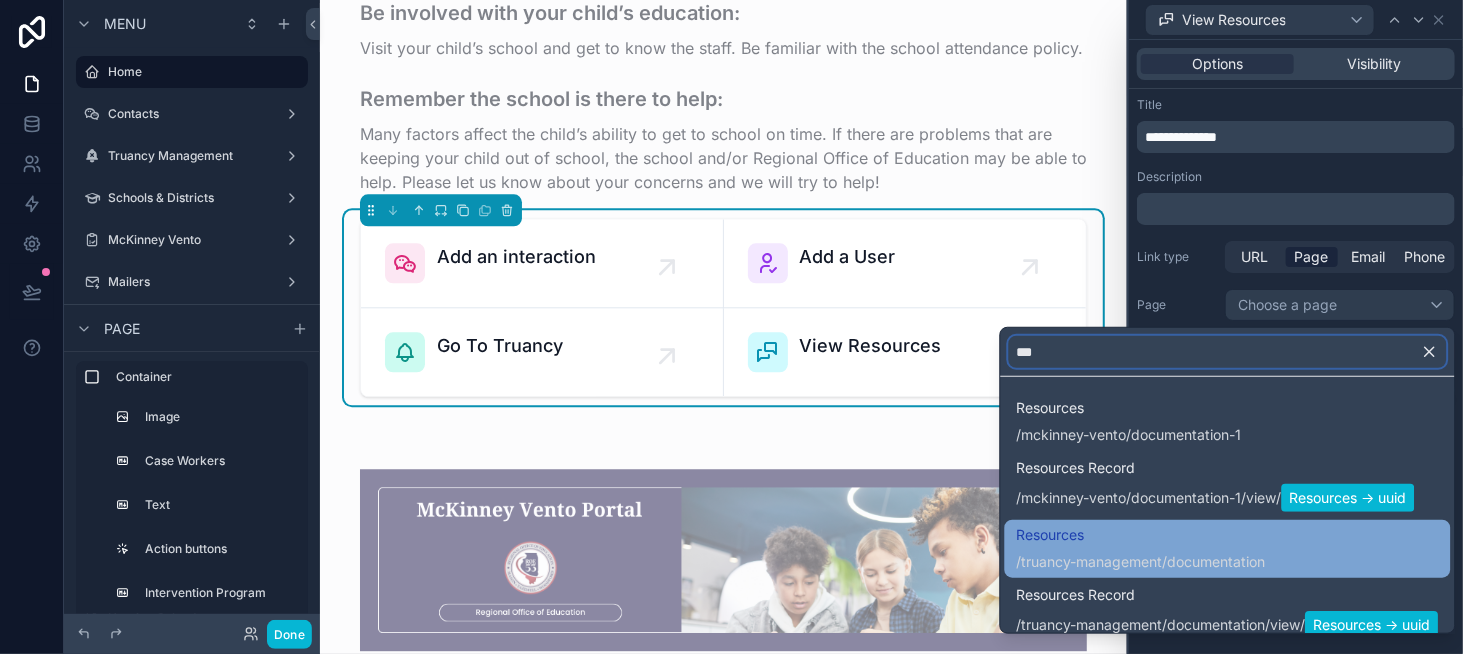 type on "***" 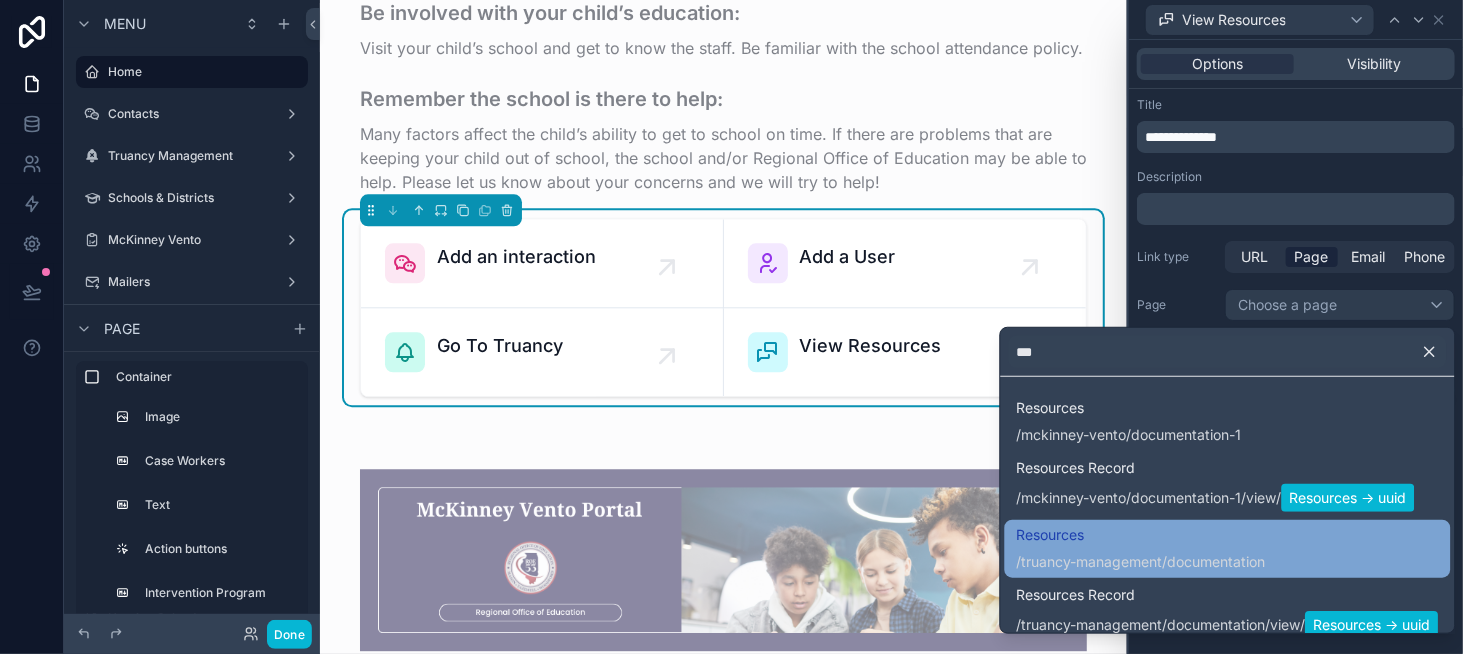 click on "Resources /truancy-management/documentation" at bounding box center (1228, 549) 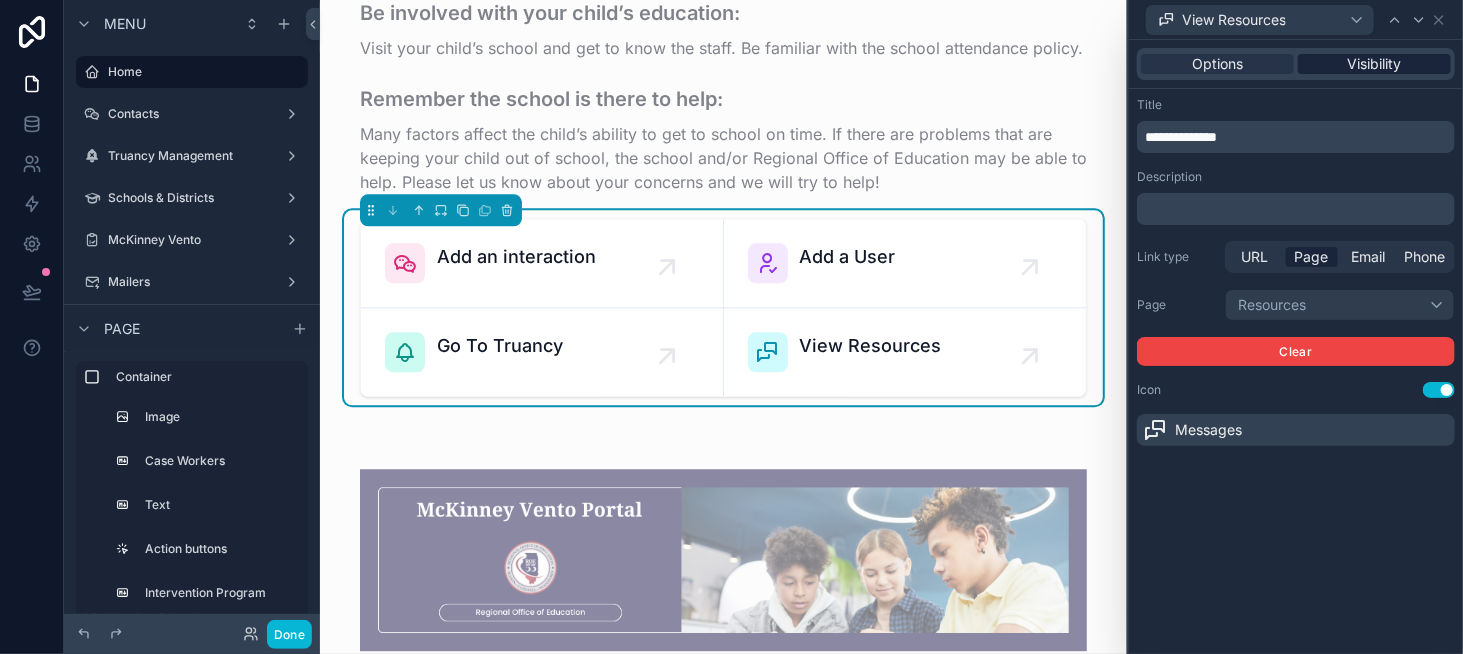 click on "Visibility" at bounding box center [1375, 64] 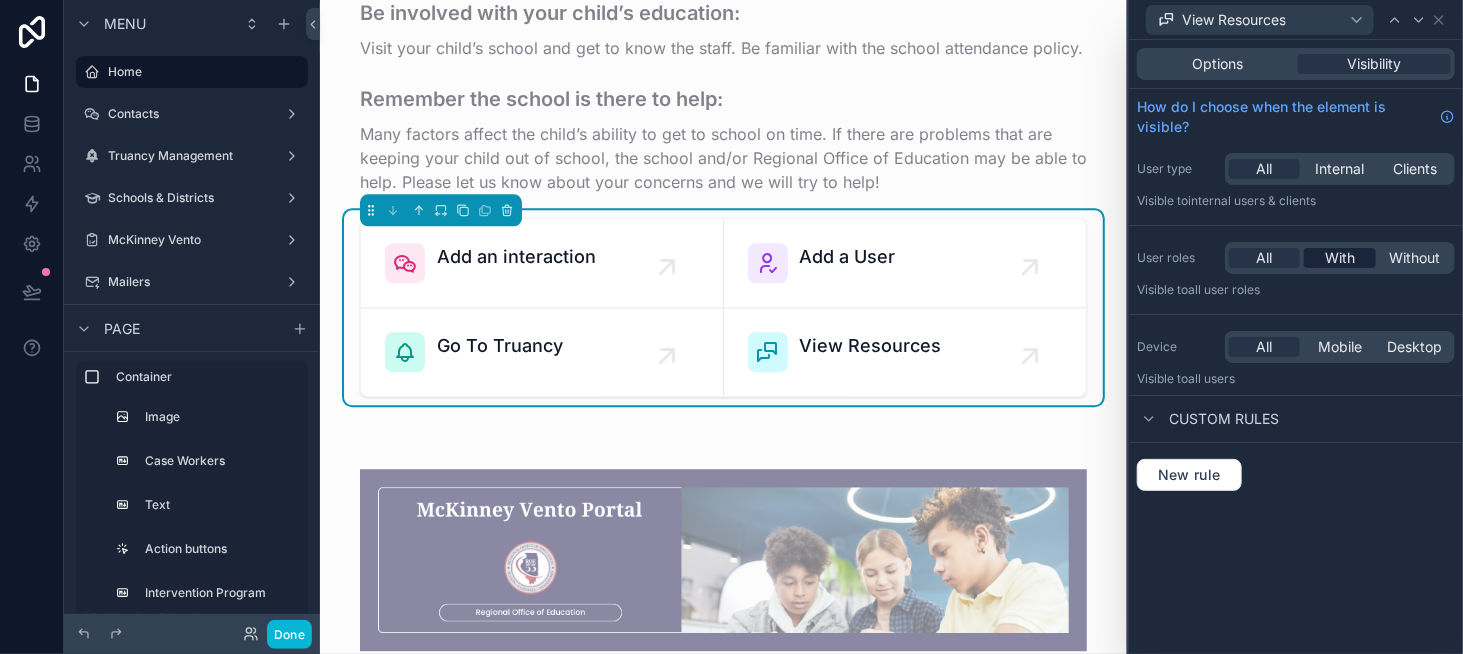 click on "With" at bounding box center (1340, 258) 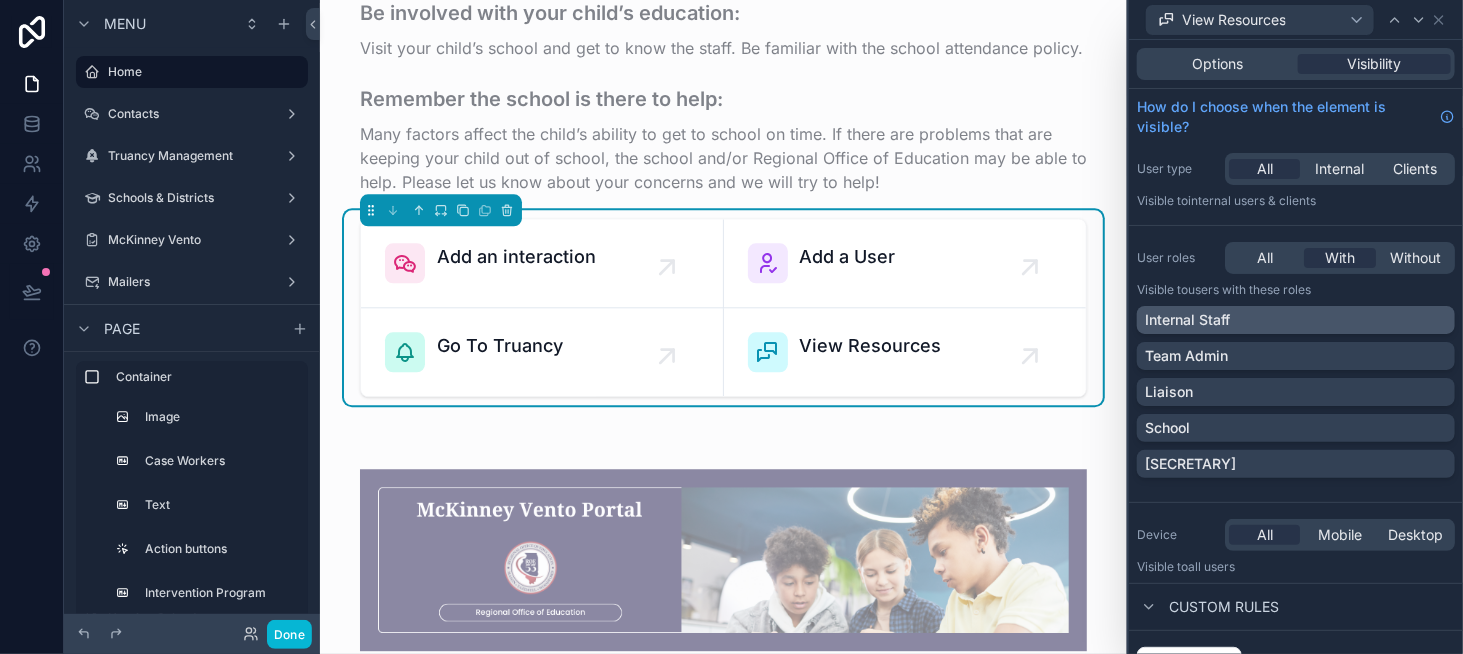click on "Internal Staff" at bounding box center (1296, 320) 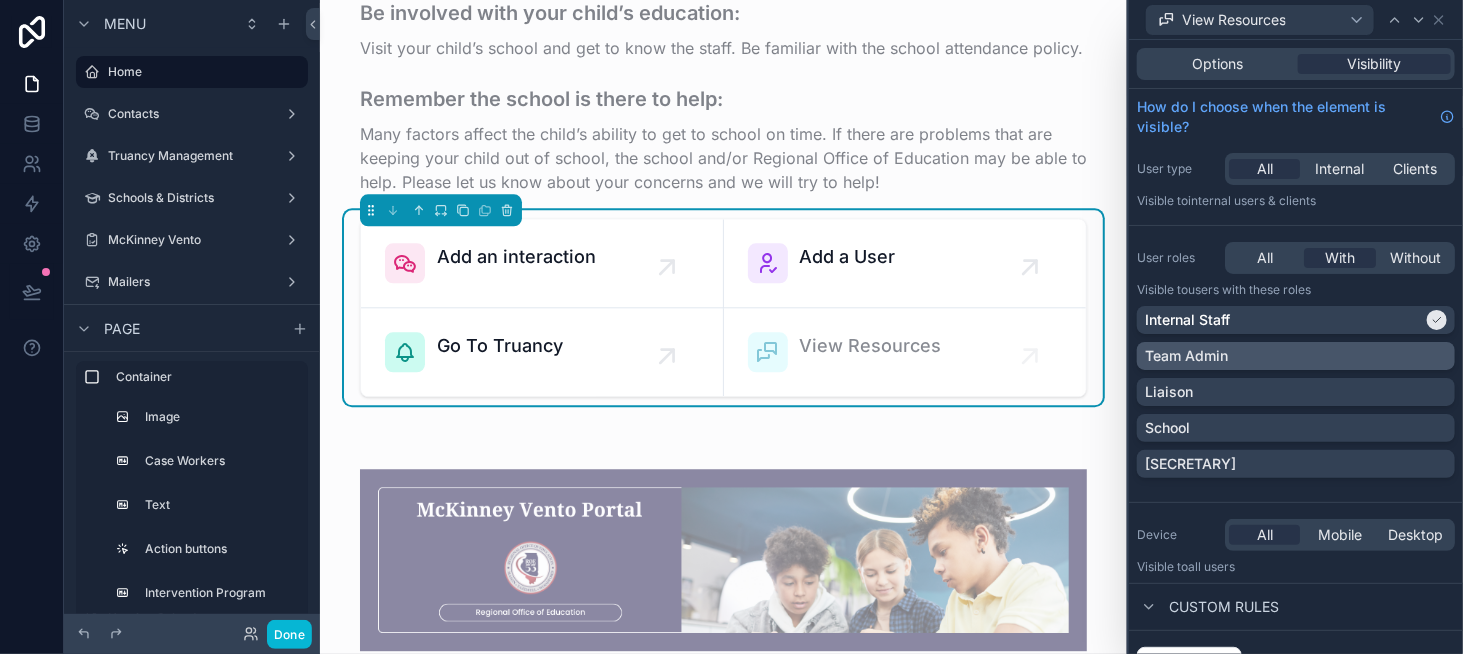 click on "Team Admin" at bounding box center (1296, 356) 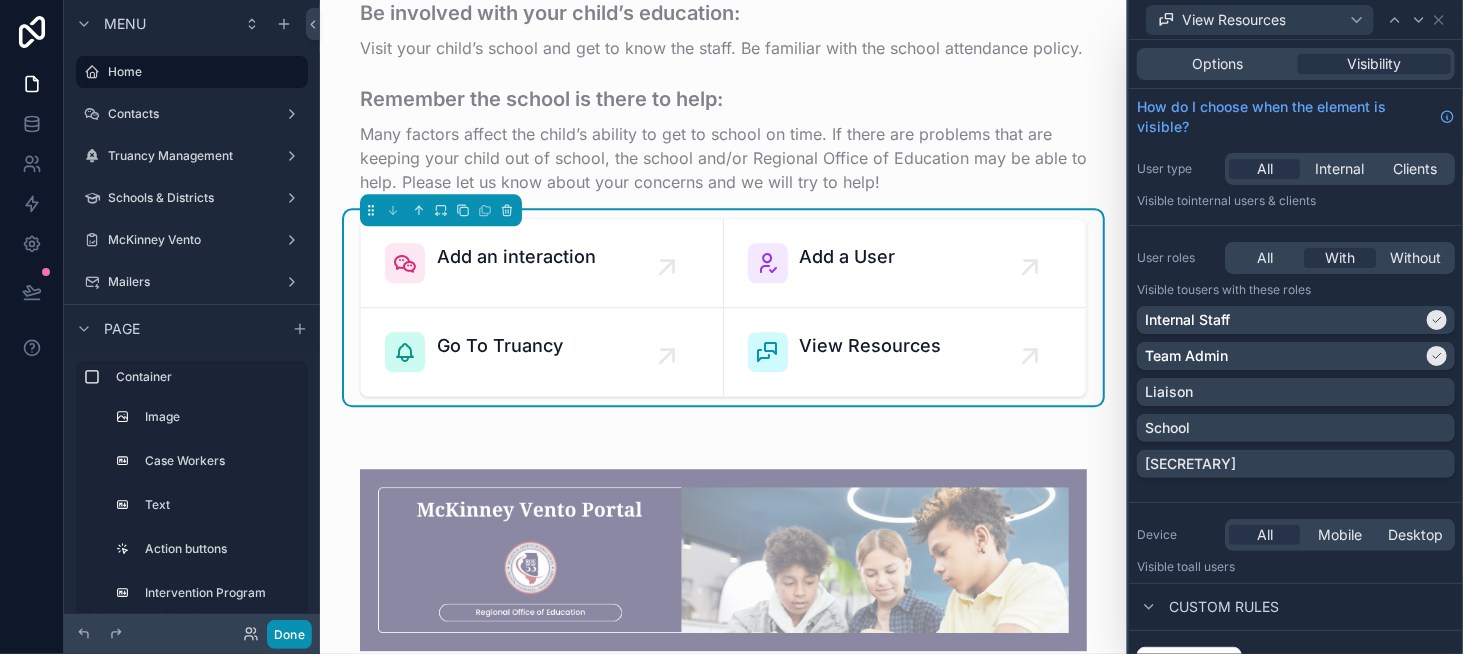 click on "Done" at bounding box center [289, 634] 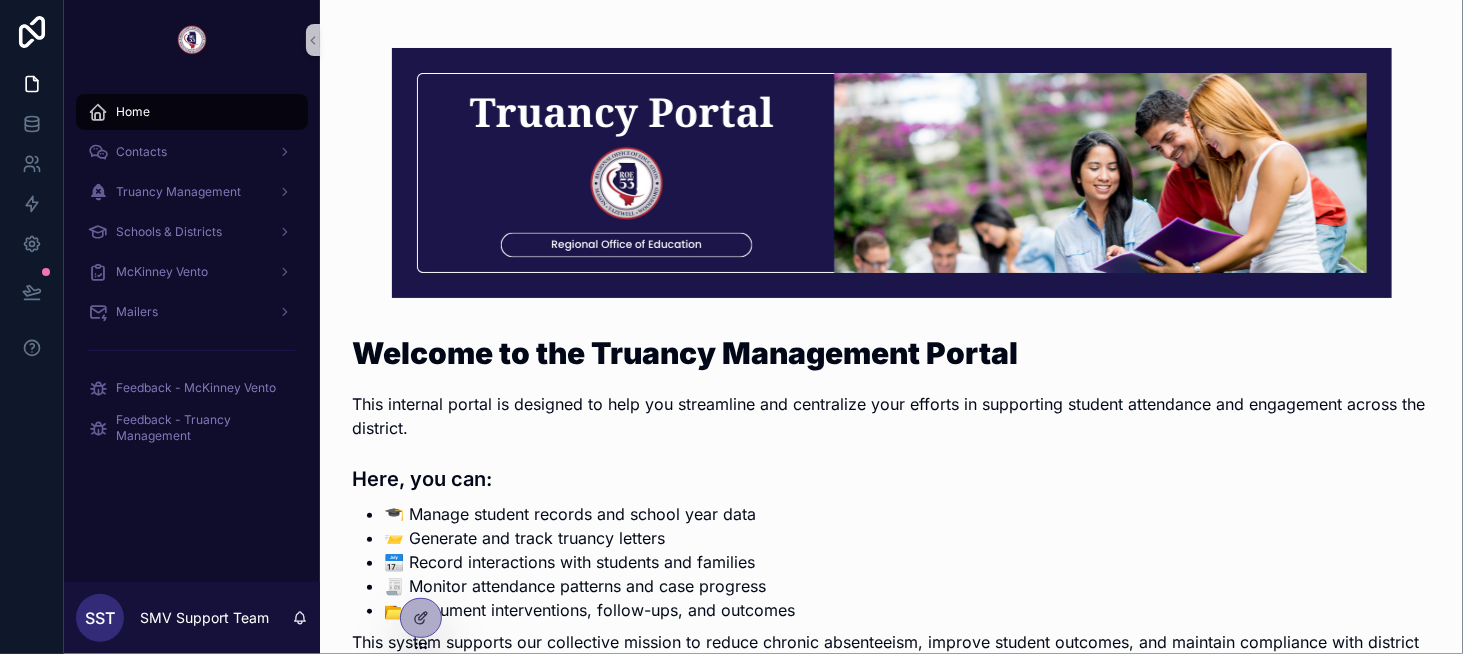 scroll, scrollTop: 300, scrollLeft: 0, axis: vertical 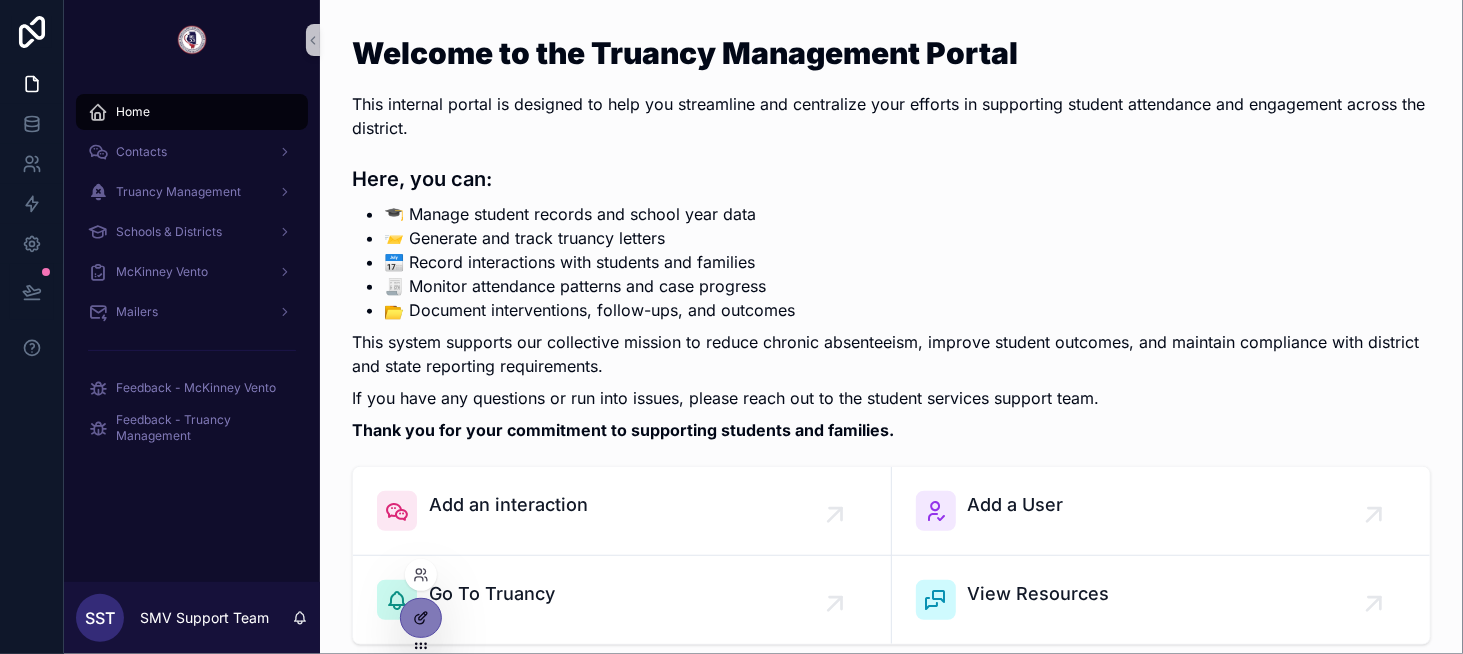 click at bounding box center [421, 618] 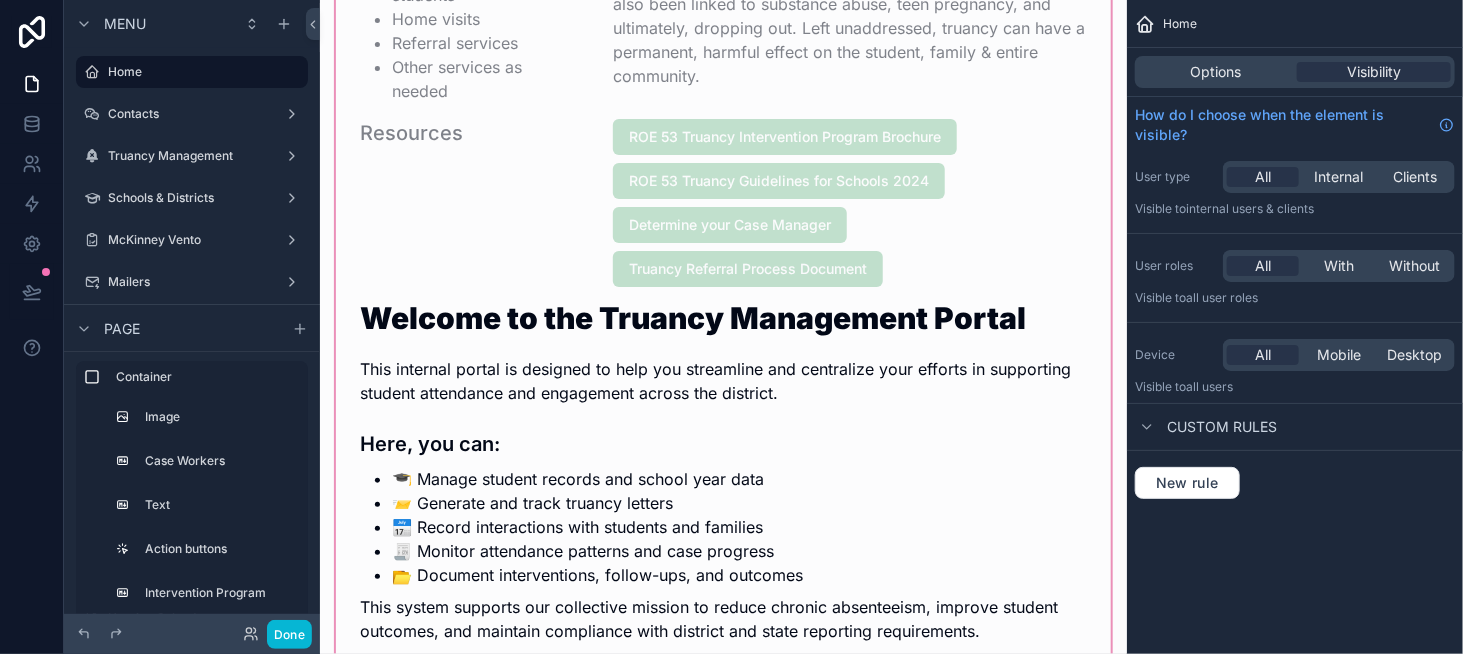 scroll, scrollTop: 1300, scrollLeft: 0, axis: vertical 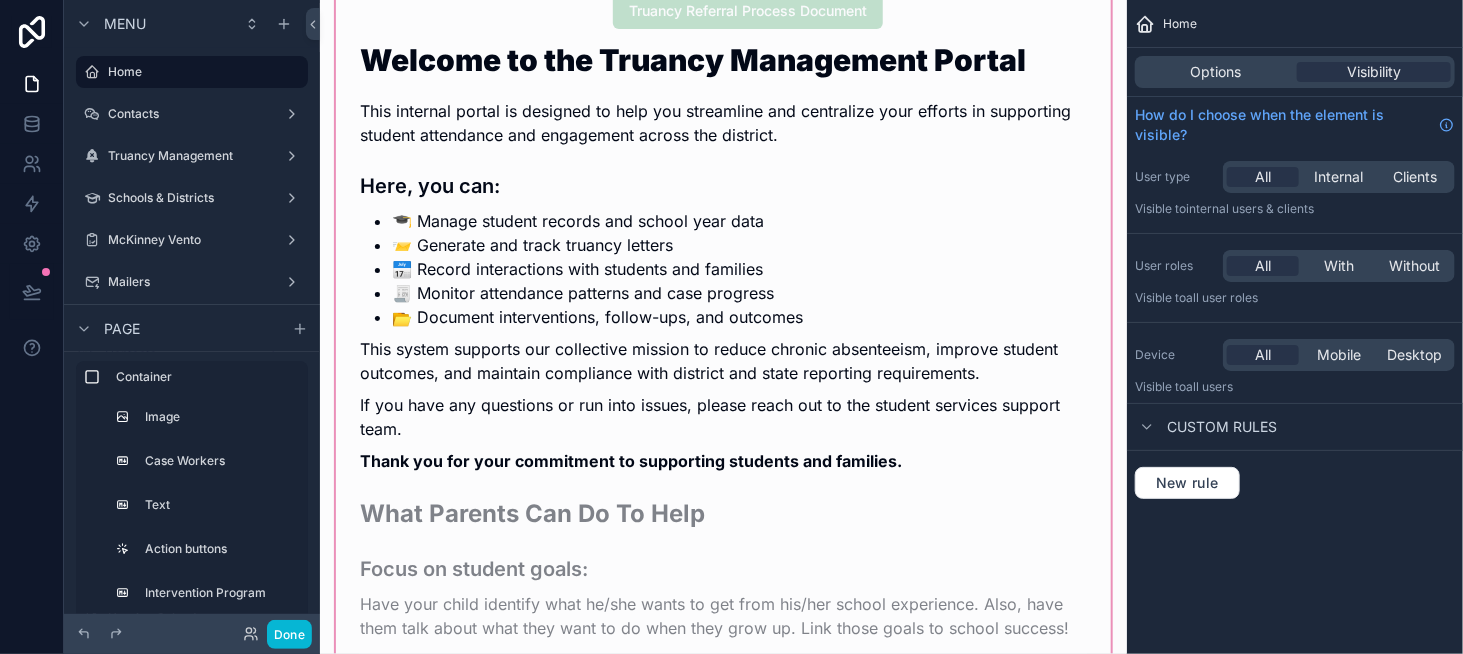 click at bounding box center [723, -36] 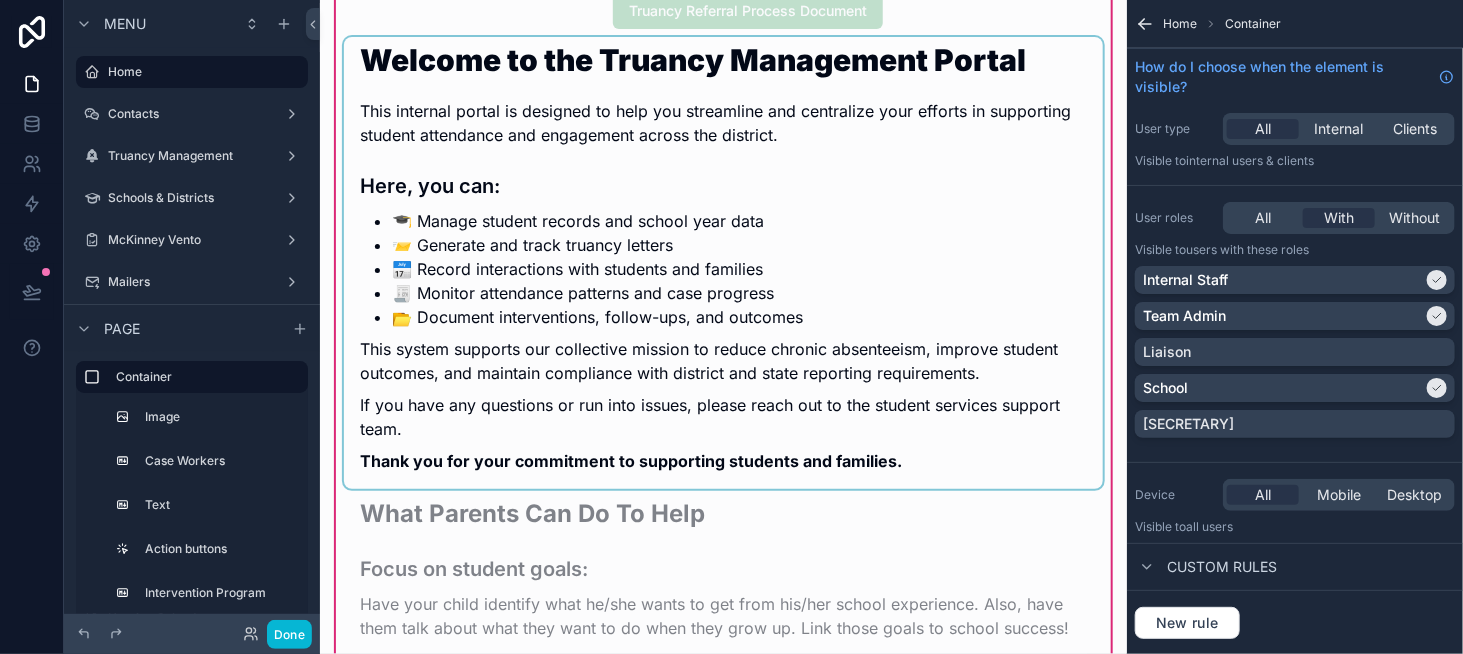click at bounding box center (723, 263) 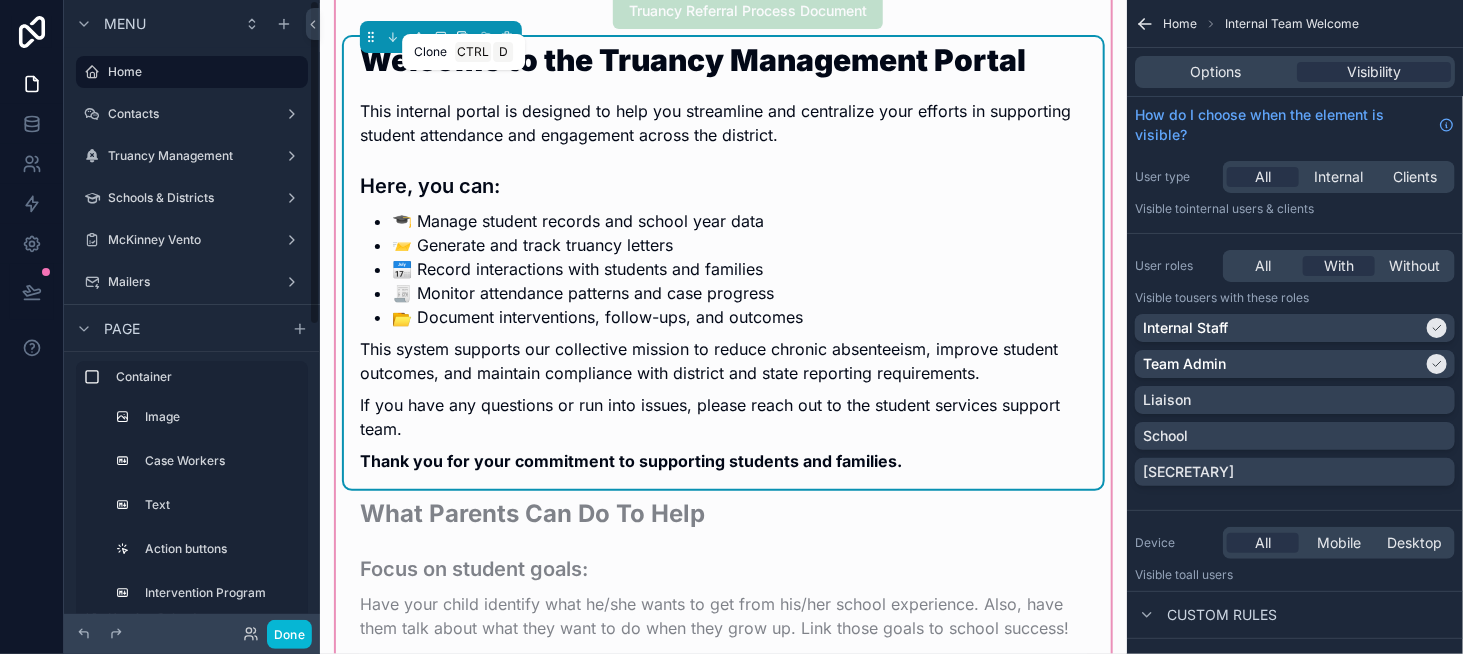 click 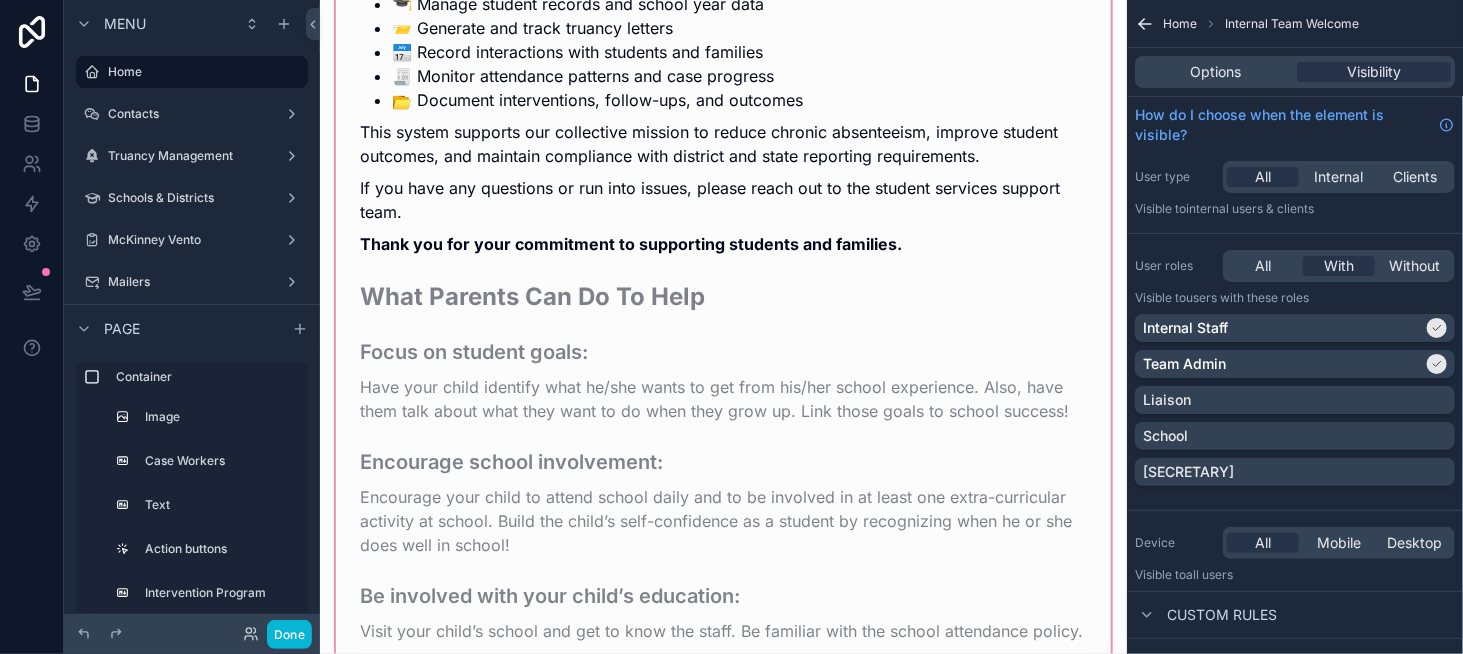 scroll, scrollTop: 1500, scrollLeft: 0, axis: vertical 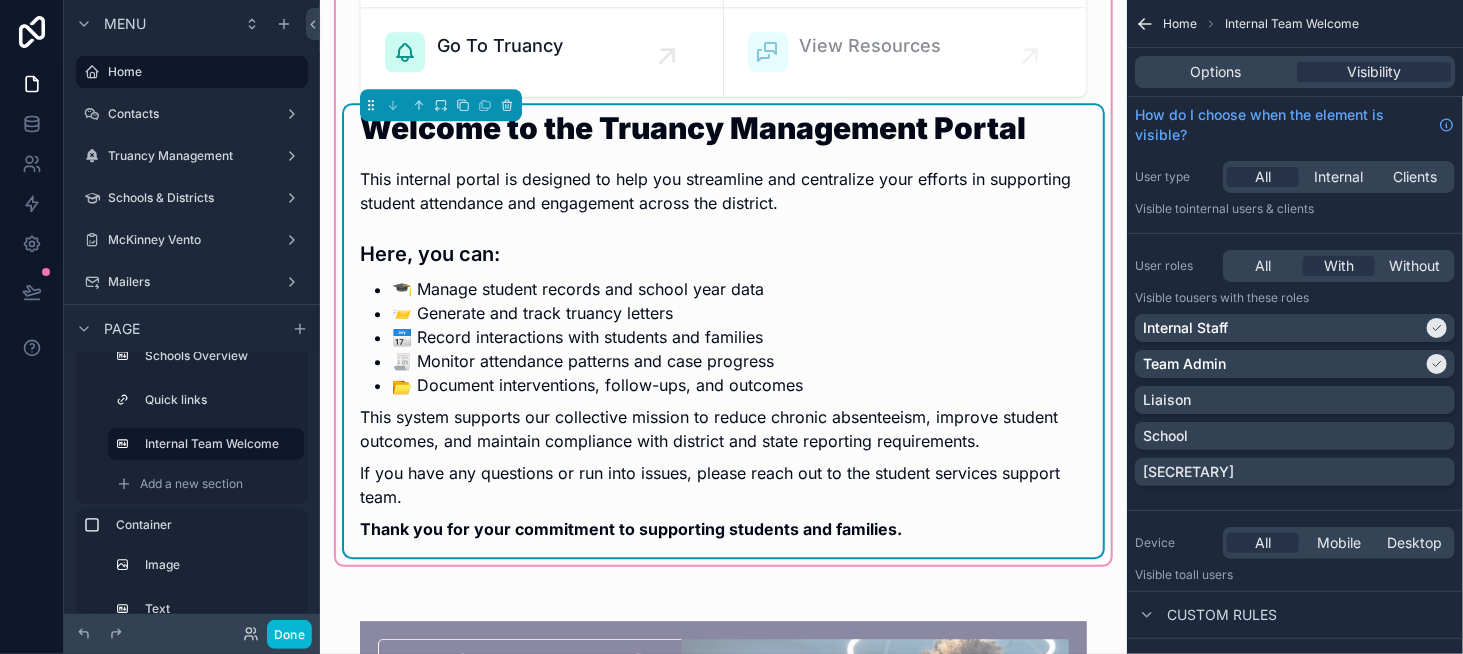 click on "📨 Generate and track truancy letters" at bounding box center [739, 313] 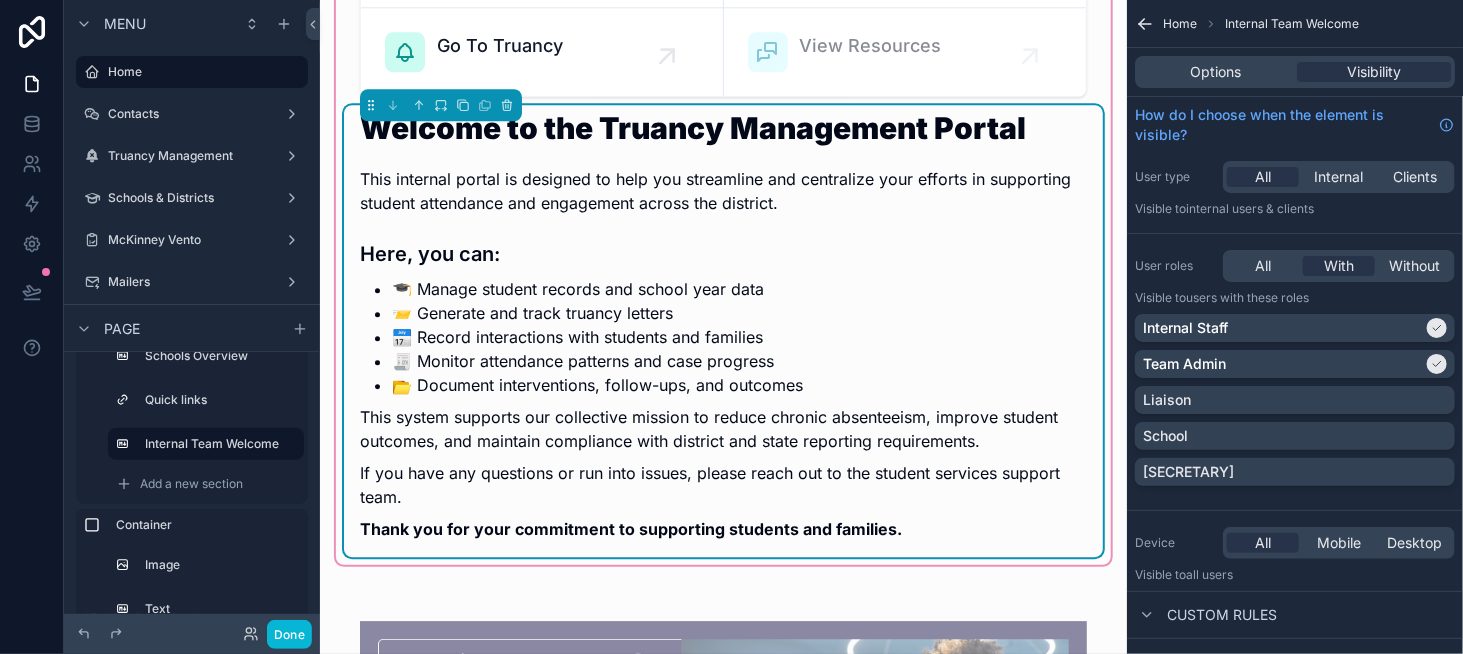 click on "Welcome to the Truancy Management Portal This internal portal is designed to help you streamline and centralize your efforts in supporting student attendance and engagement across the district. Here, you can: 🎓 Manage student records and school year data 📨 Generate and track truancy letters 📅 Record interactions with students and families 🧾 Monitor attendance patterns and case progress 📂 Document interventions, follow-ups, and outcomes This system supports our collective mission to reduce chronic absenteeism, improve student outcomes, and maintain compliance with district and state reporting requirements. If you have any questions or run into issues, please reach out to the student services support team. Thank you for your commitment to supporting students and families." at bounding box center [723, 327] 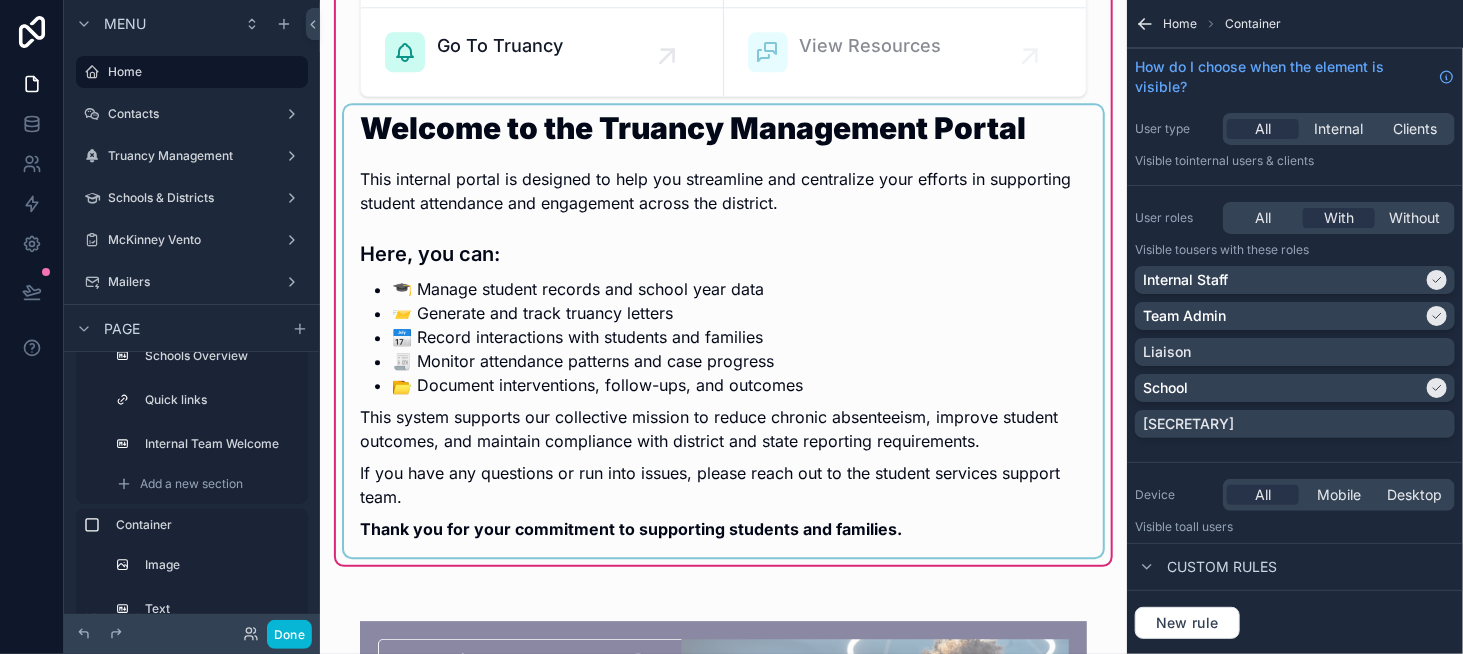 click at bounding box center (723, 331) 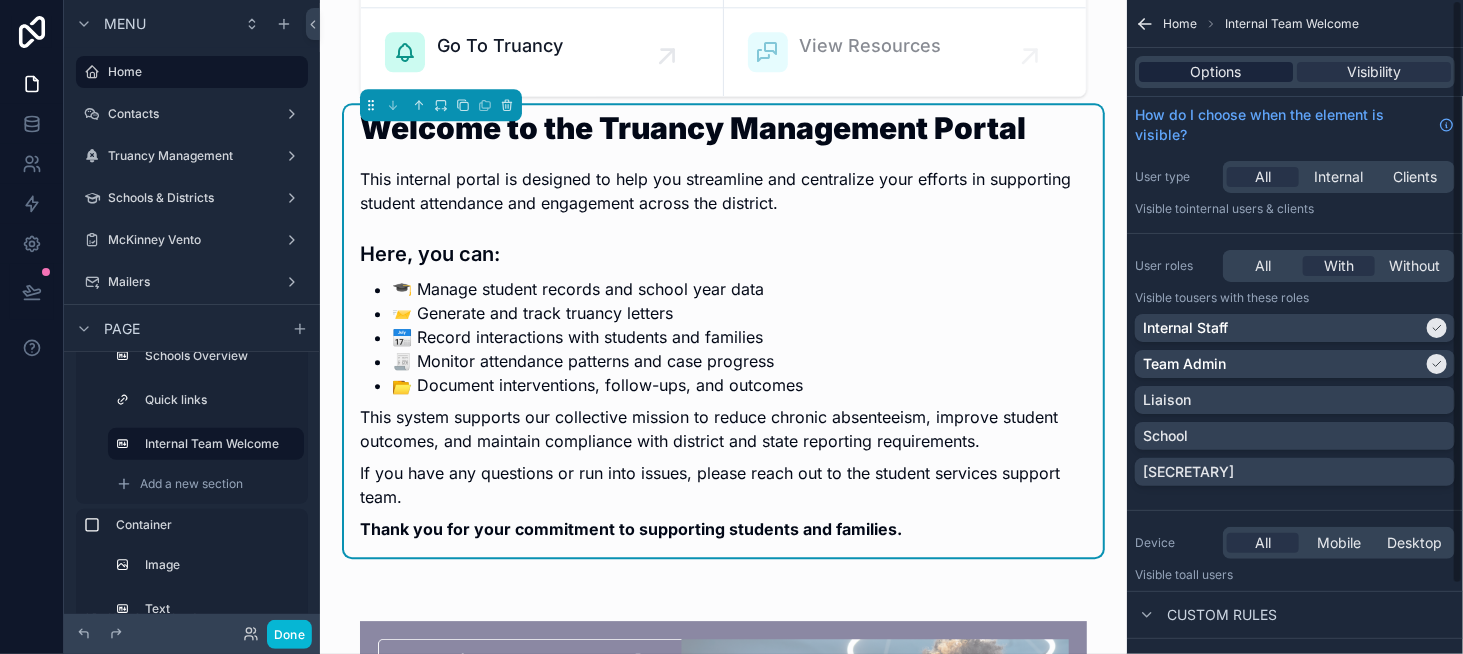 click on "Options" at bounding box center (1216, 72) 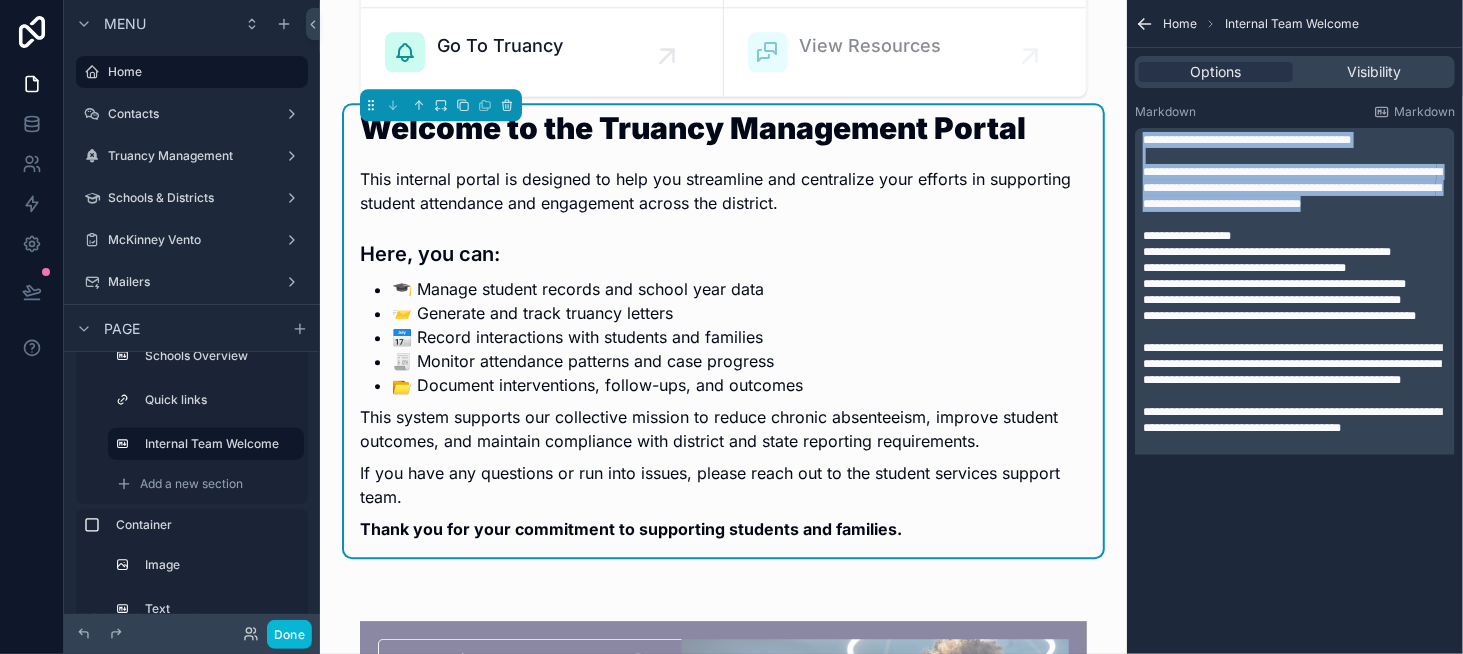 drag, startPoint x: 1420, startPoint y: 208, endPoint x: 1119, endPoint y: 127, distance: 311.7082 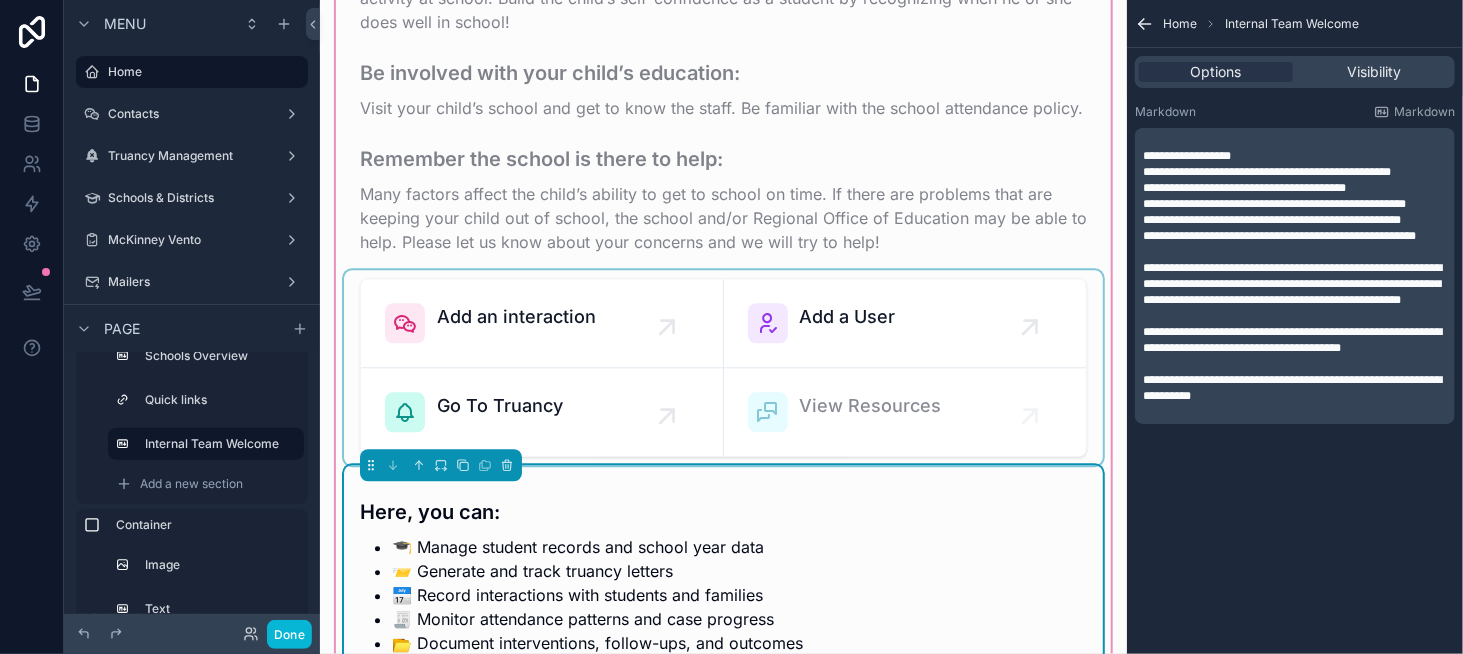scroll, scrollTop: 2000, scrollLeft: 0, axis: vertical 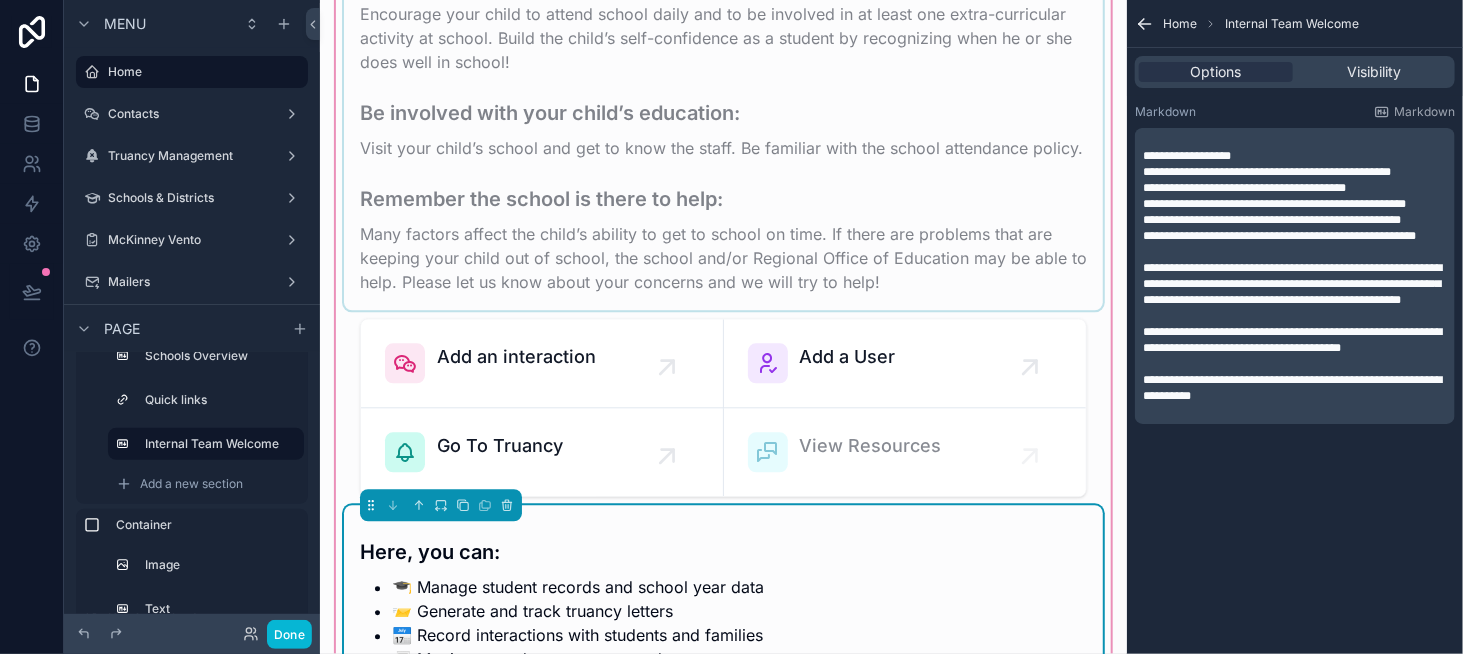 click at bounding box center (723, 49) 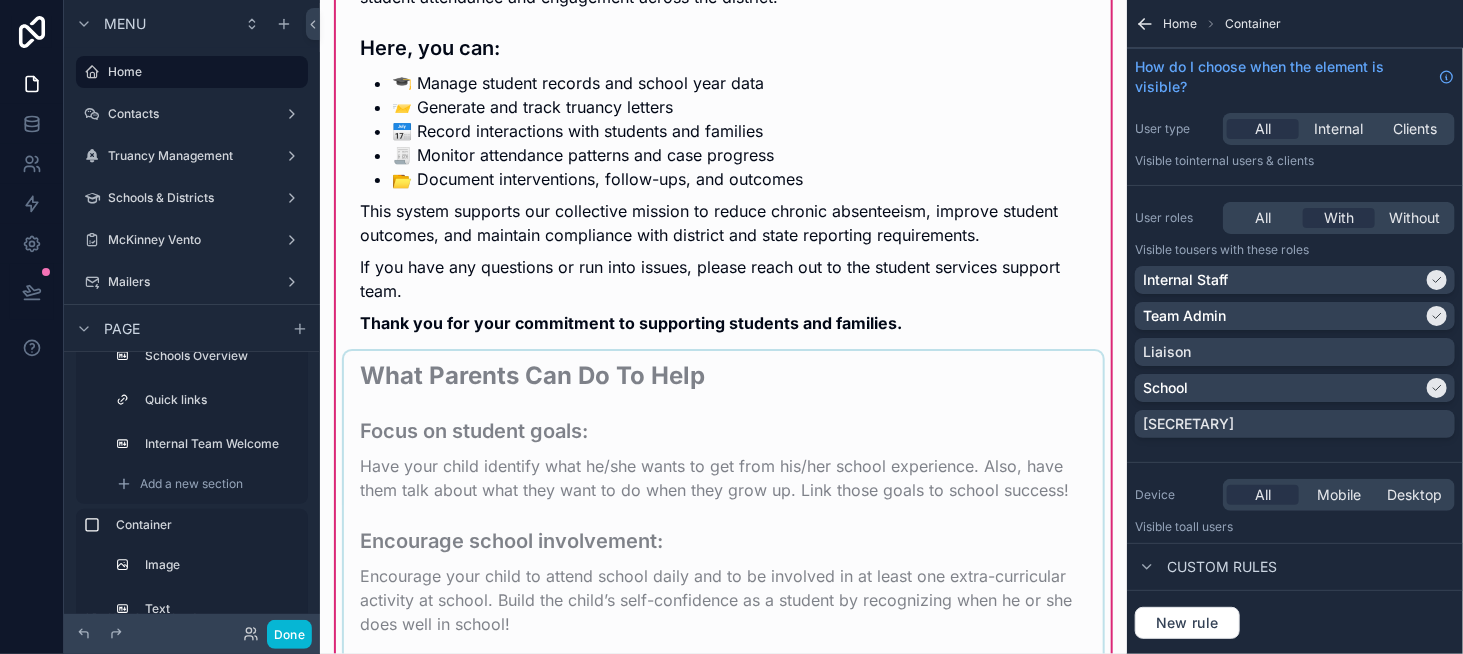 scroll, scrollTop: 1400, scrollLeft: 0, axis: vertical 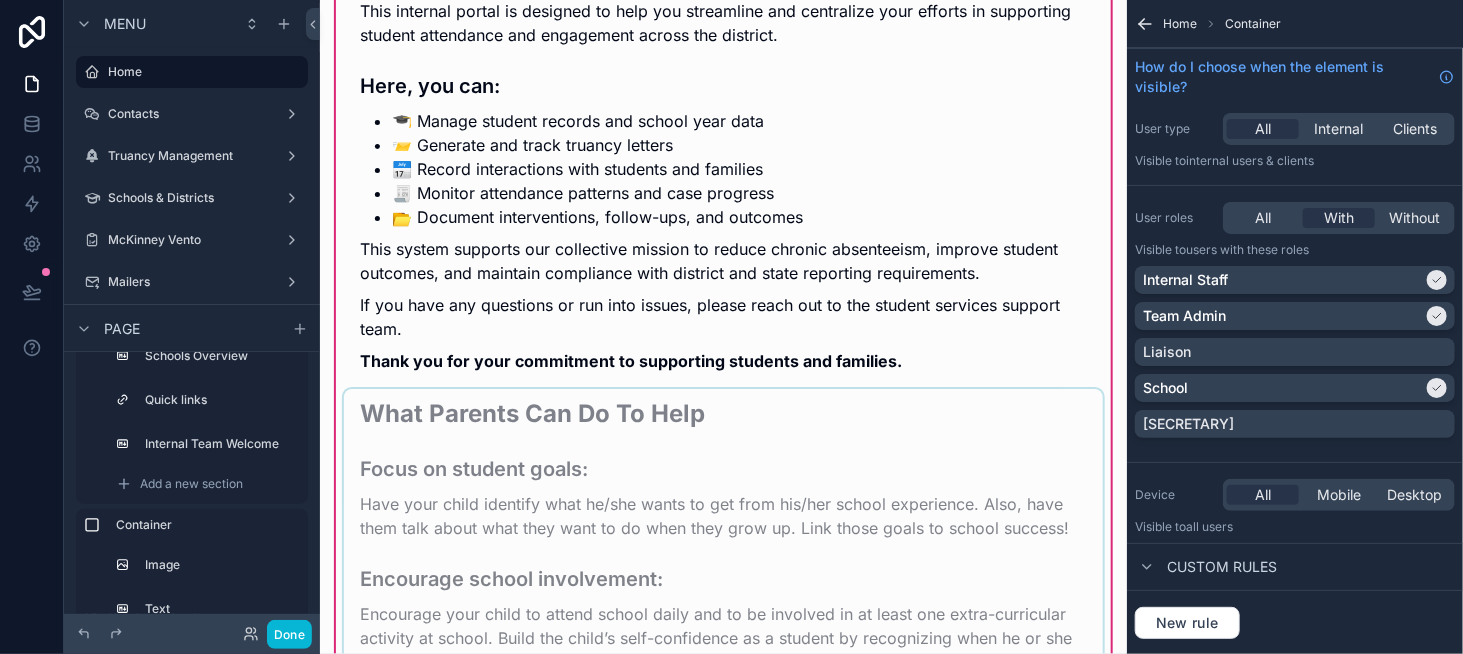 click at bounding box center [723, 163] 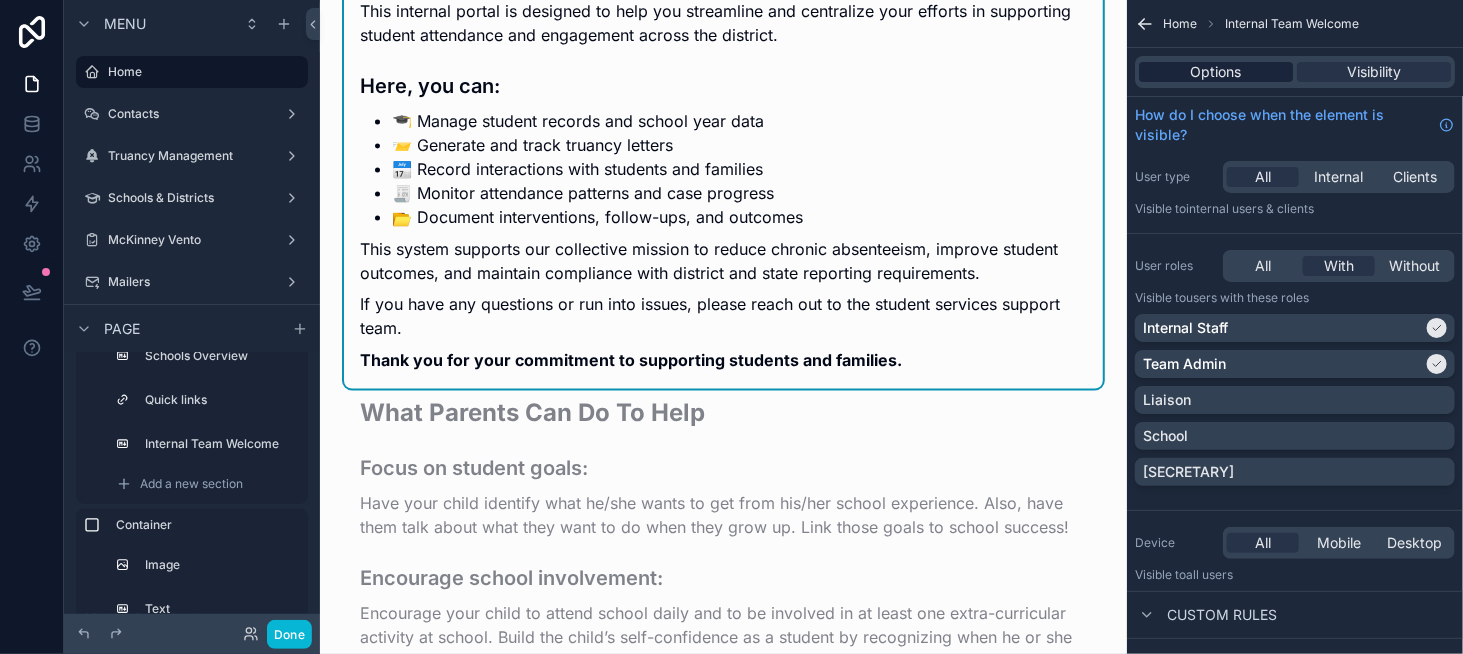 click on "Options" at bounding box center (1216, 72) 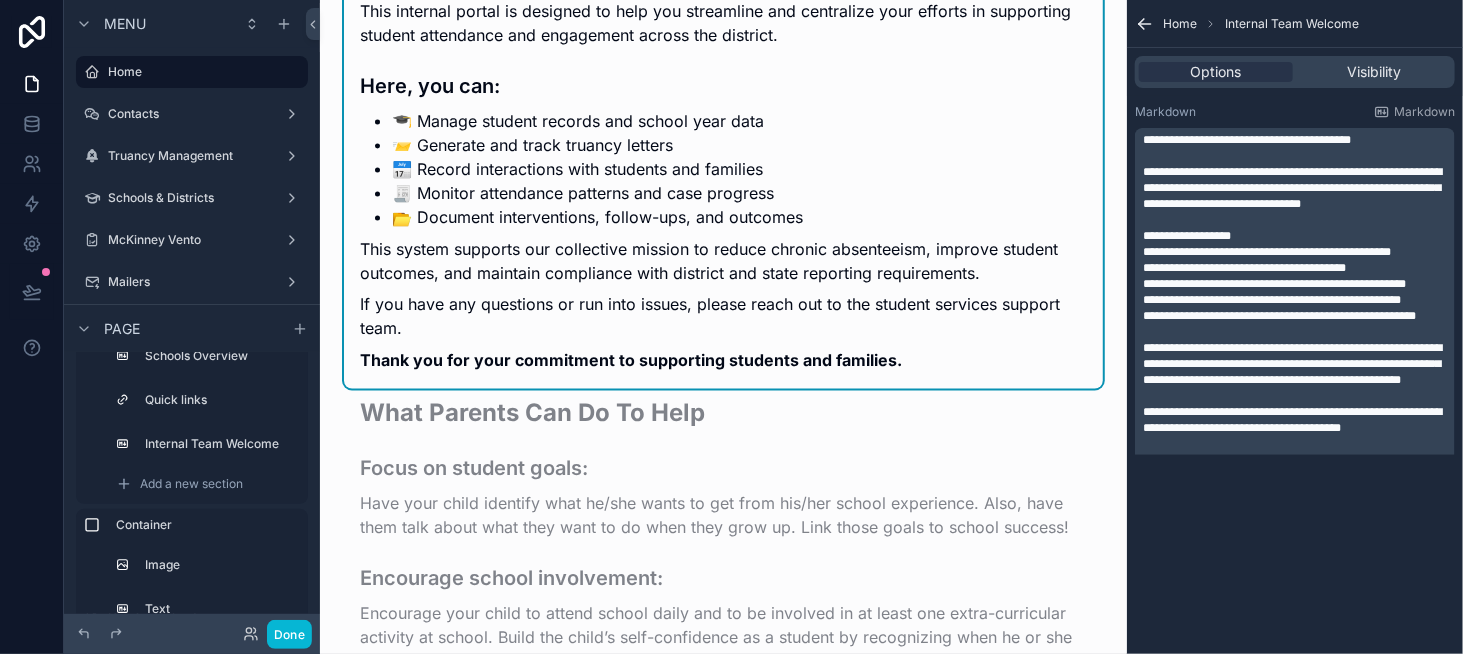 click on "﻿" at bounding box center [1297, 396] 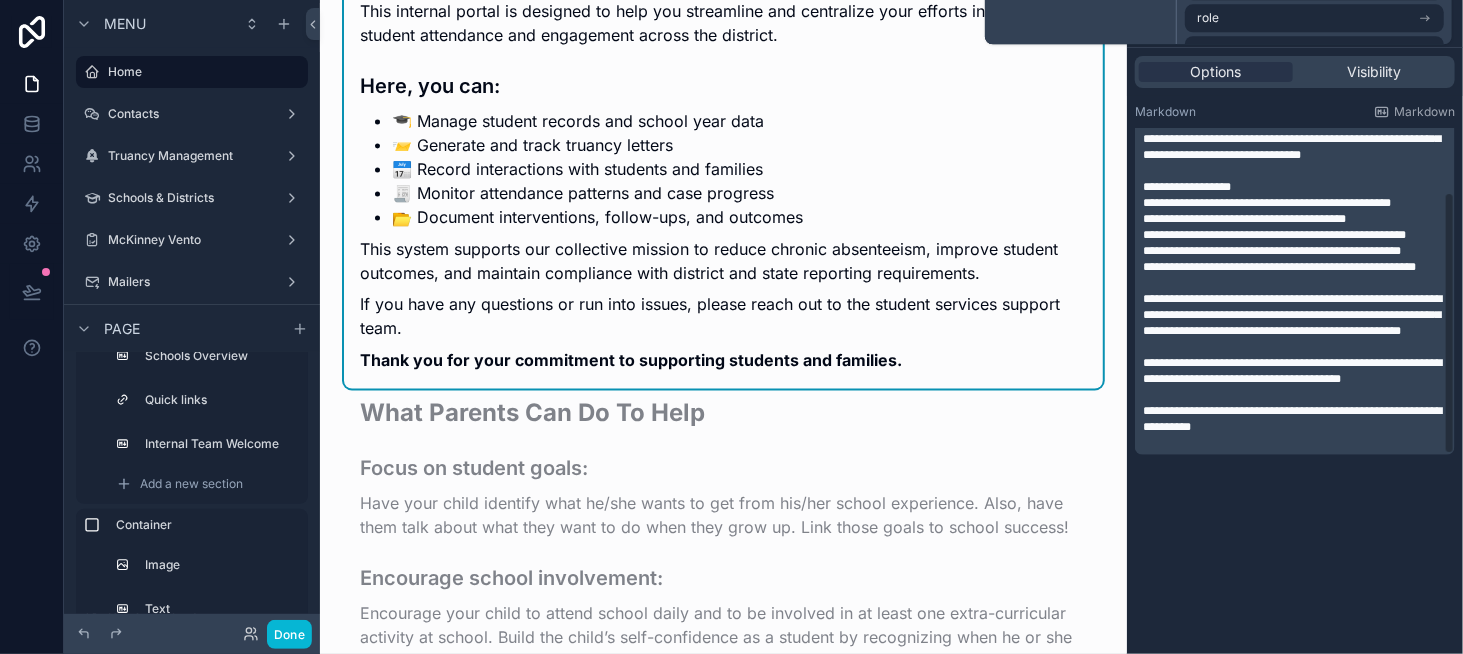scroll, scrollTop: 80, scrollLeft: 0, axis: vertical 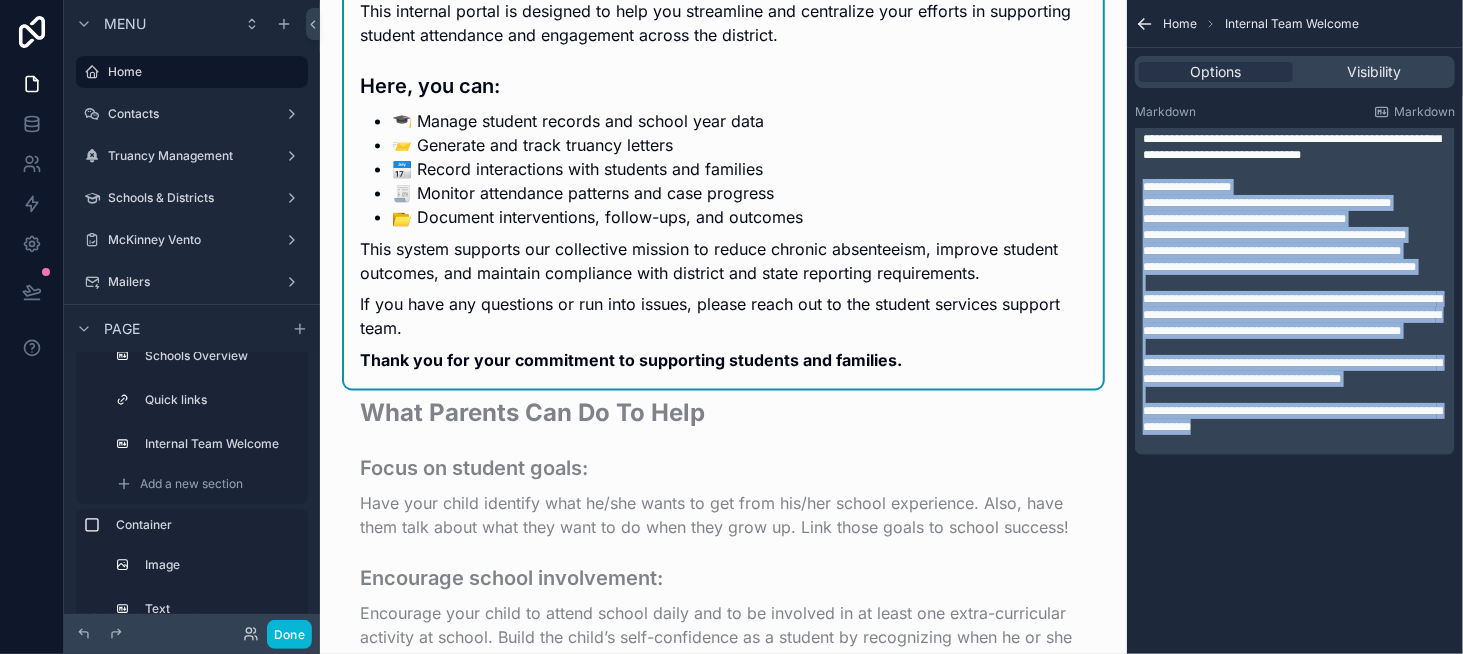 drag, startPoint x: 1146, startPoint y: 155, endPoint x: 1300, endPoint y: 432, distance: 316.9306 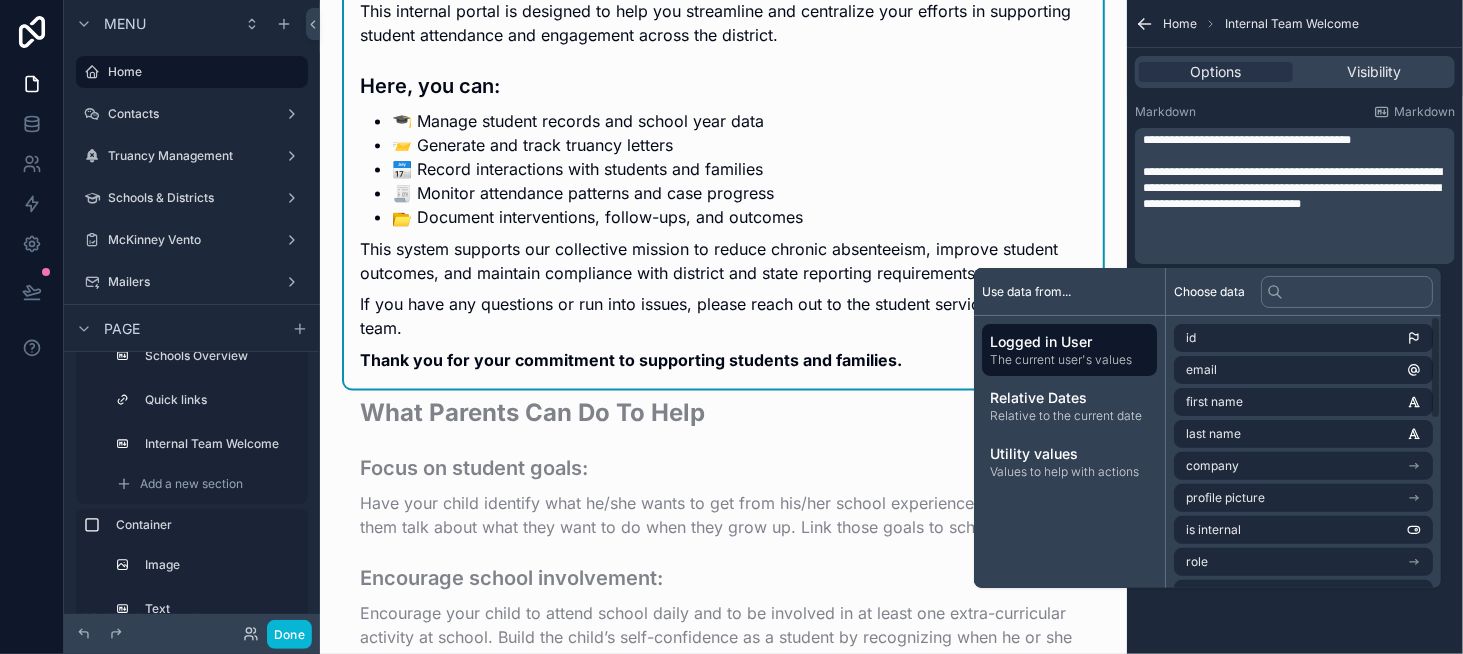 scroll, scrollTop: 0, scrollLeft: 0, axis: both 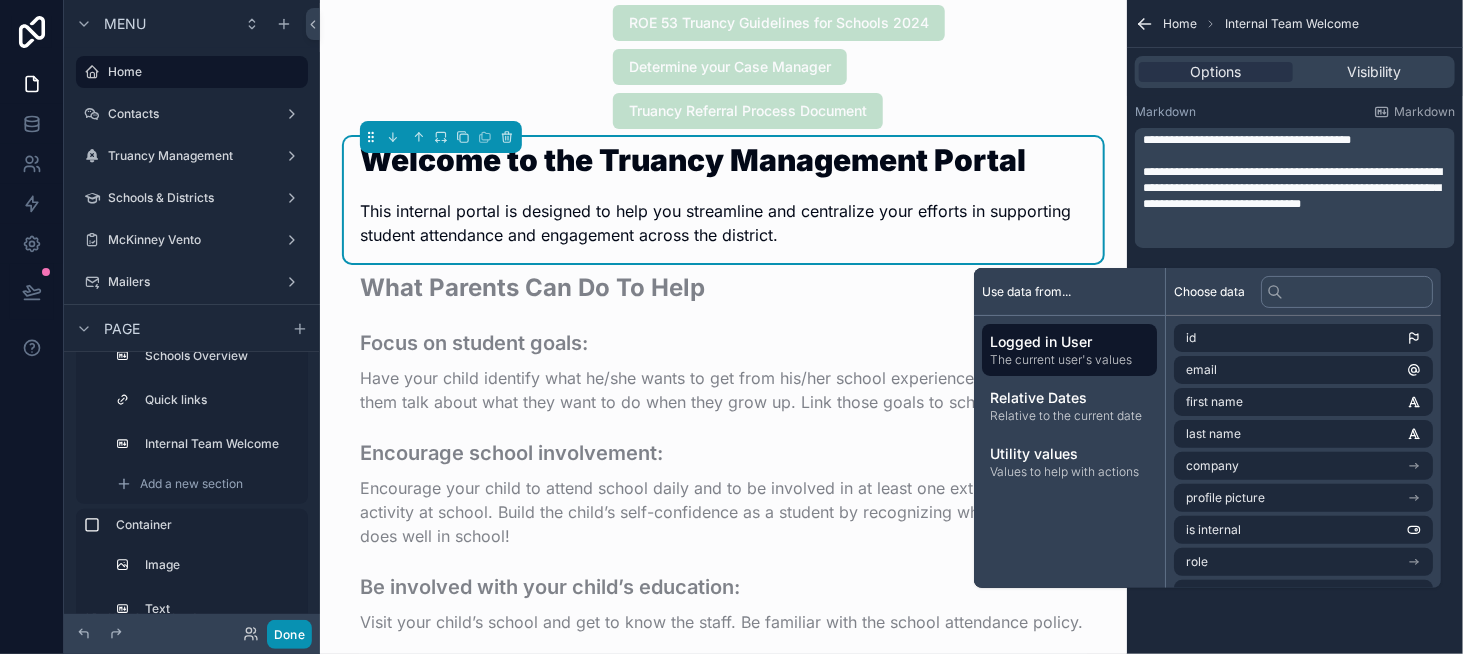 click on "Done" at bounding box center (289, 634) 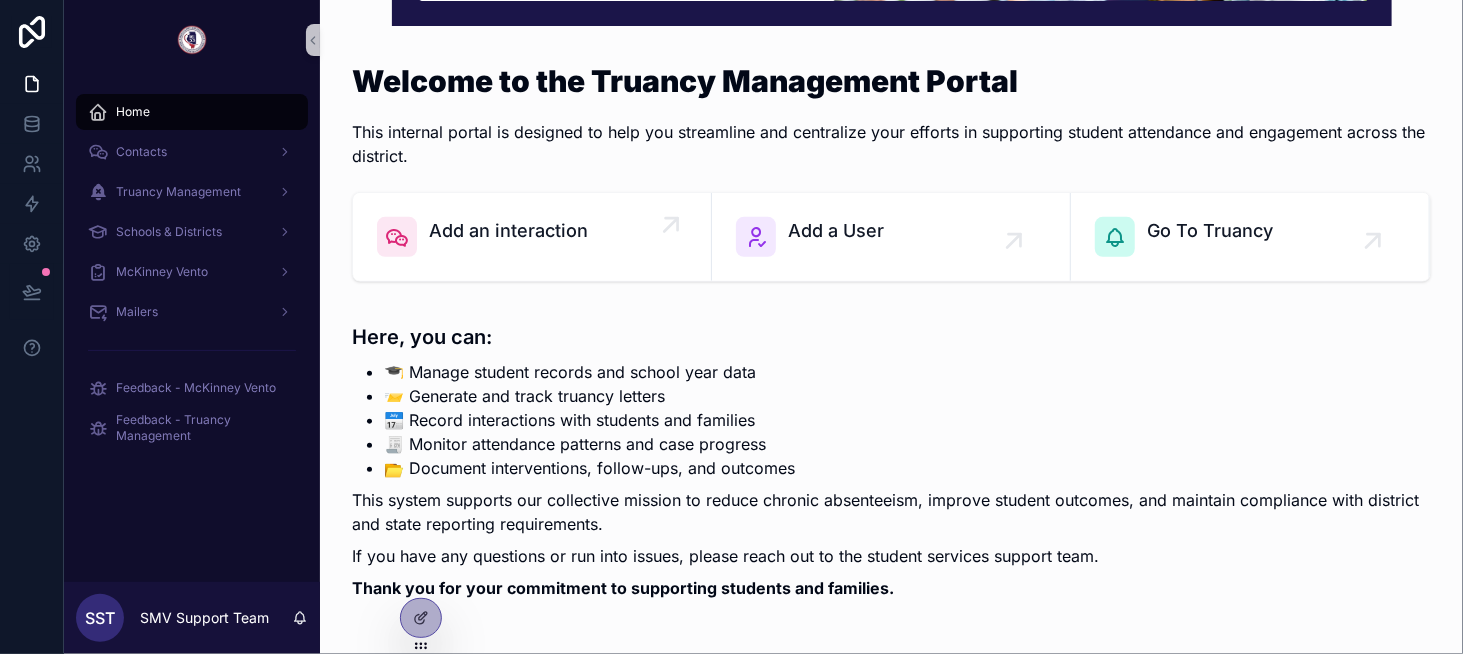 scroll, scrollTop: 300, scrollLeft: 0, axis: vertical 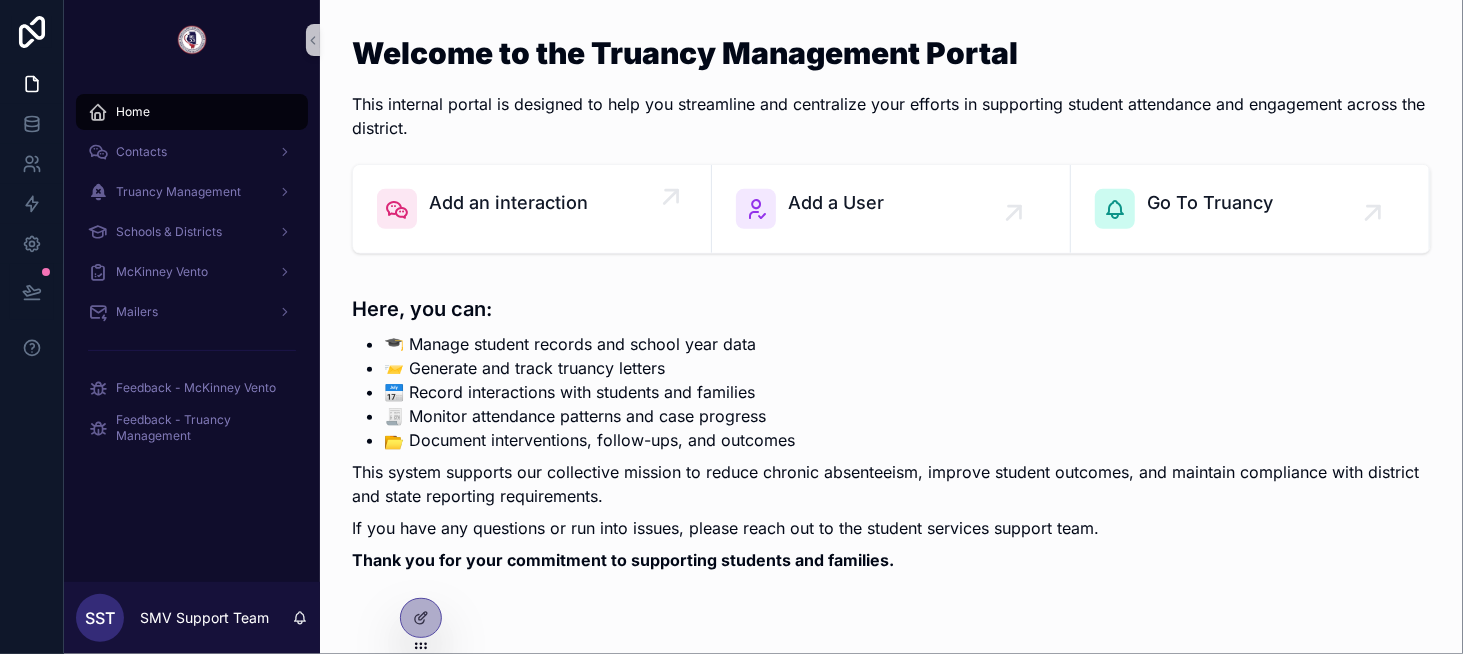 click at bounding box center [675, 201] 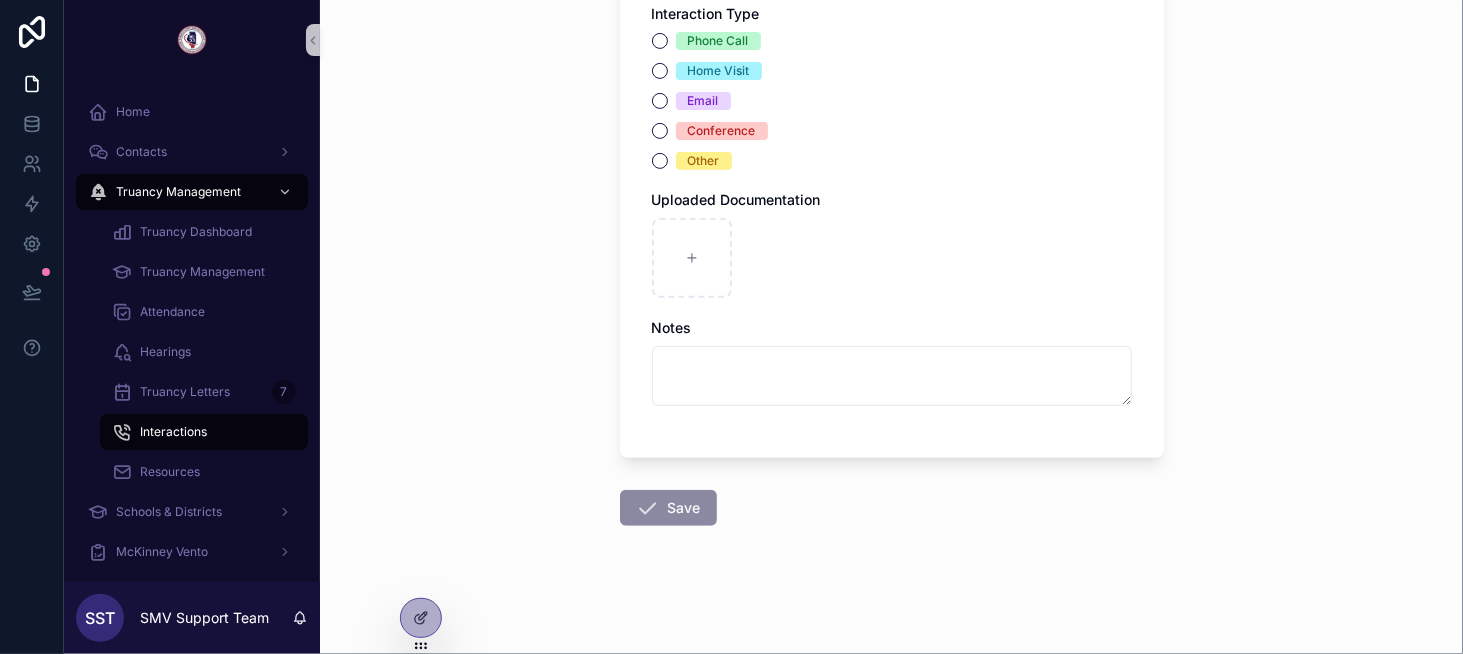 scroll, scrollTop: 0, scrollLeft: 0, axis: both 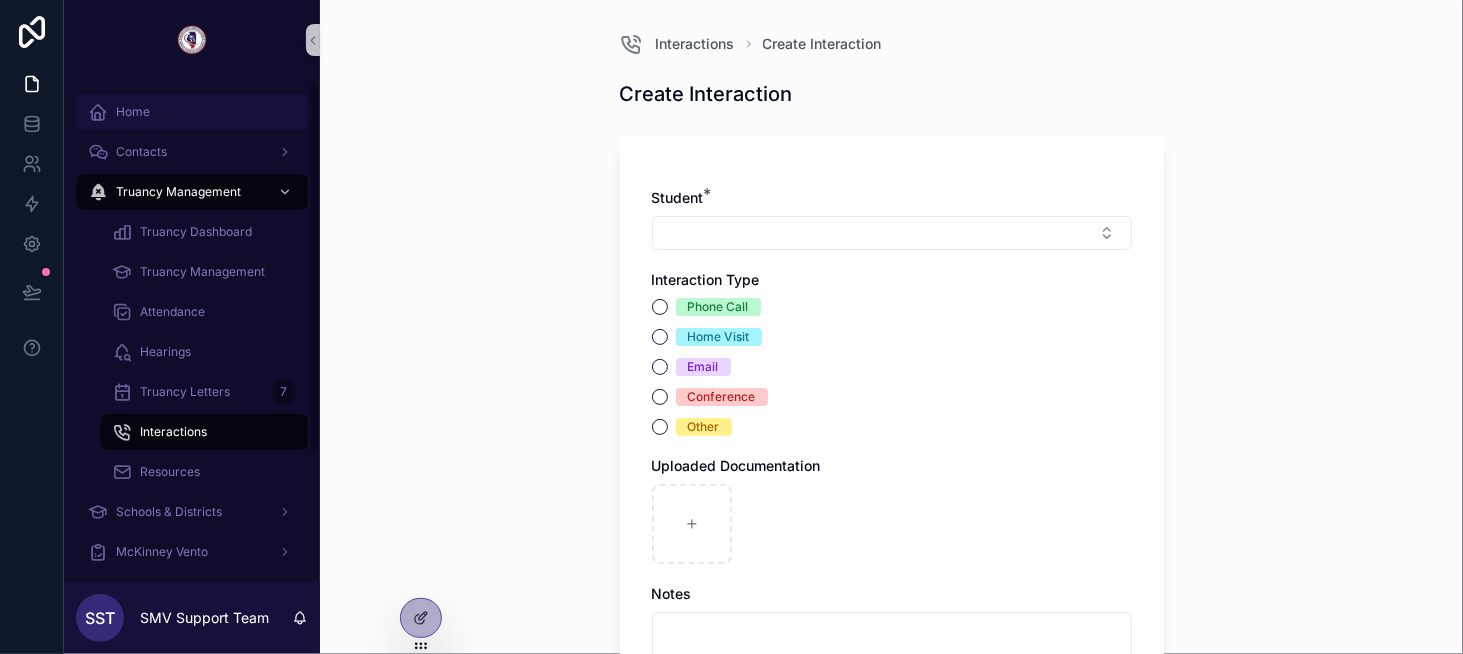 click on "Home" at bounding box center (192, 112) 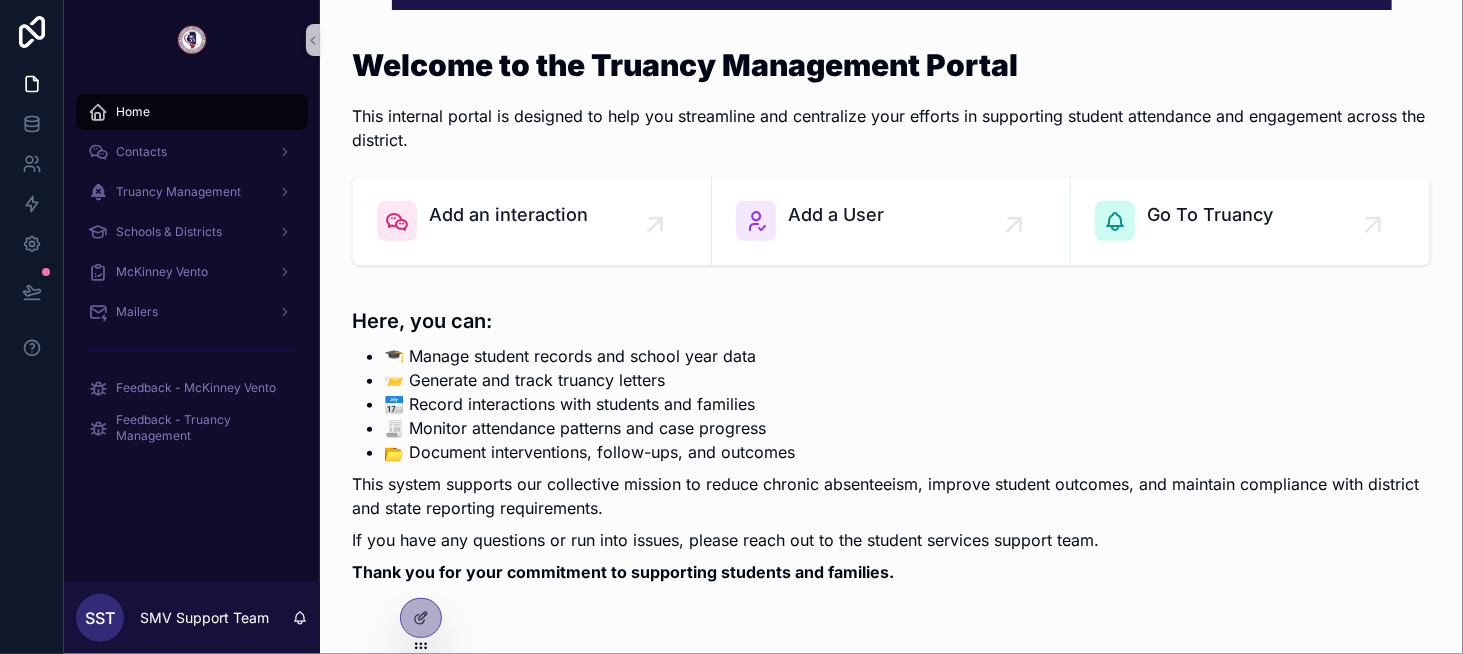 scroll, scrollTop: 293, scrollLeft: 0, axis: vertical 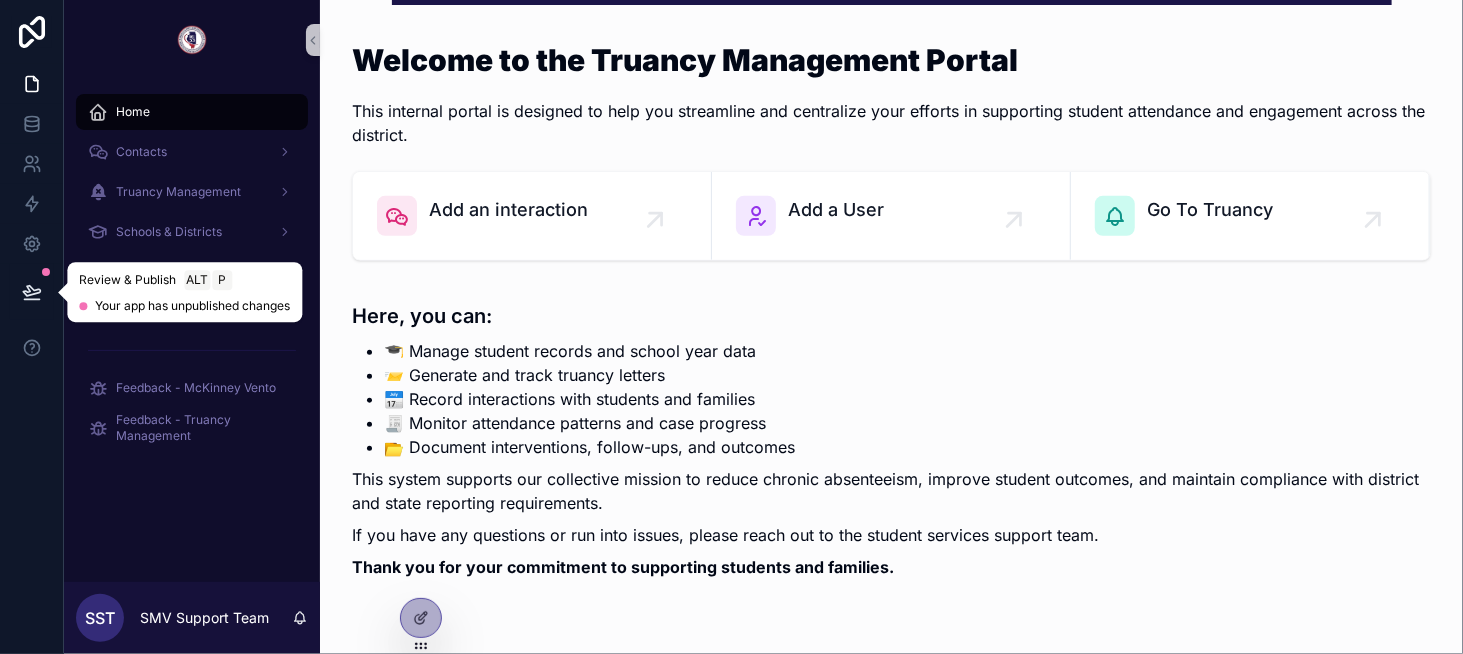 click at bounding box center [32, 292] 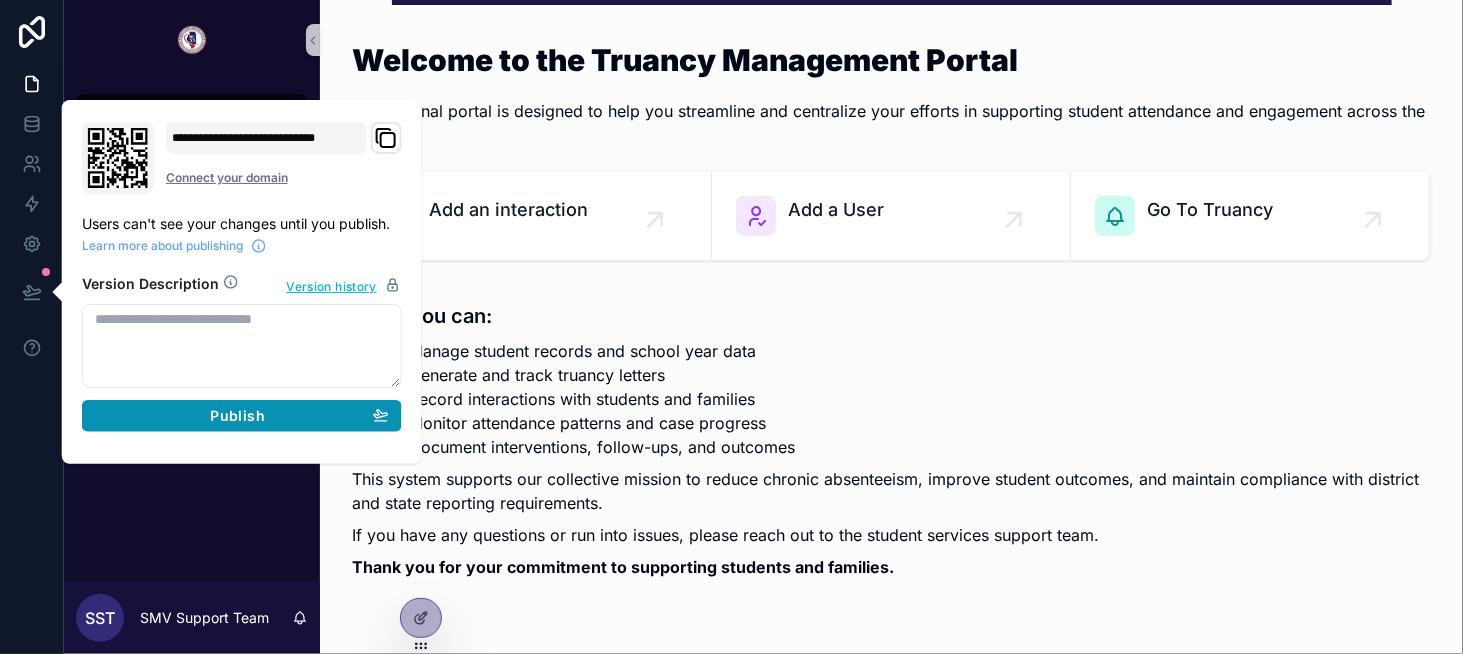 click on "Publish" at bounding box center [242, 416] 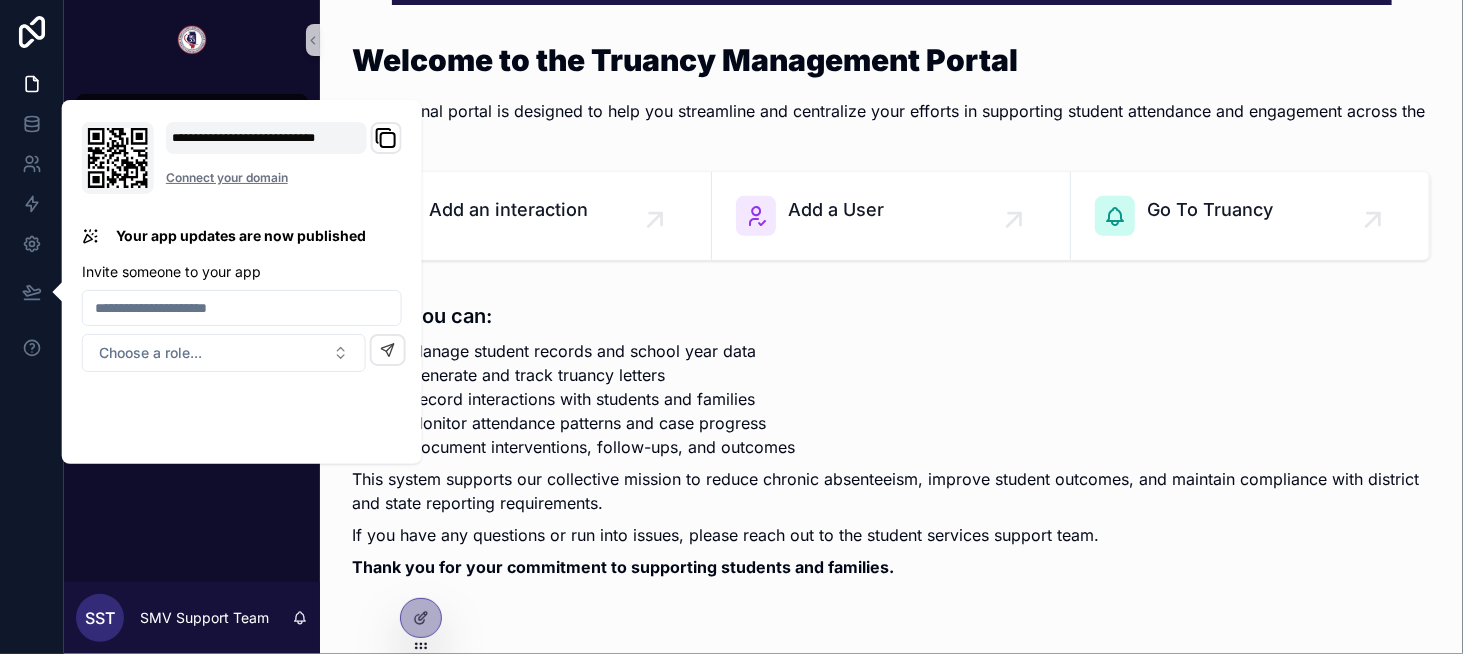 click on "Here, you can:" at bounding box center (891, 316) 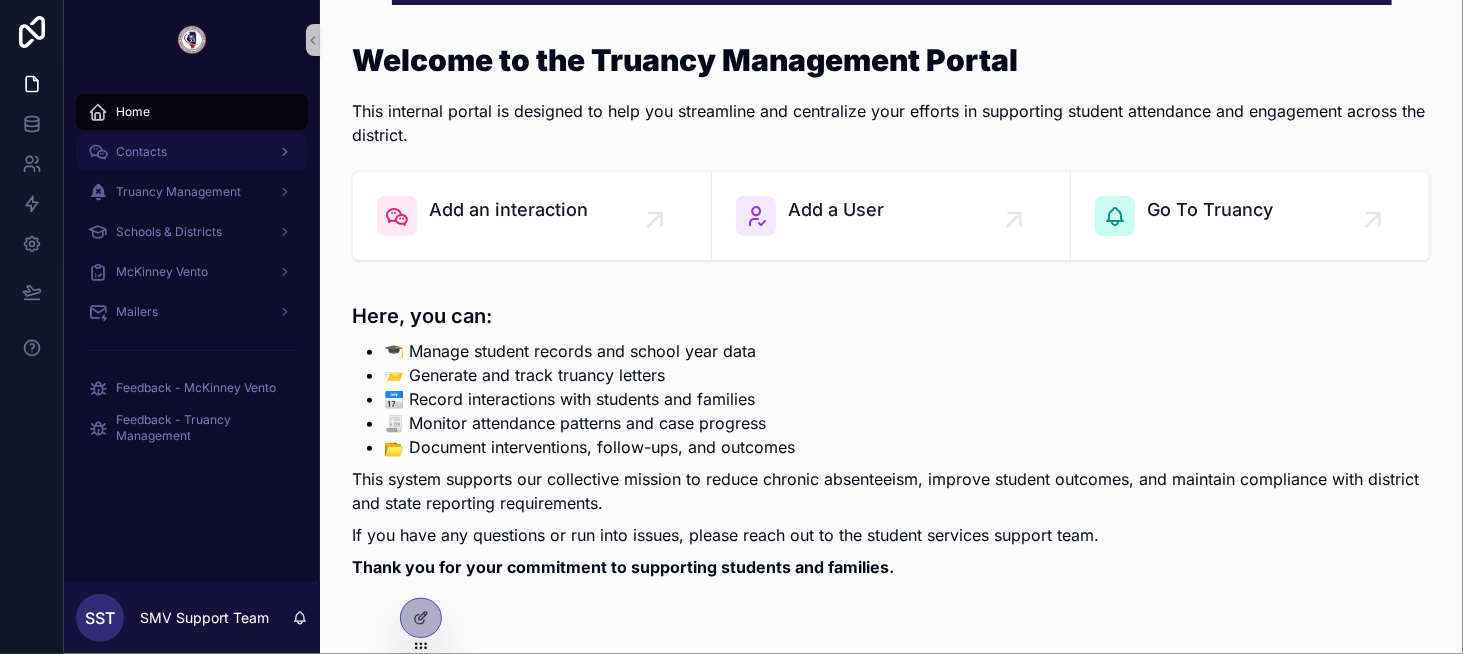 click on "Contacts" at bounding box center [192, 152] 